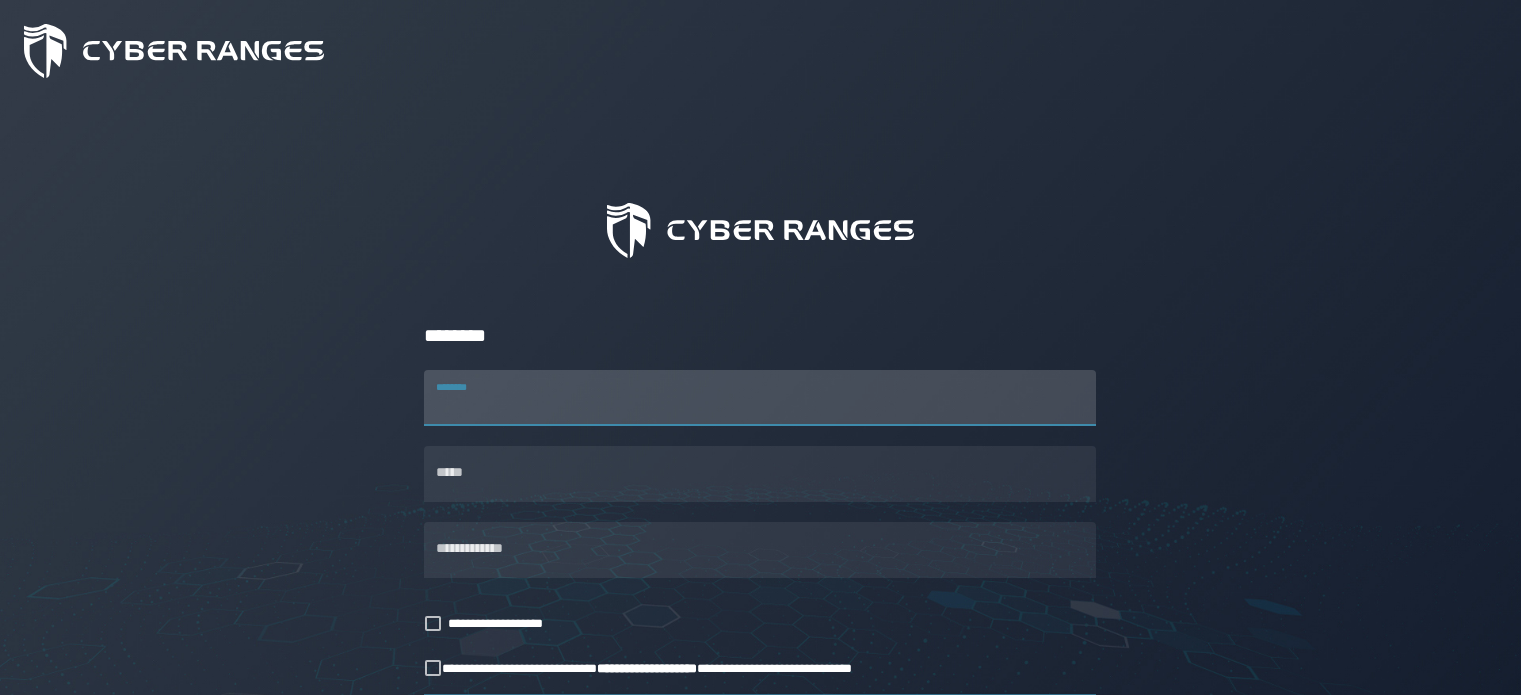 scroll, scrollTop: 0, scrollLeft: 0, axis: both 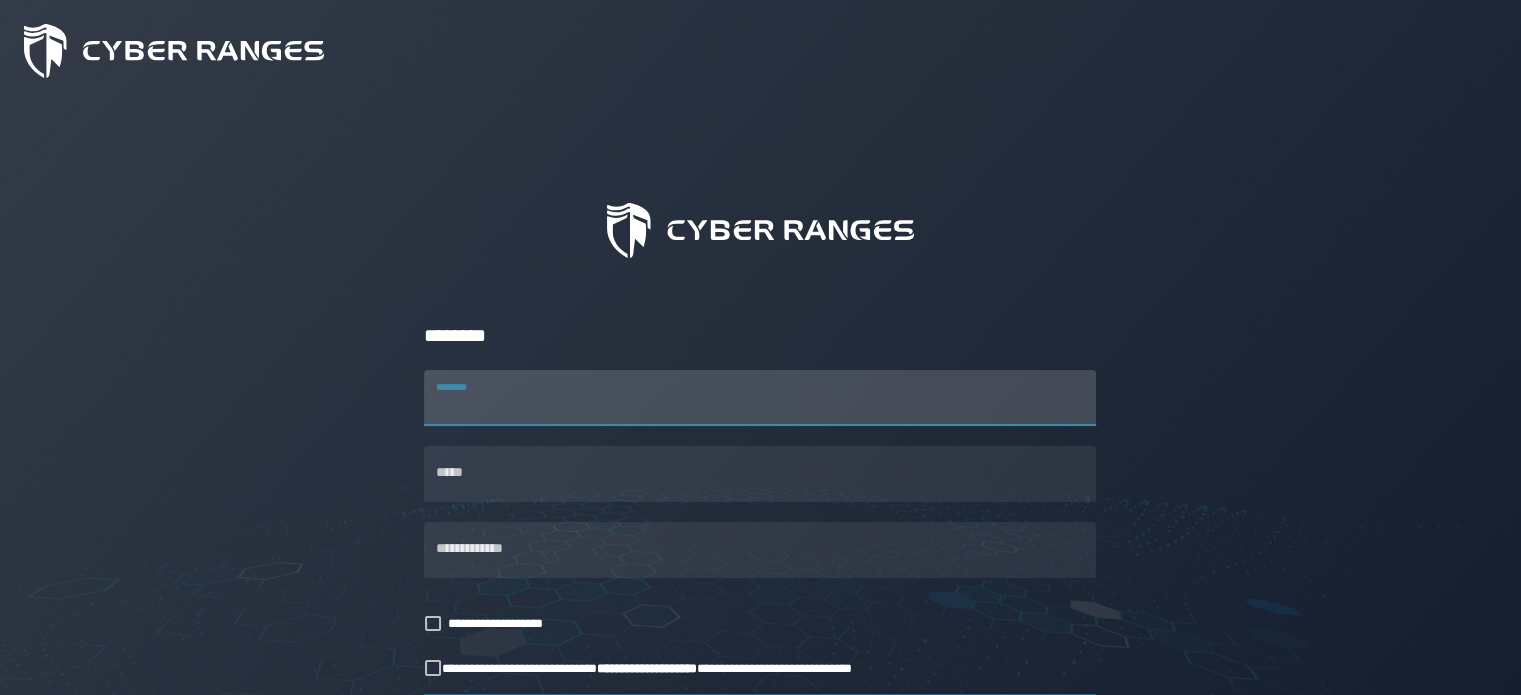 type on "**********" 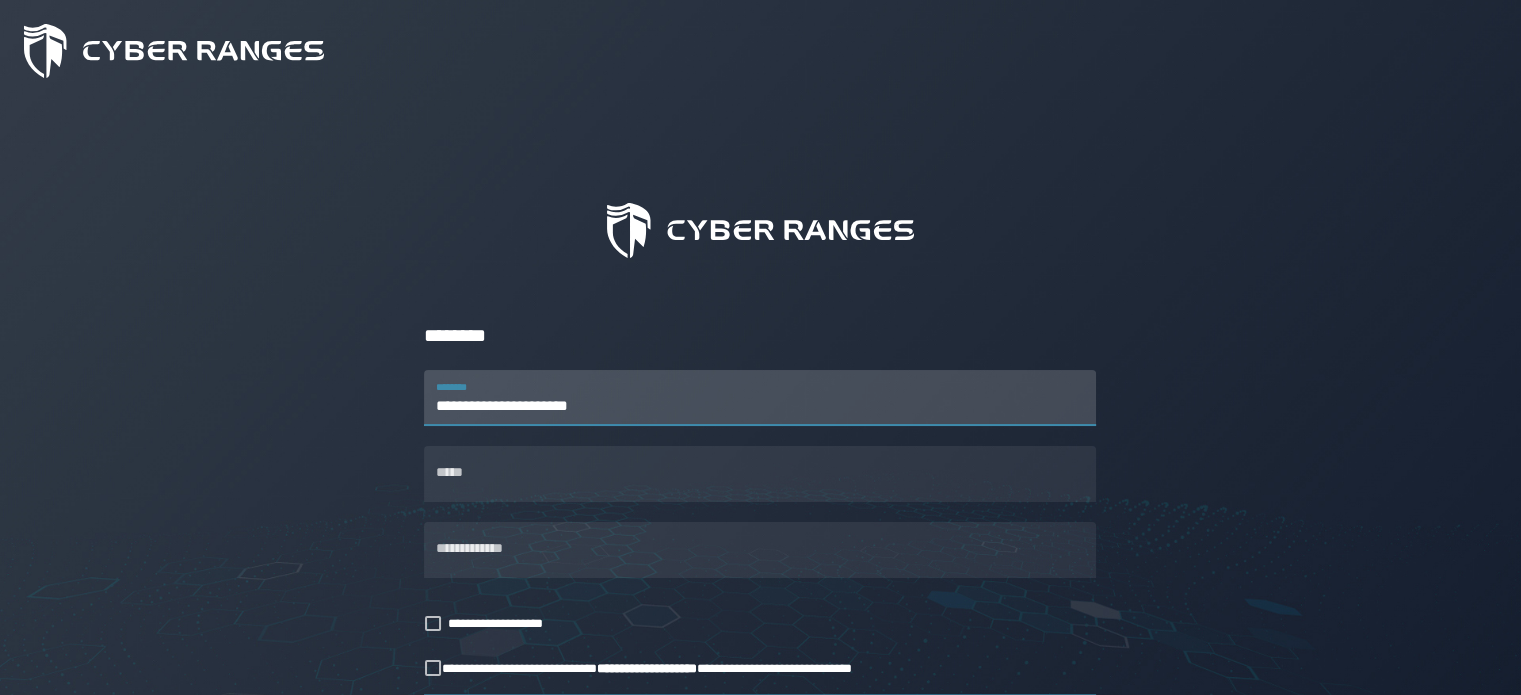 type on "**********" 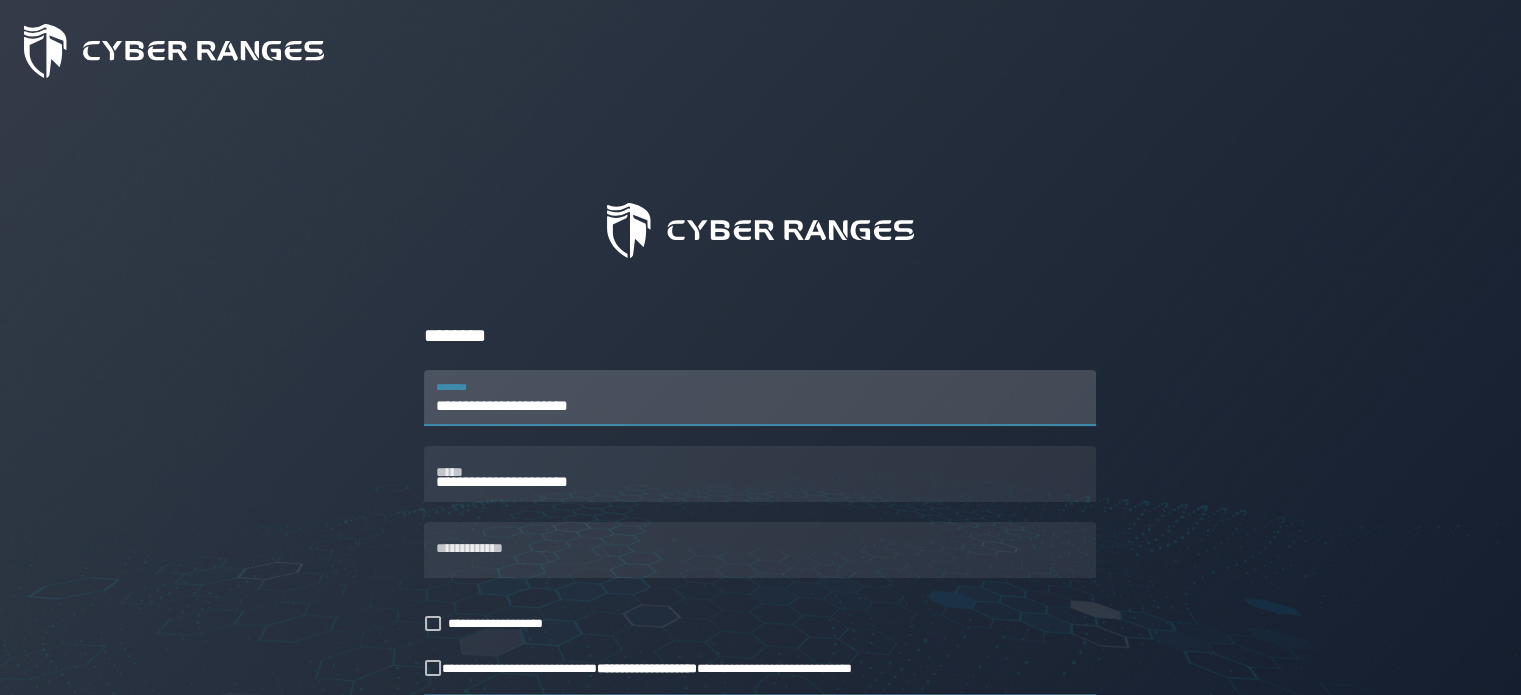 type on "**********" 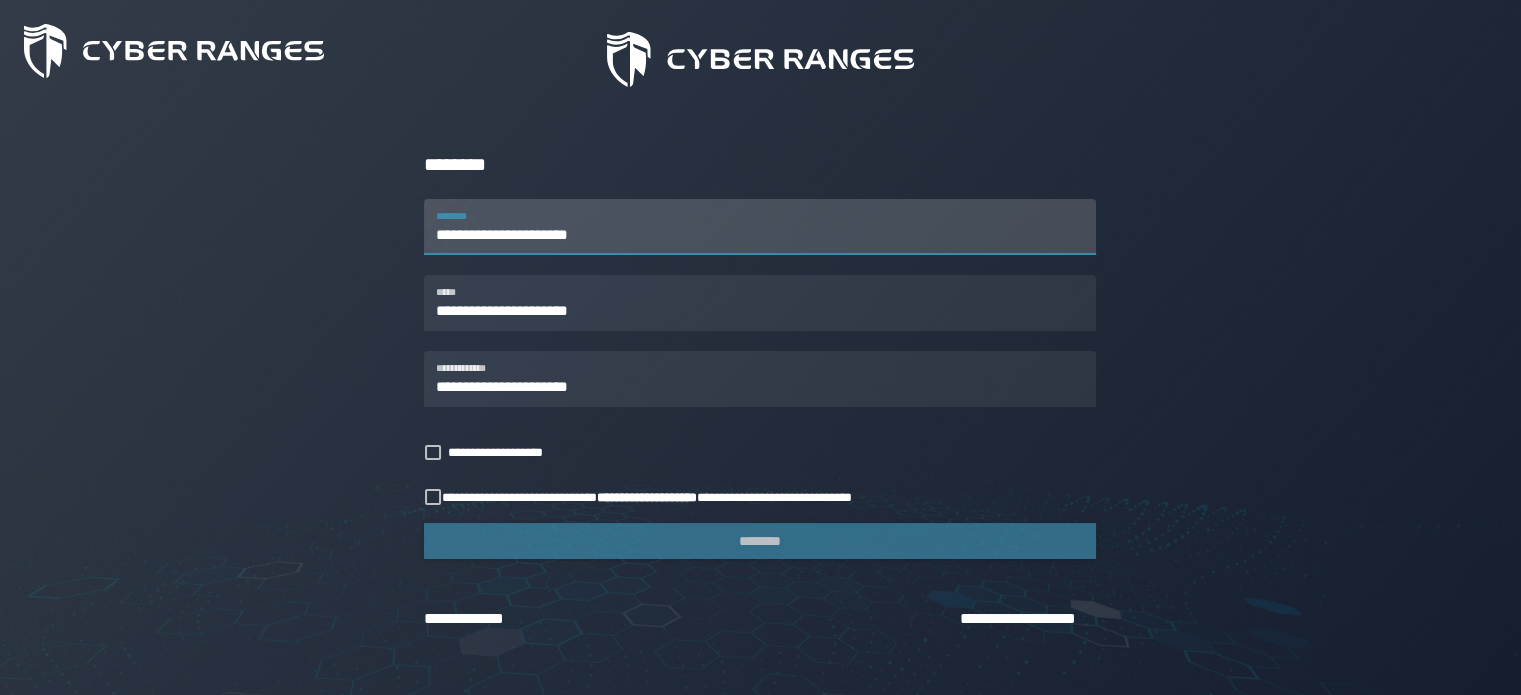 scroll, scrollTop: 172, scrollLeft: 0, axis: vertical 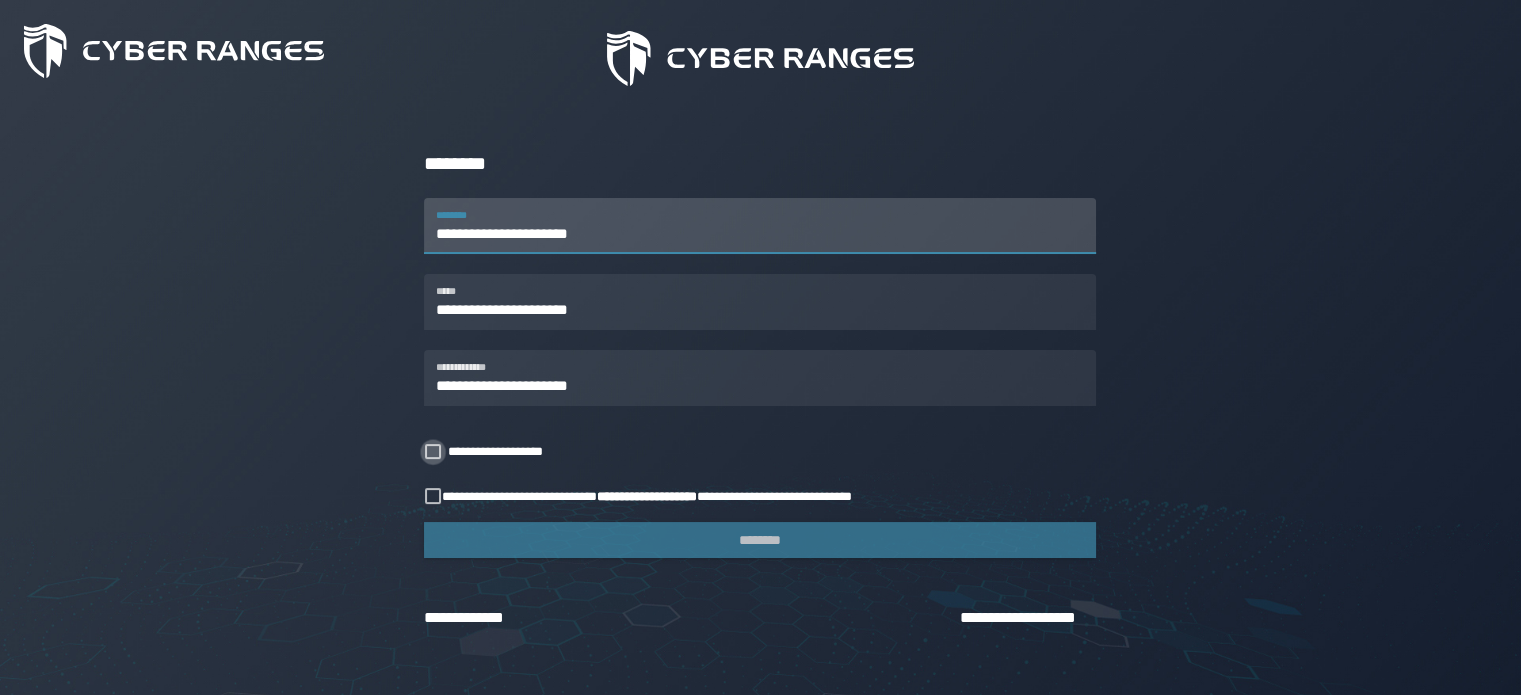 click on "**********" at bounding box center (503, 451) 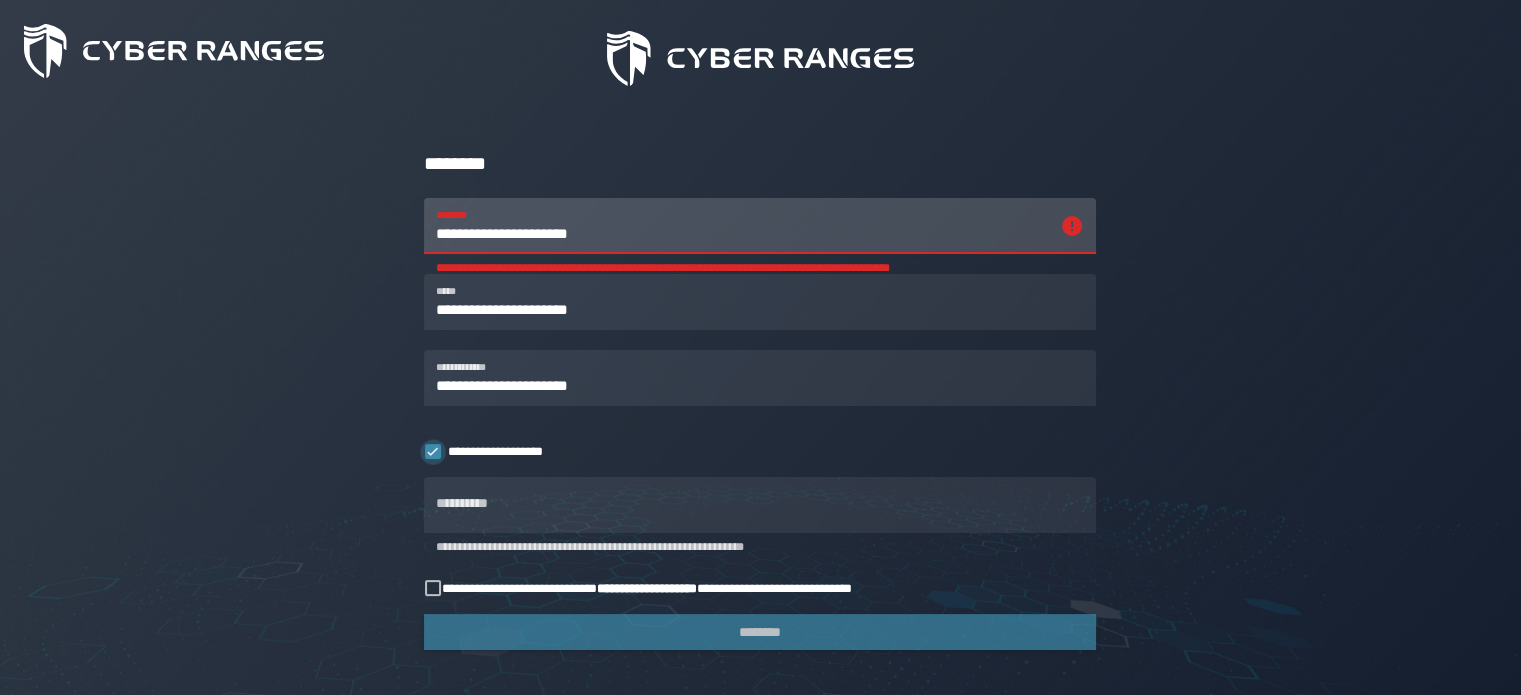click on "**********" at bounding box center [503, 451] 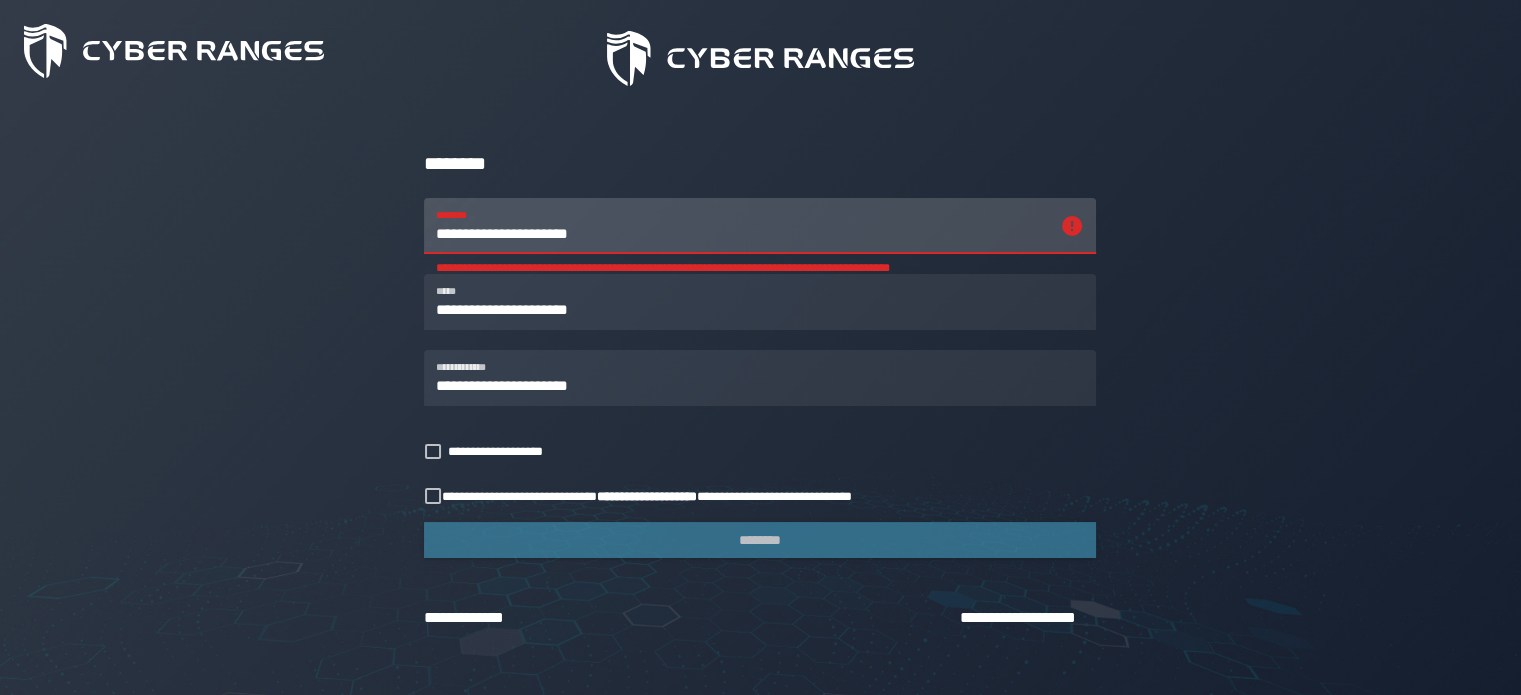 click on "**********" 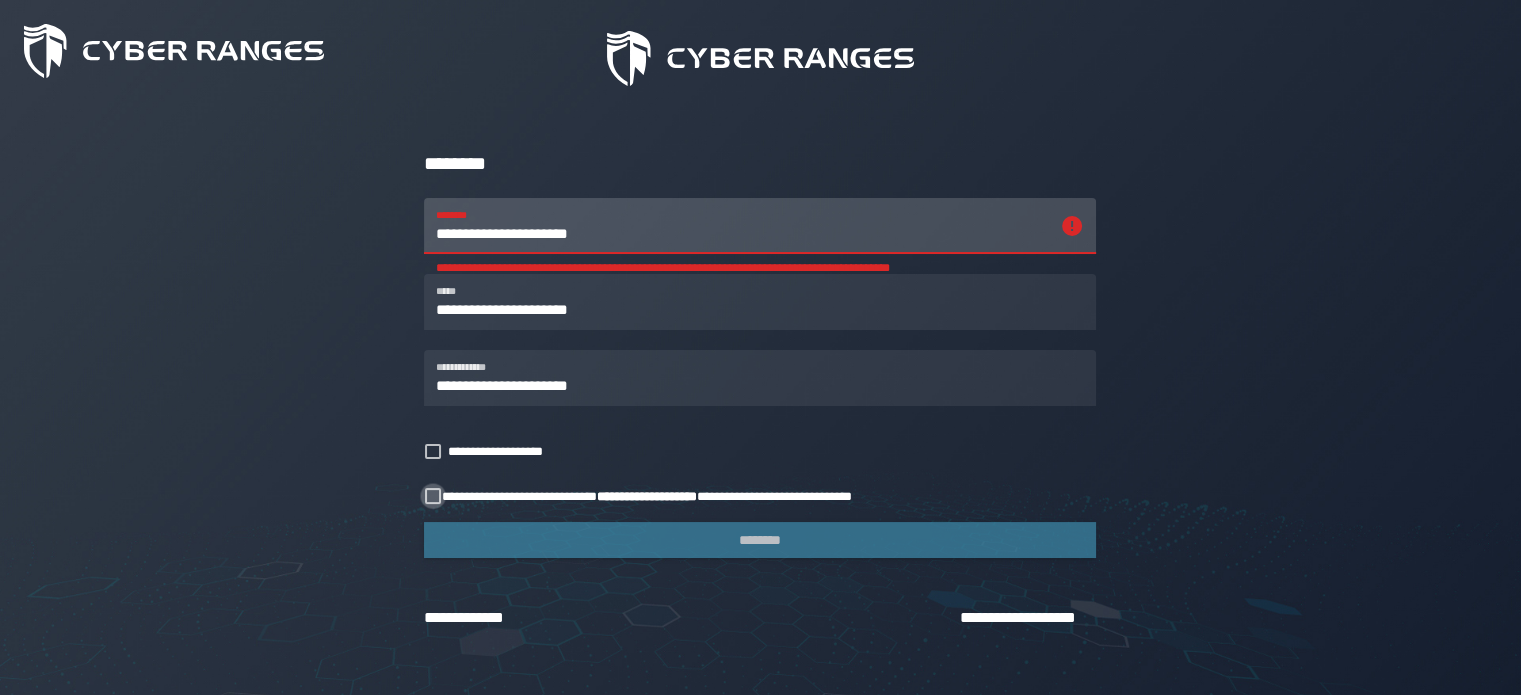 click 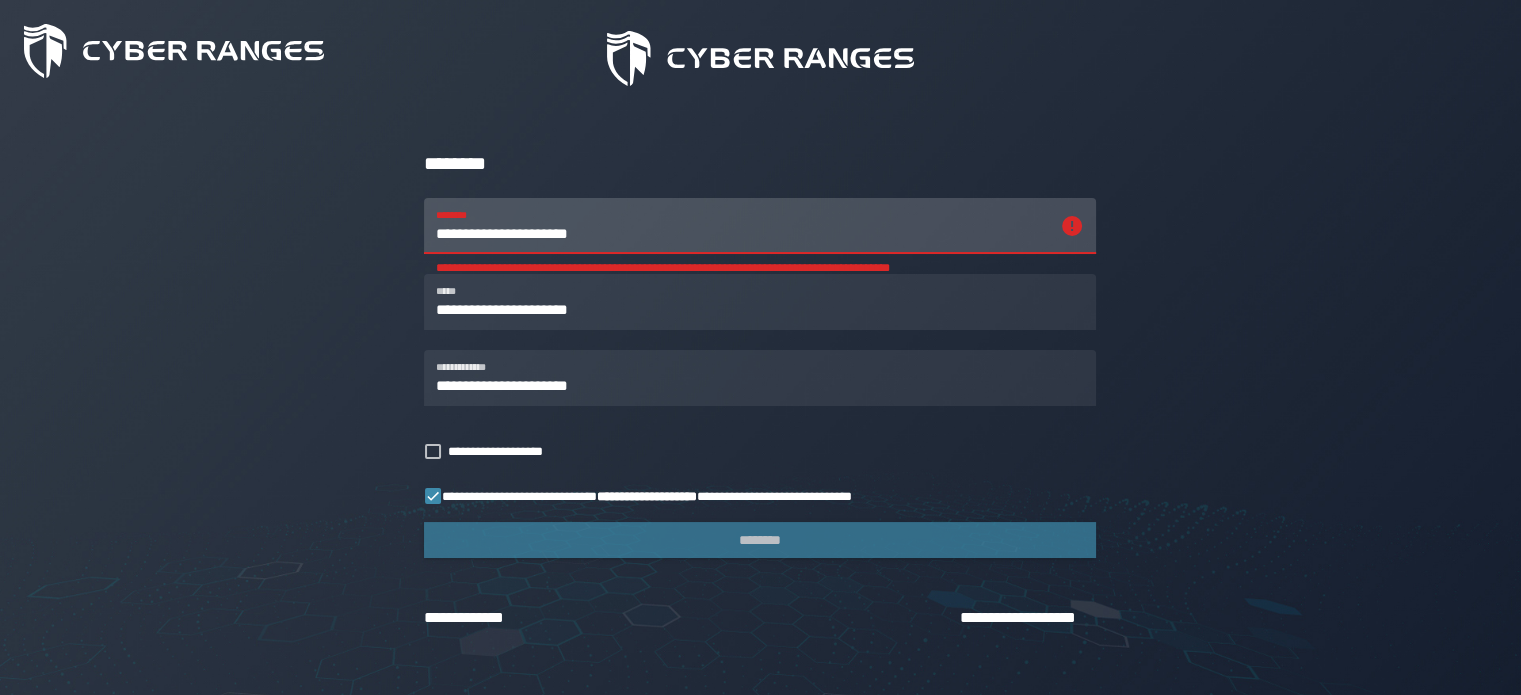 click on "**********" at bounding box center (742, 226) 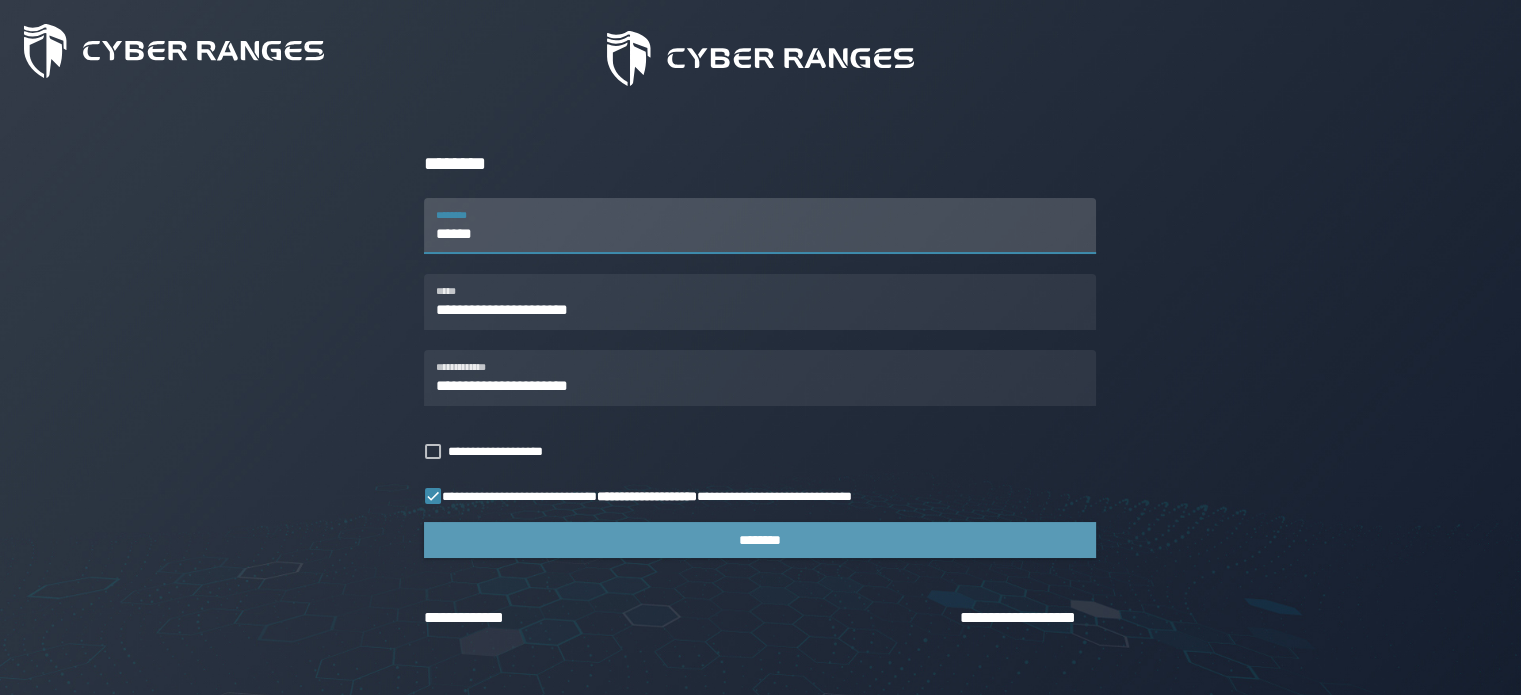 type on "******" 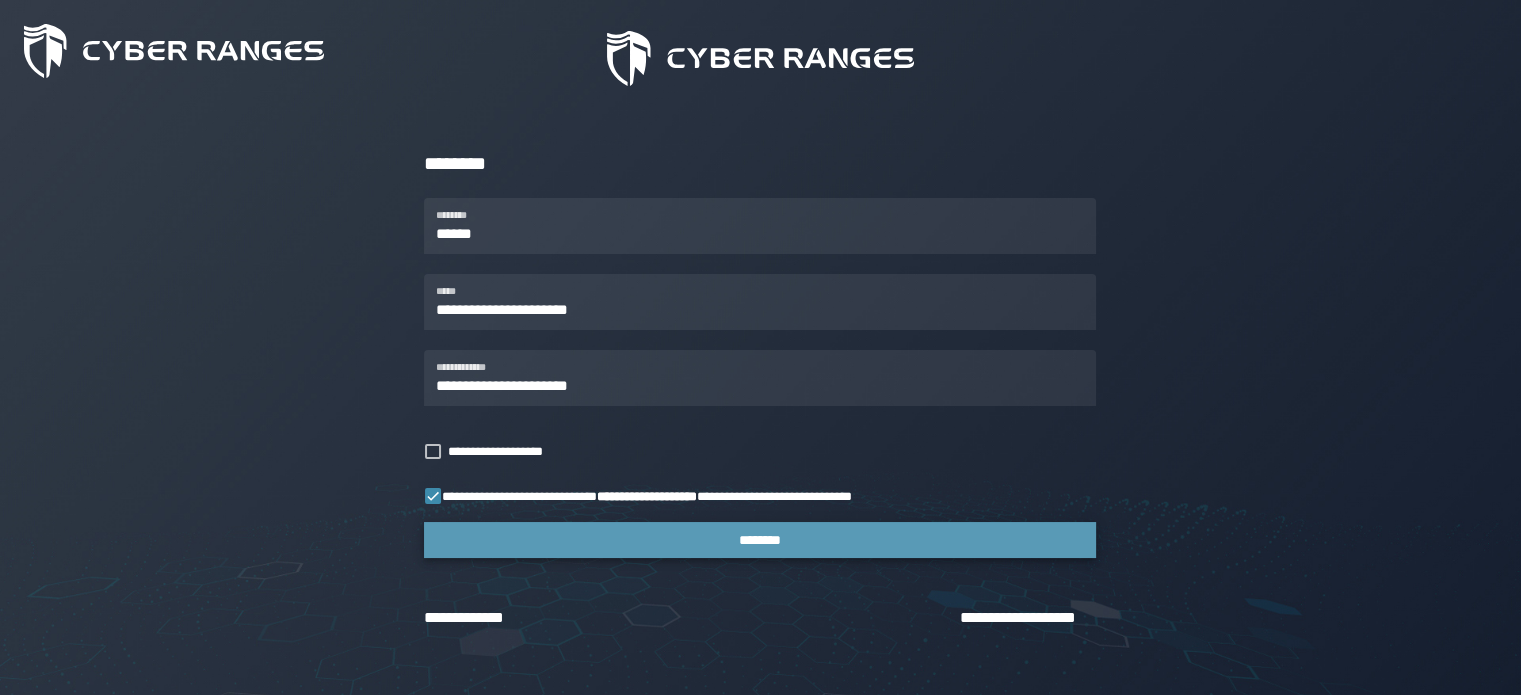 click on "********" at bounding box center (760, 540) 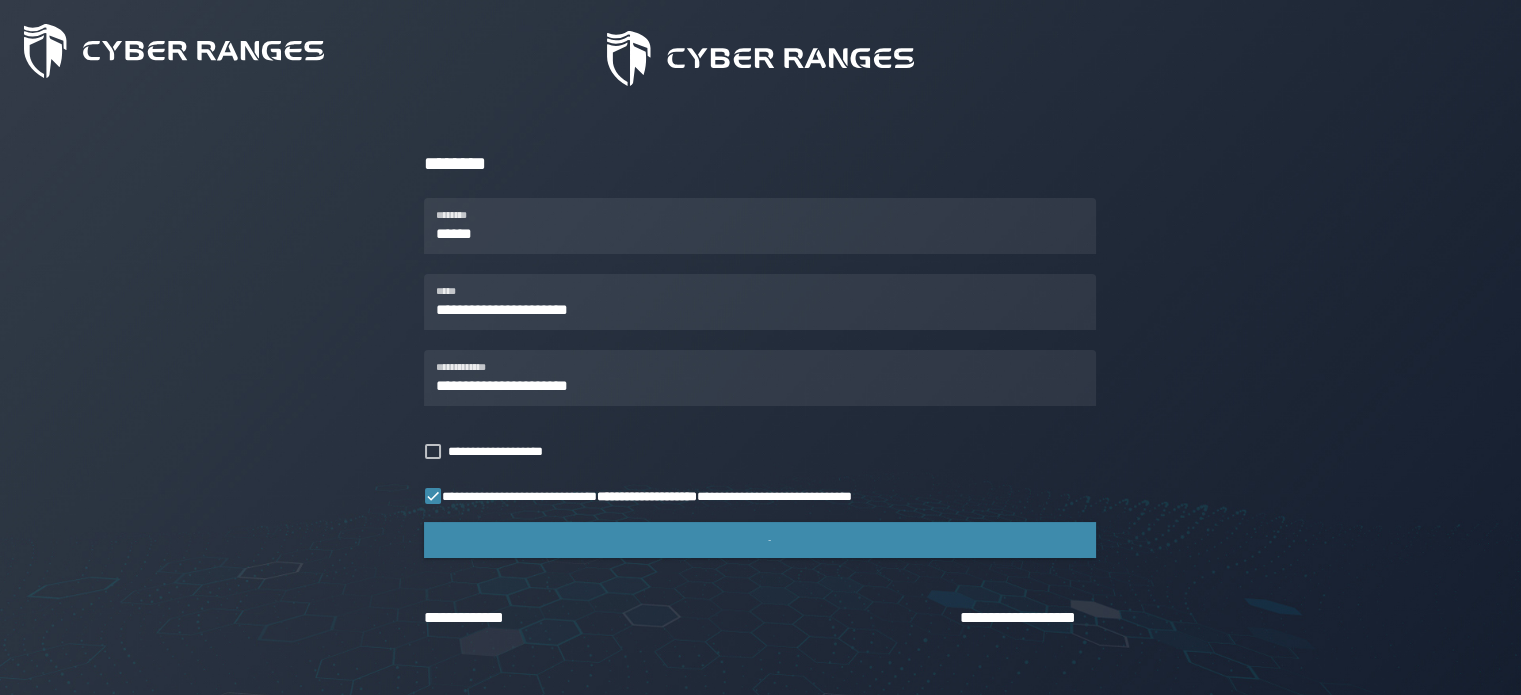 scroll, scrollTop: 0, scrollLeft: 0, axis: both 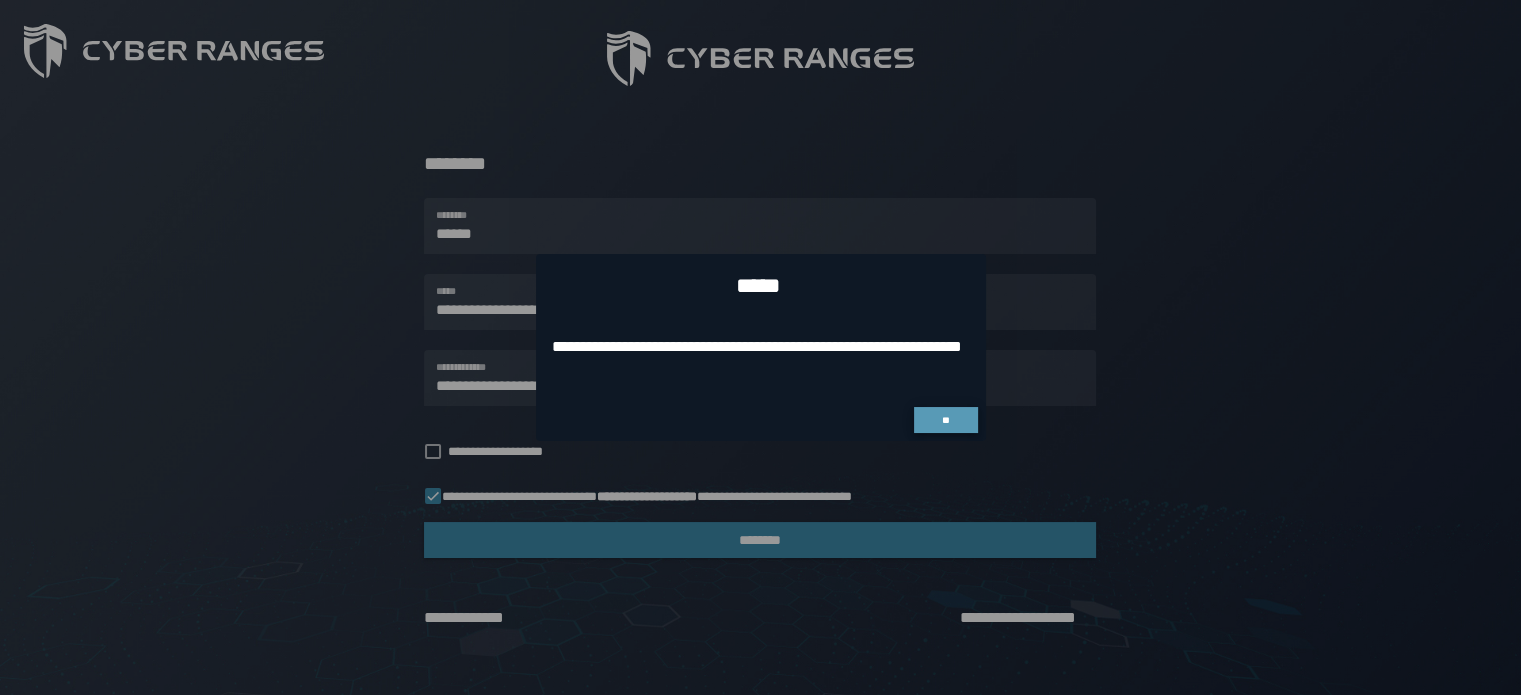 click on "**" at bounding box center [946, 420] 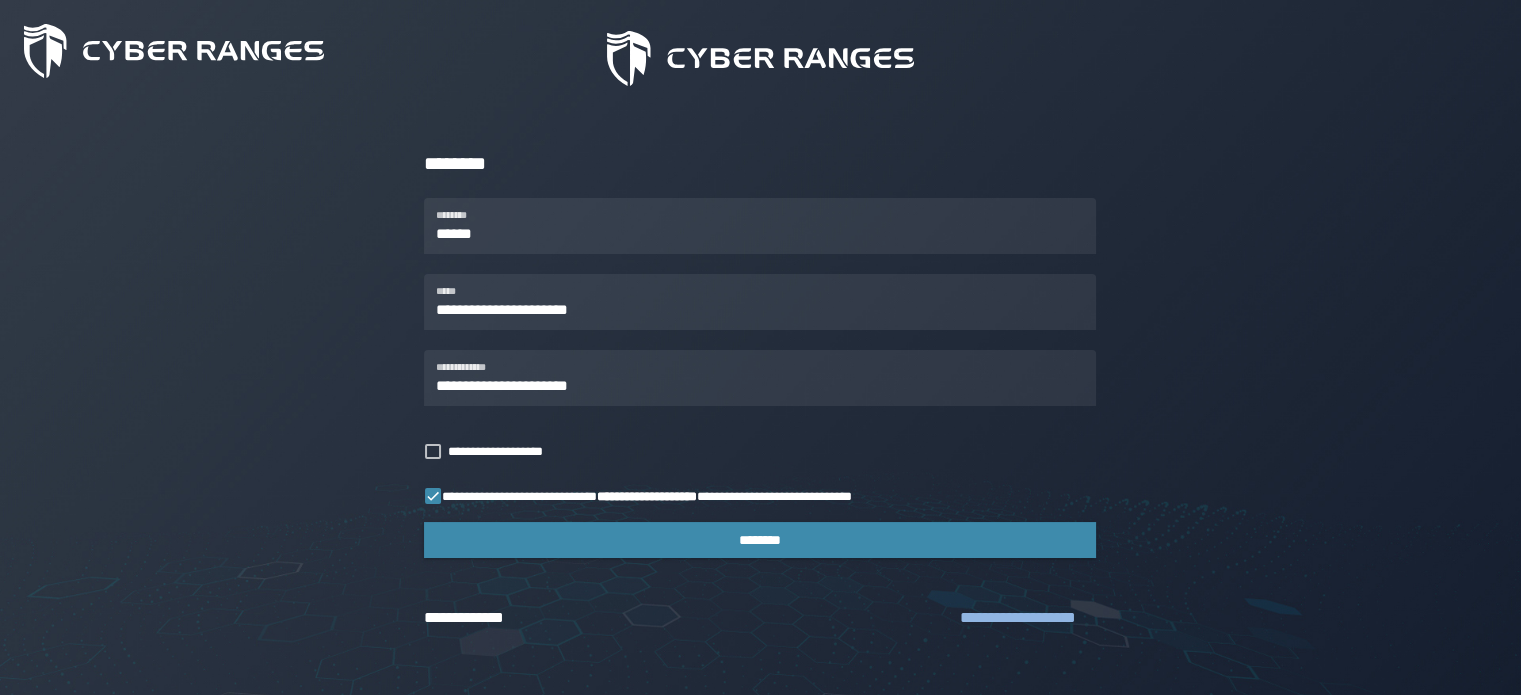 click on "**********" 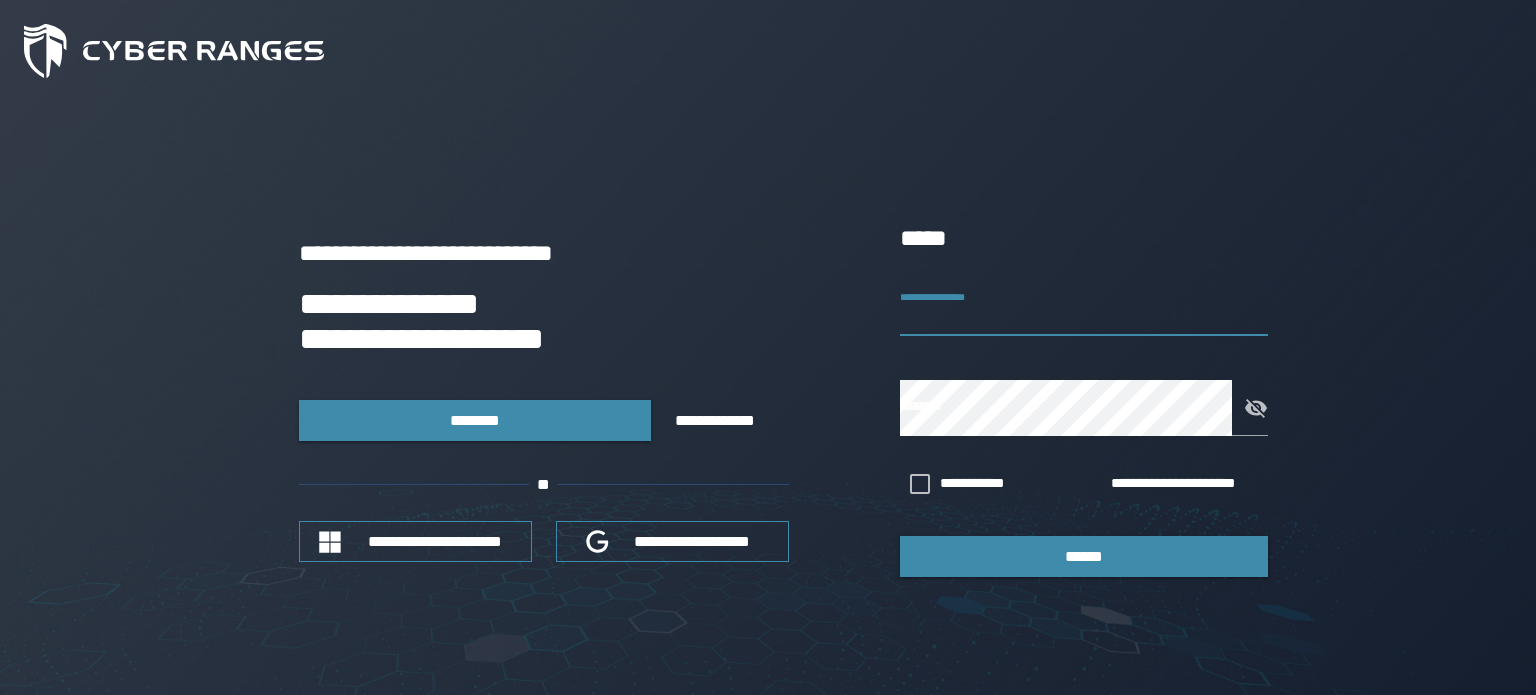 click on "**********" at bounding box center (1084, 308) 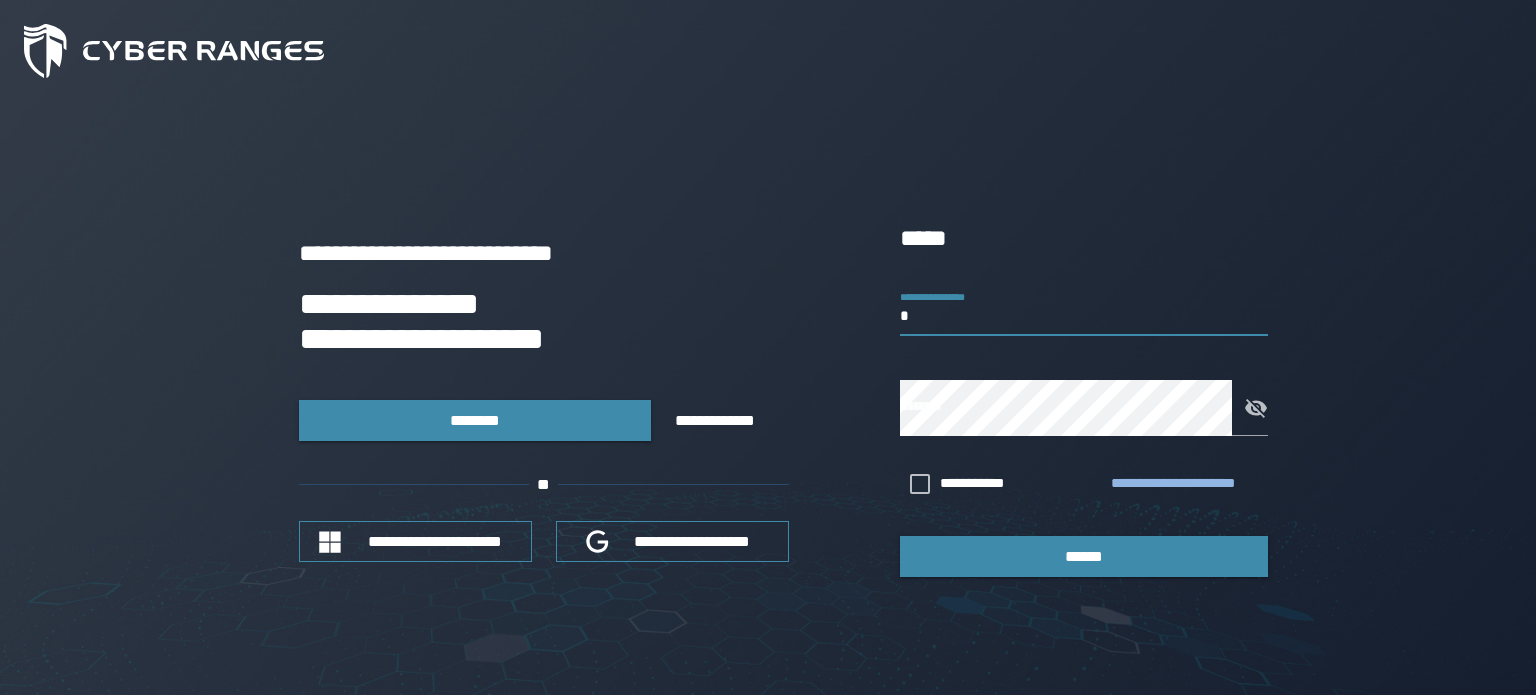 type on "*" 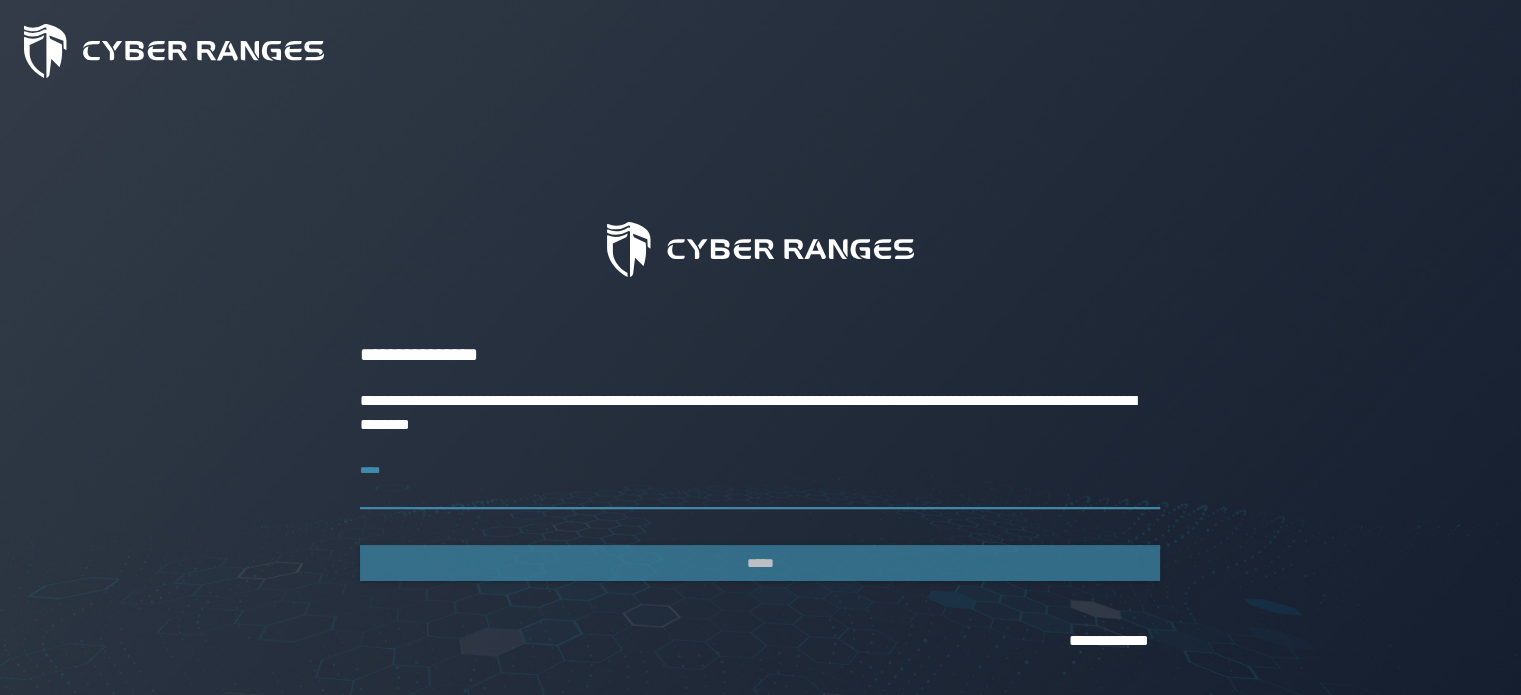 click on "*****" at bounding box center (760, 481) 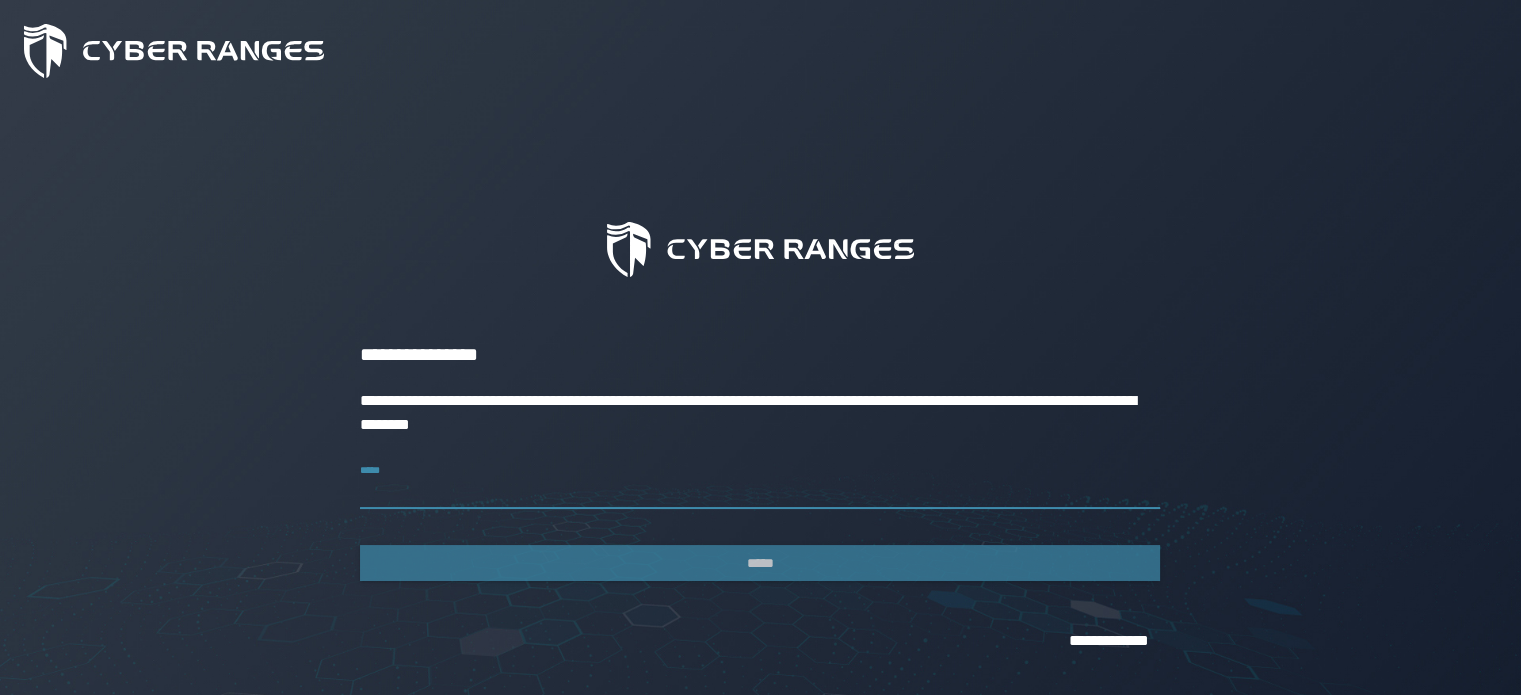 type on "**********" 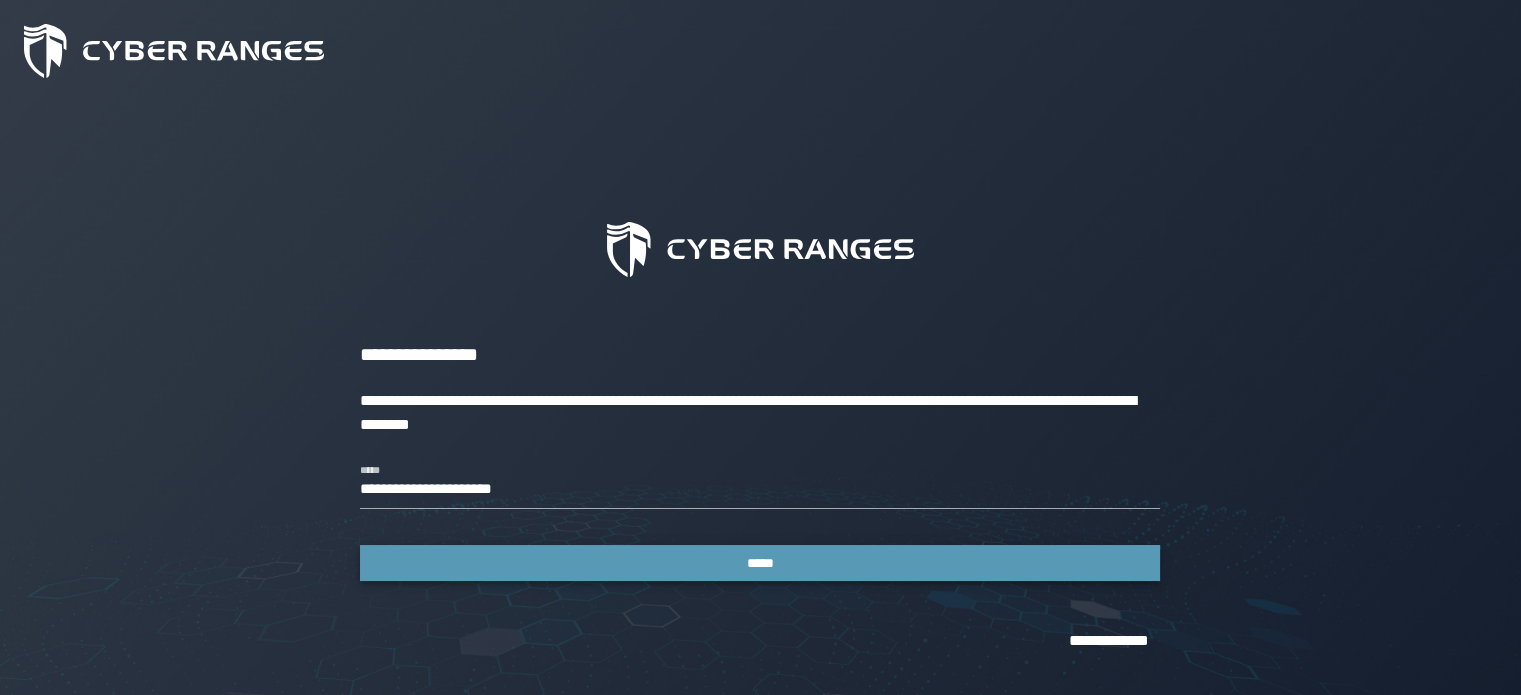 click on "*****" at bounding box center (760, 563) 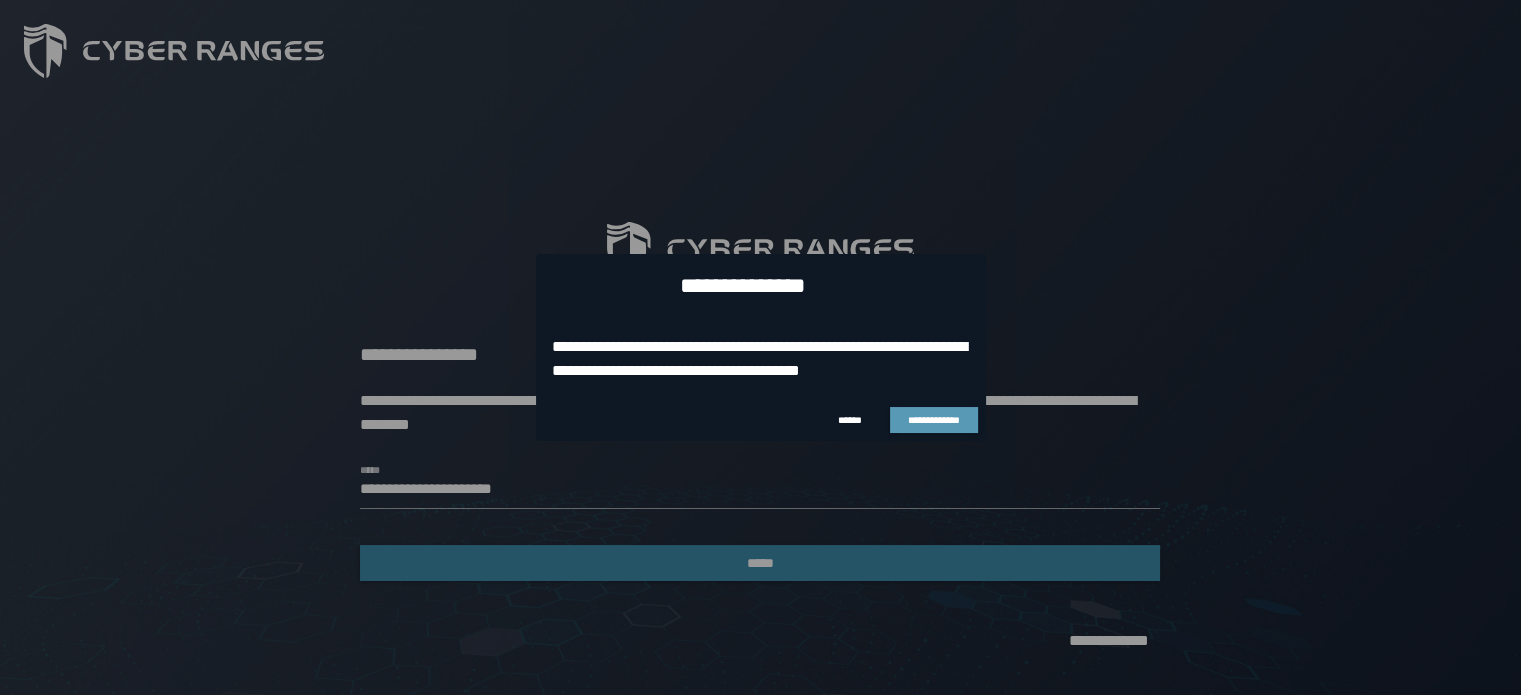click on "**********" at bounding box center (934, 420) 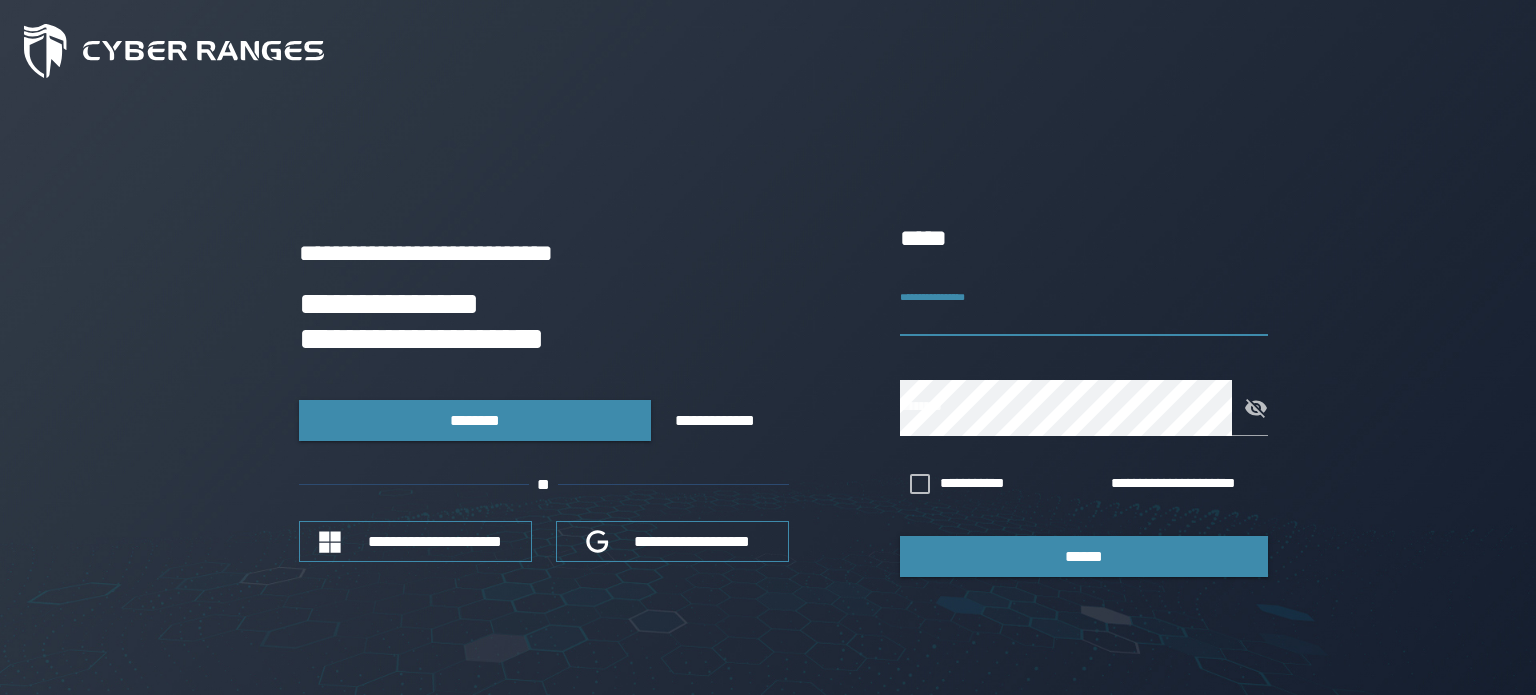 click on "**********" at bounding box center (1084, 308) 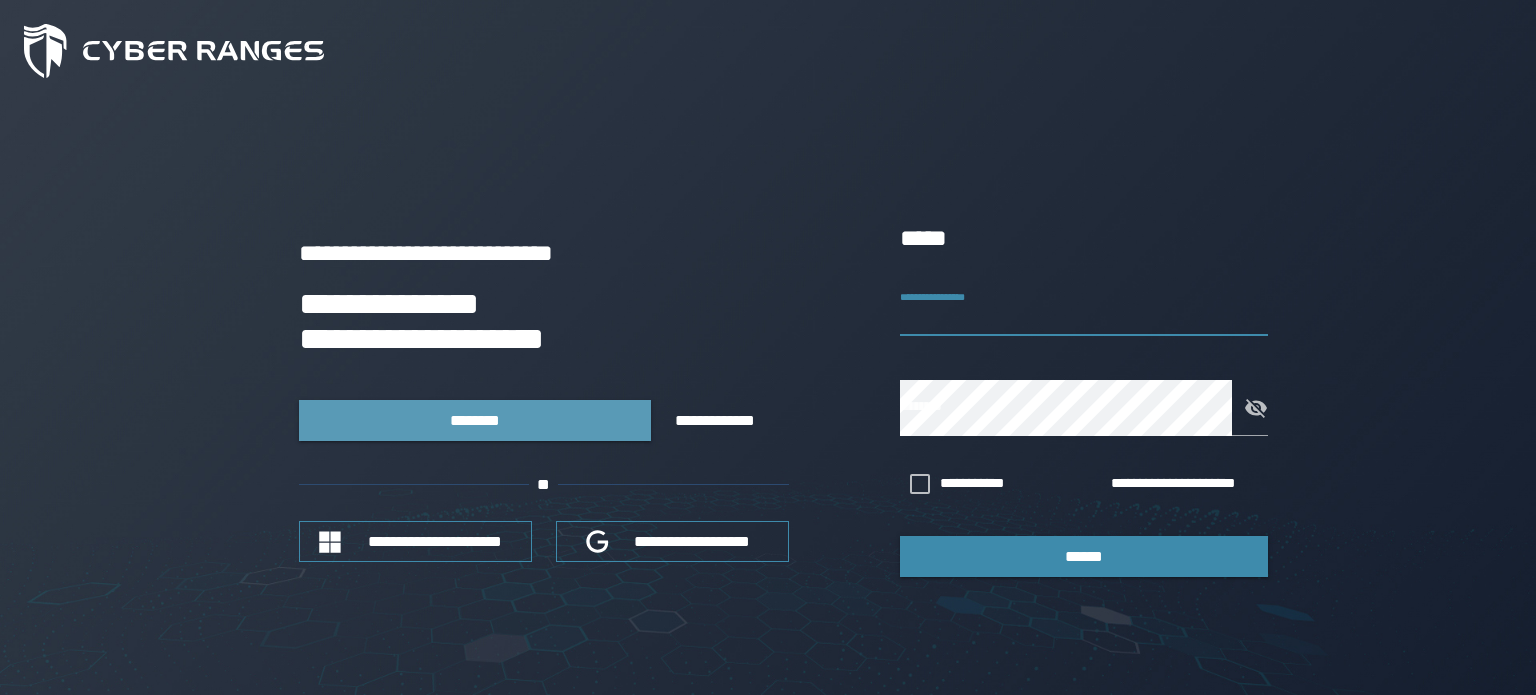 click on "********" at bounding box center [475, 420] 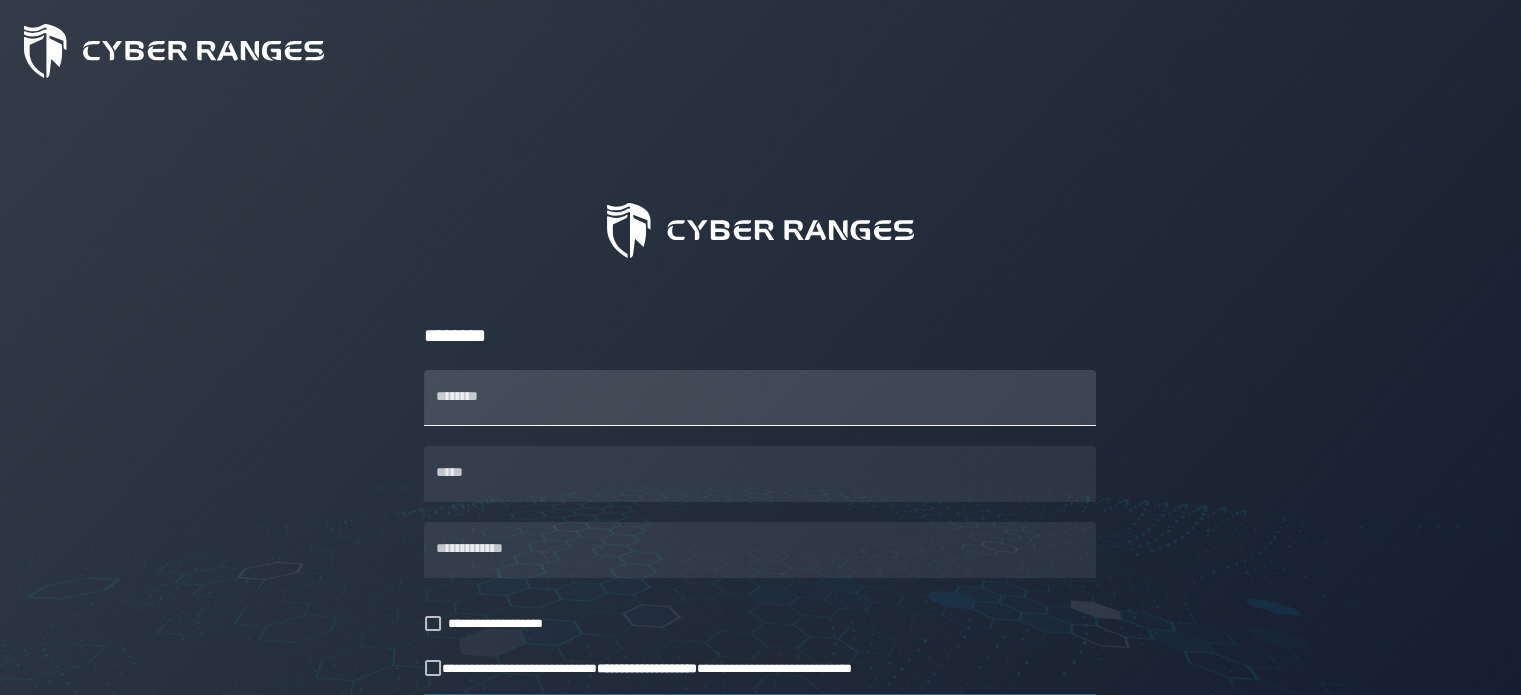click on "********" at bounding box center (760, 398) 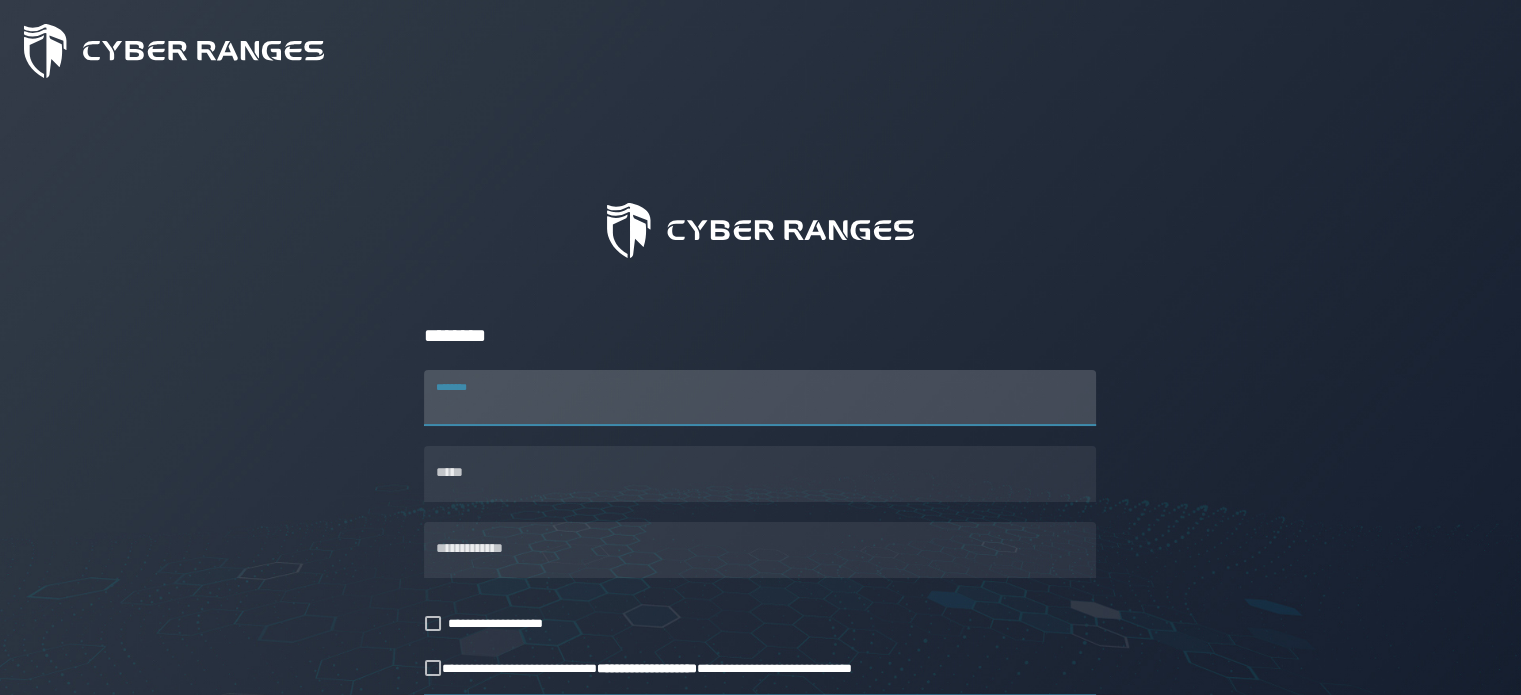 click on "********" at bounding box center [760, 398] 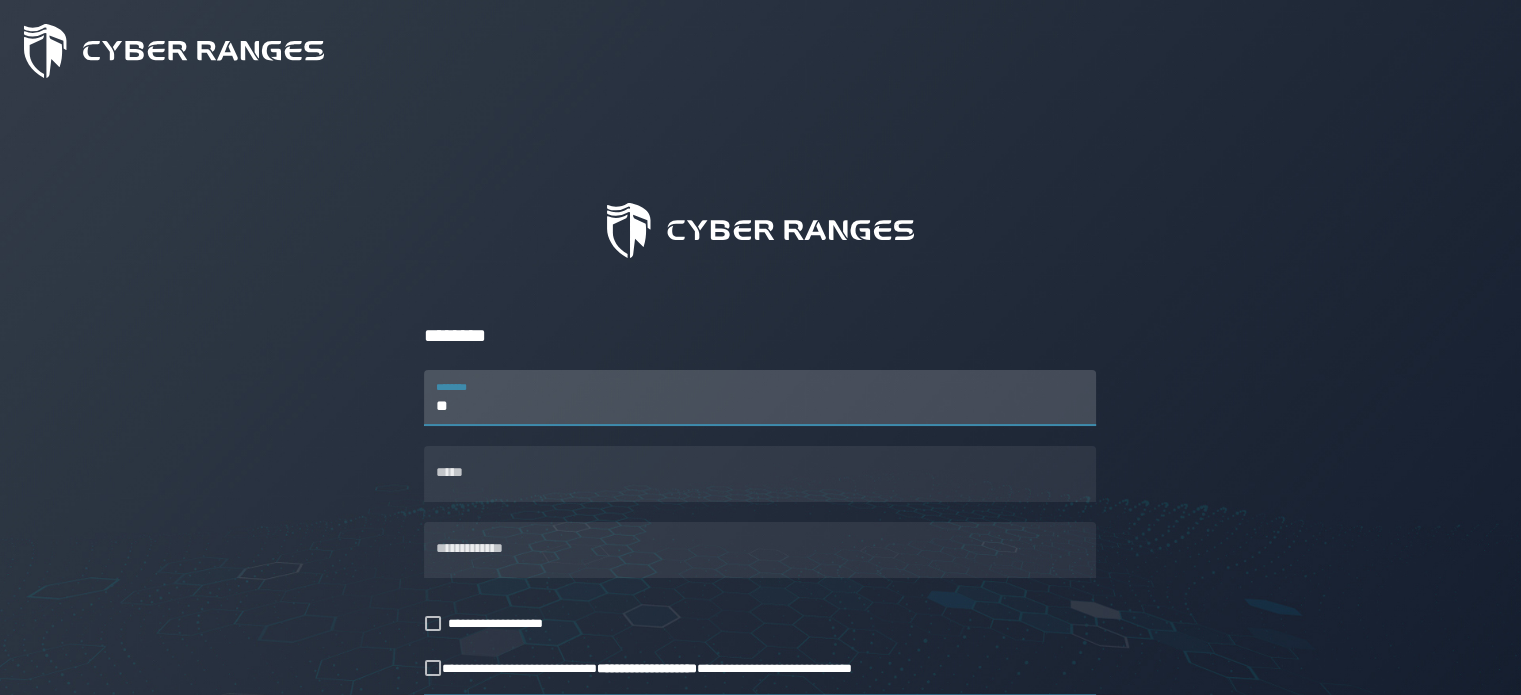 type on "*" 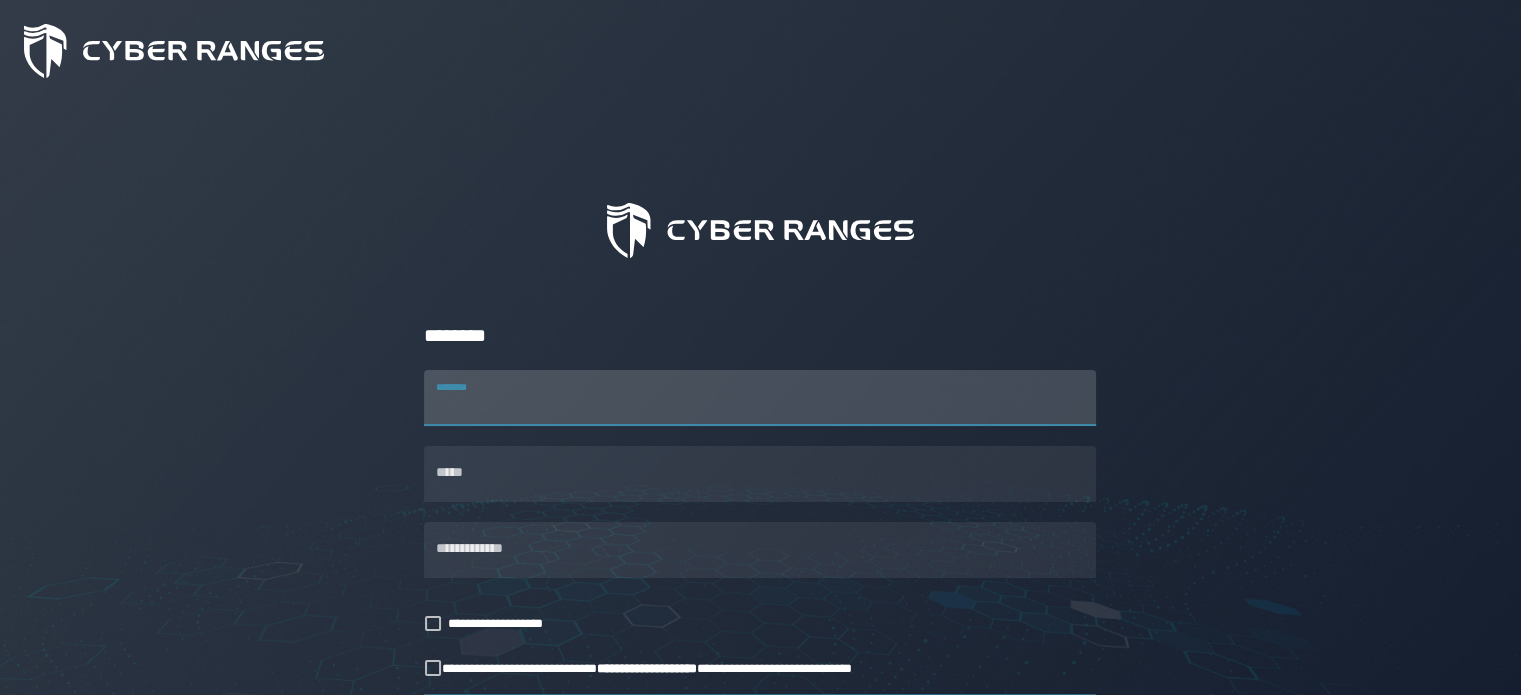 type on "*" 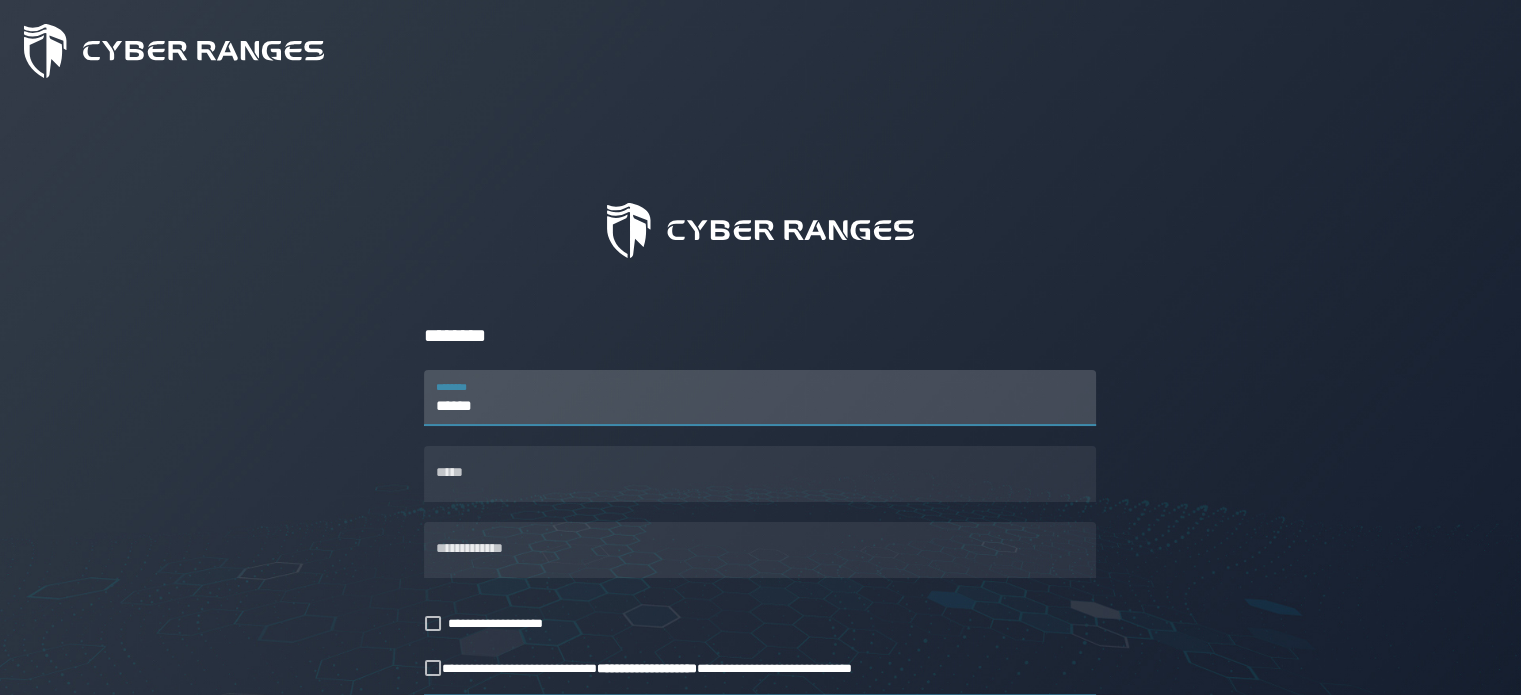 type on "******" 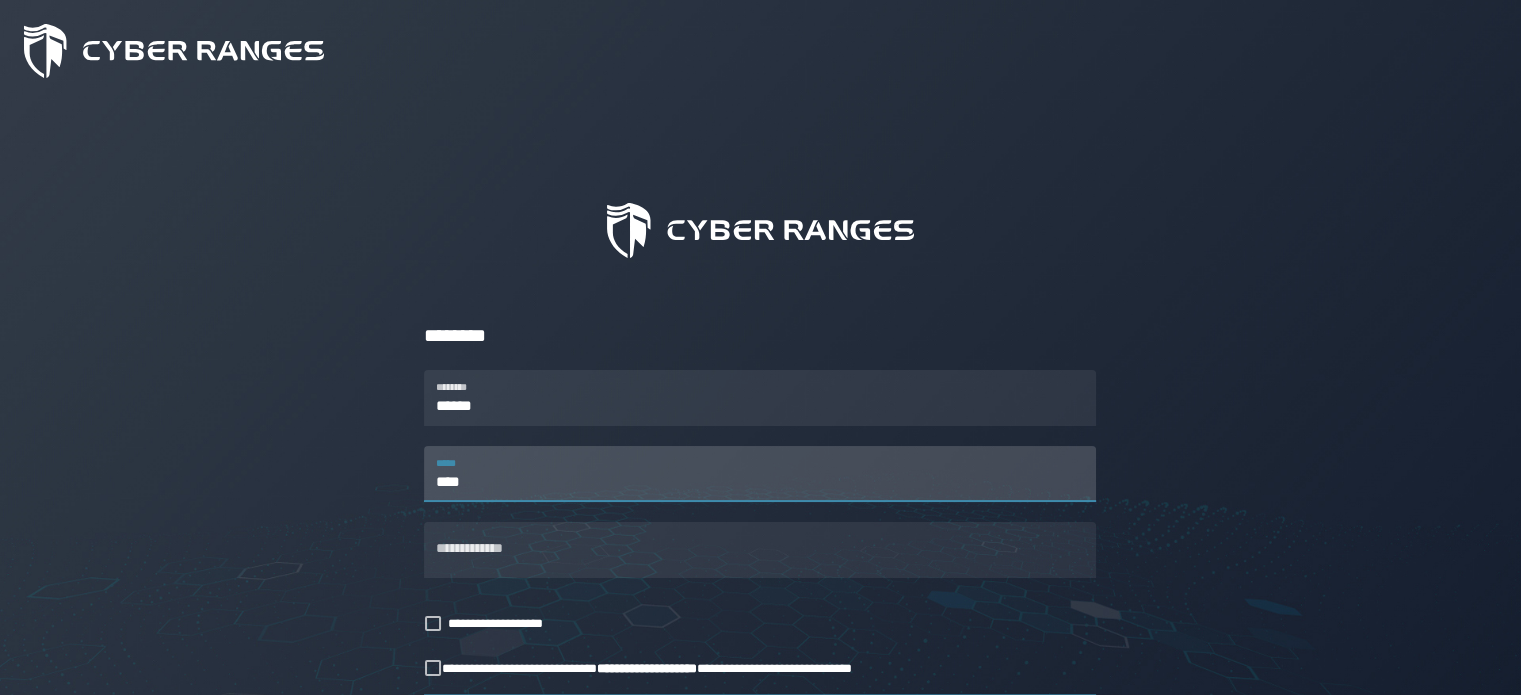 type on "**********" 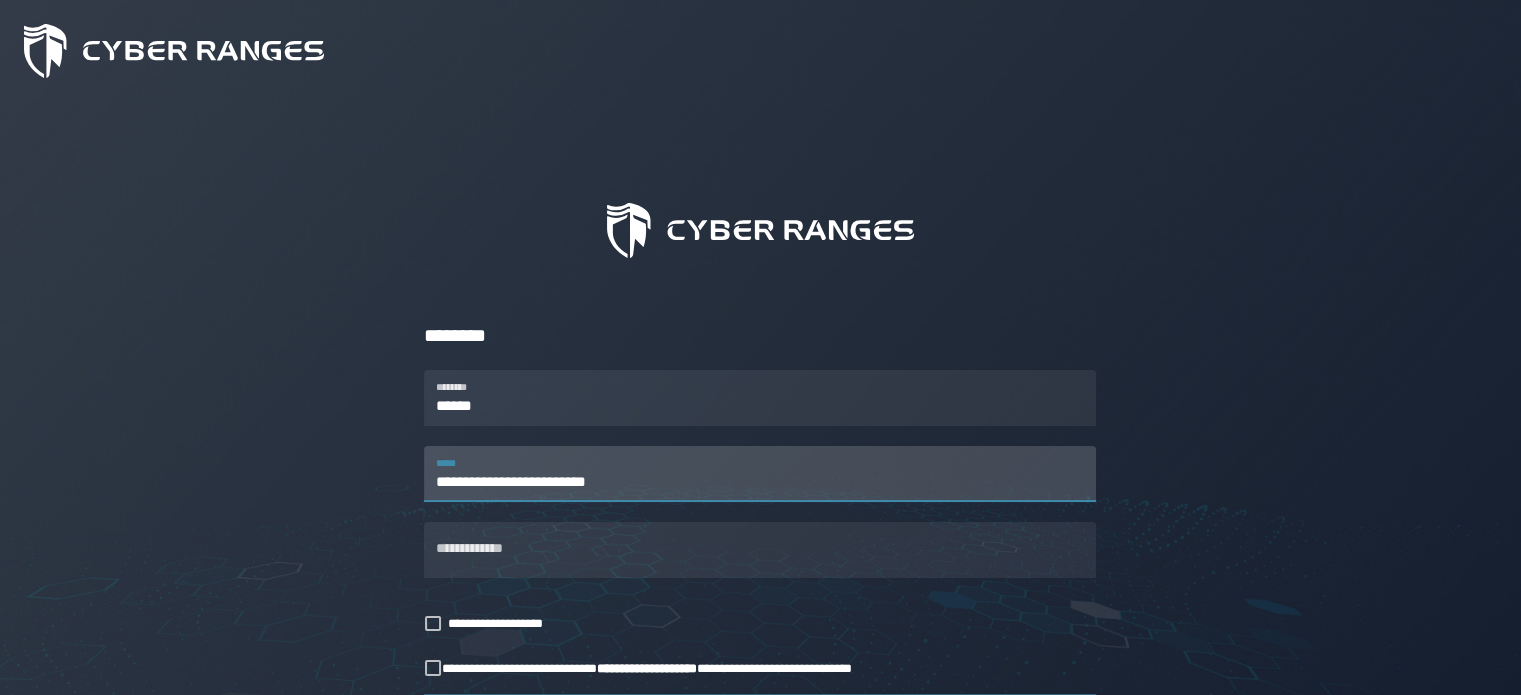 type on "**********" 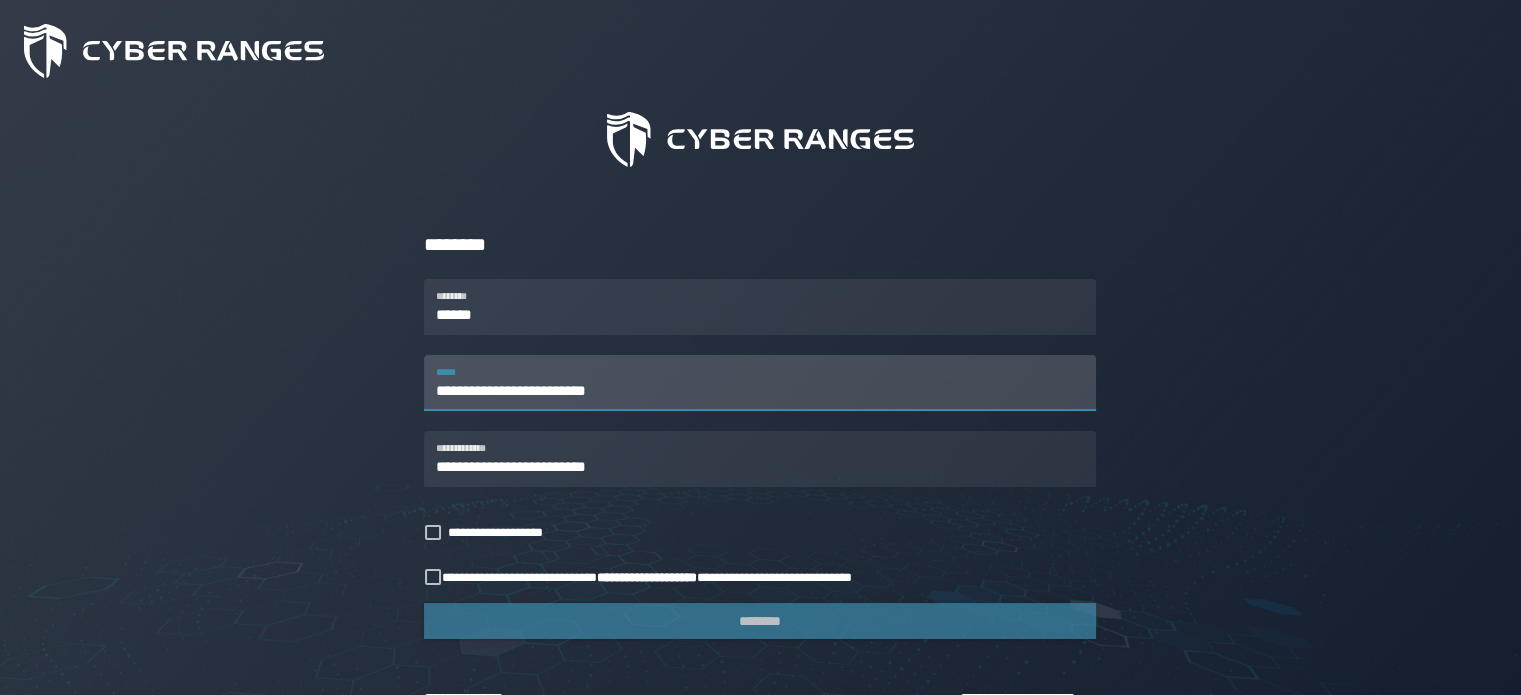 scroll, scrollTop: 92, scrollLeft: 0, axis: vertical 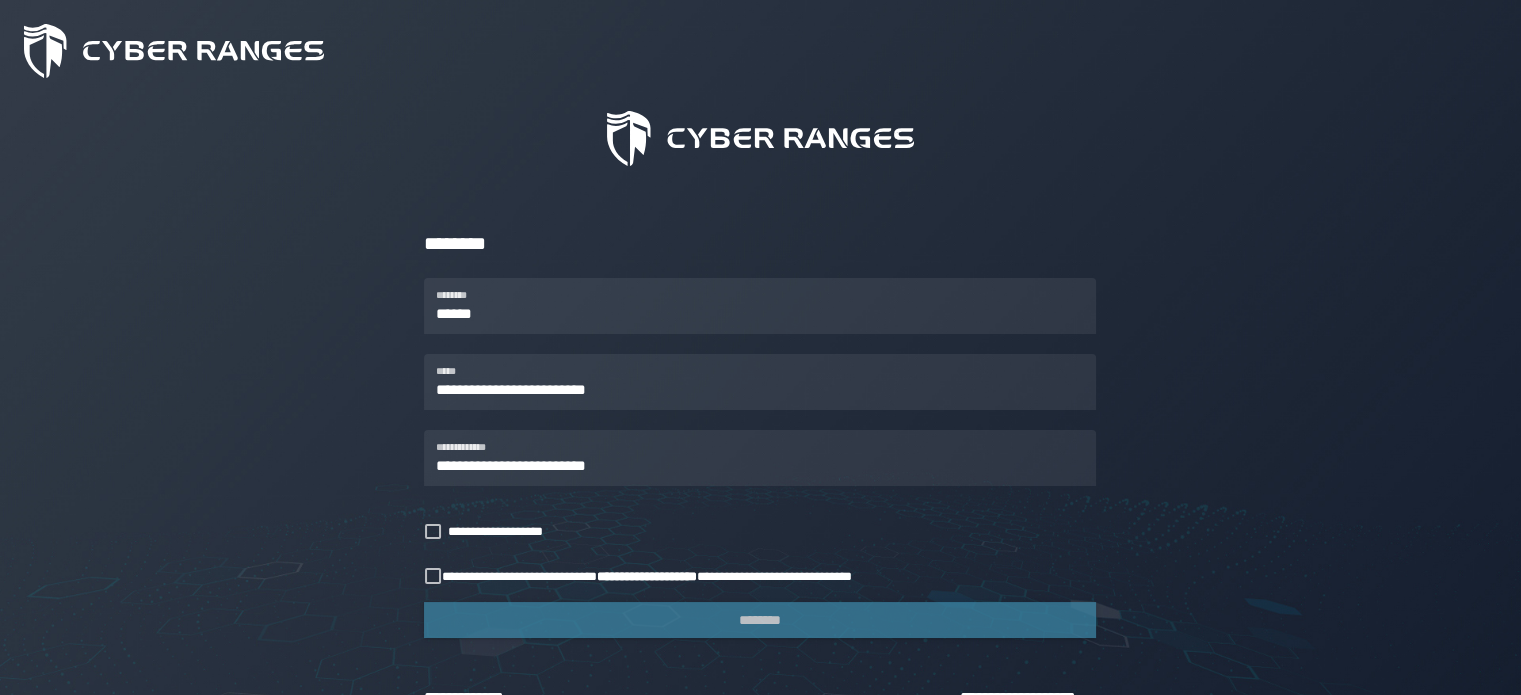 click on "**********" 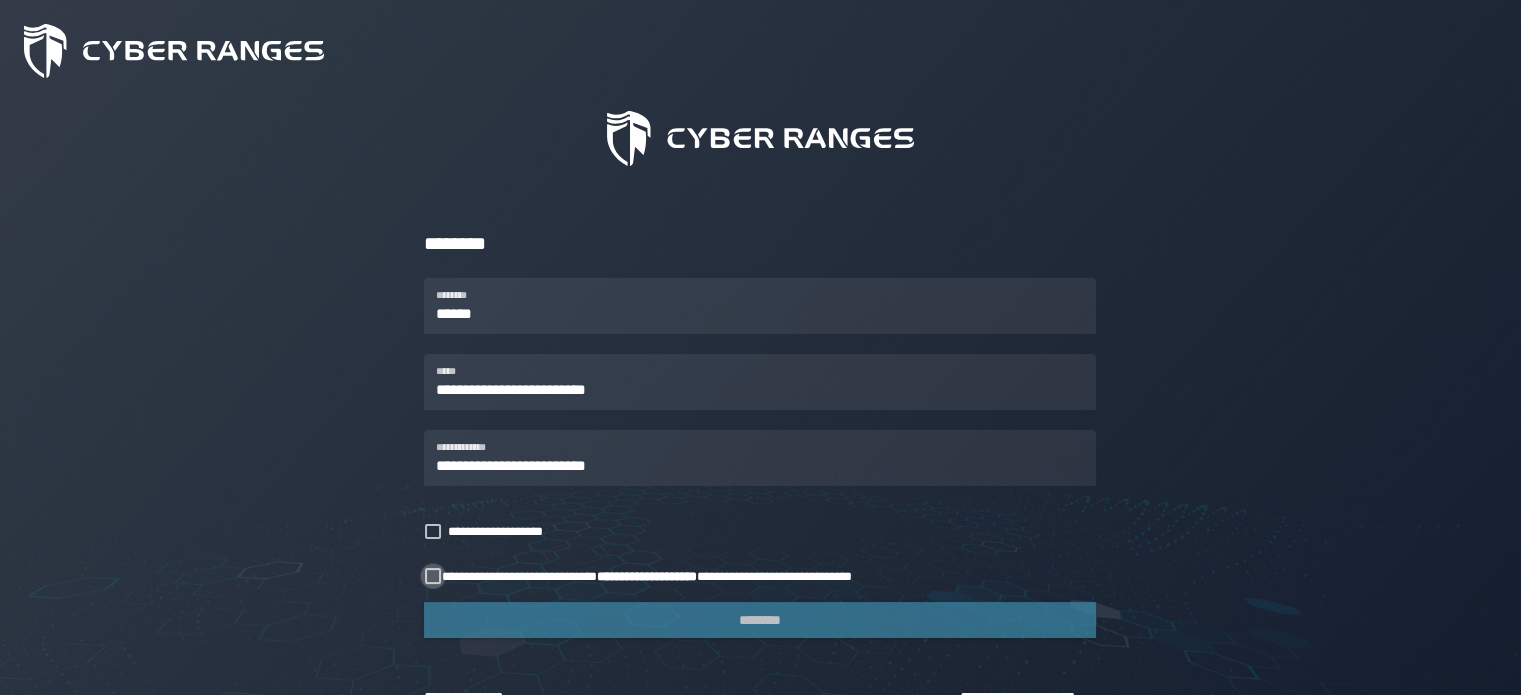 click 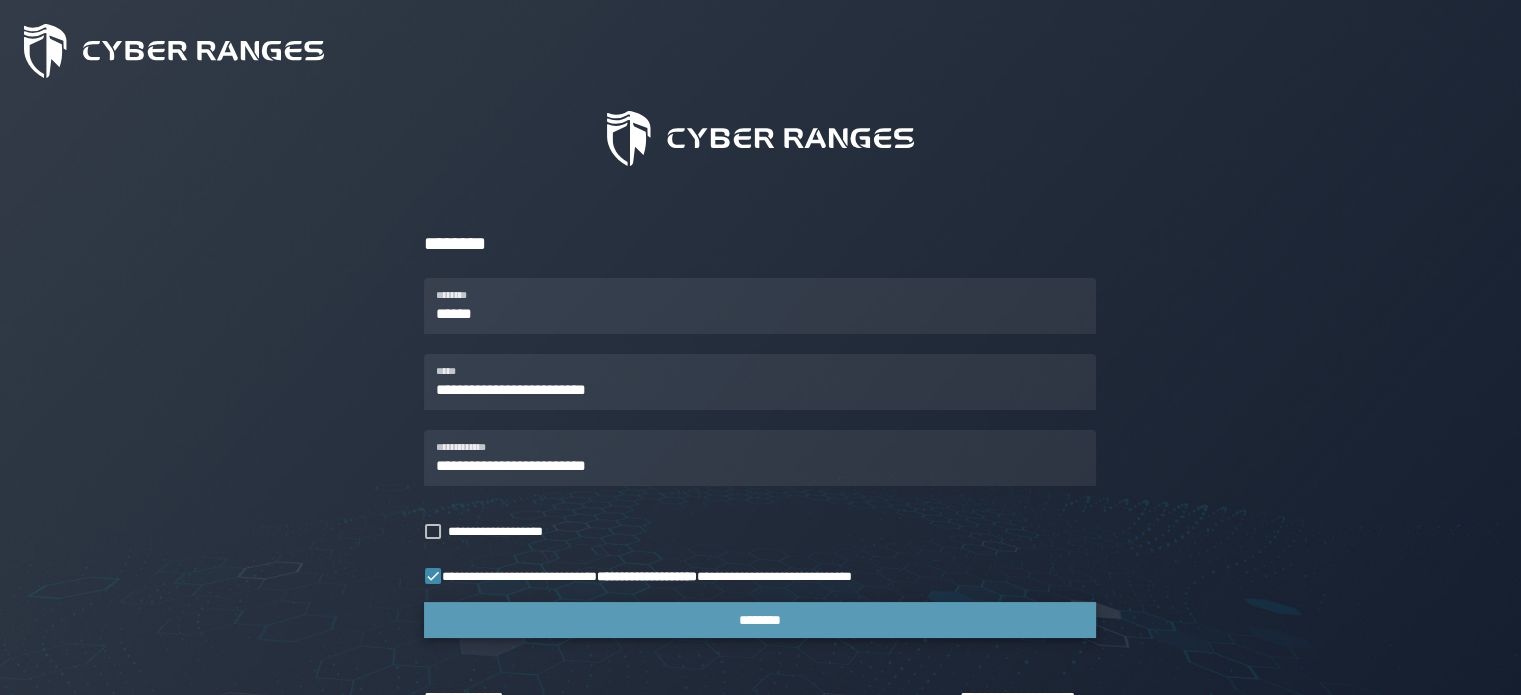 click on "********" 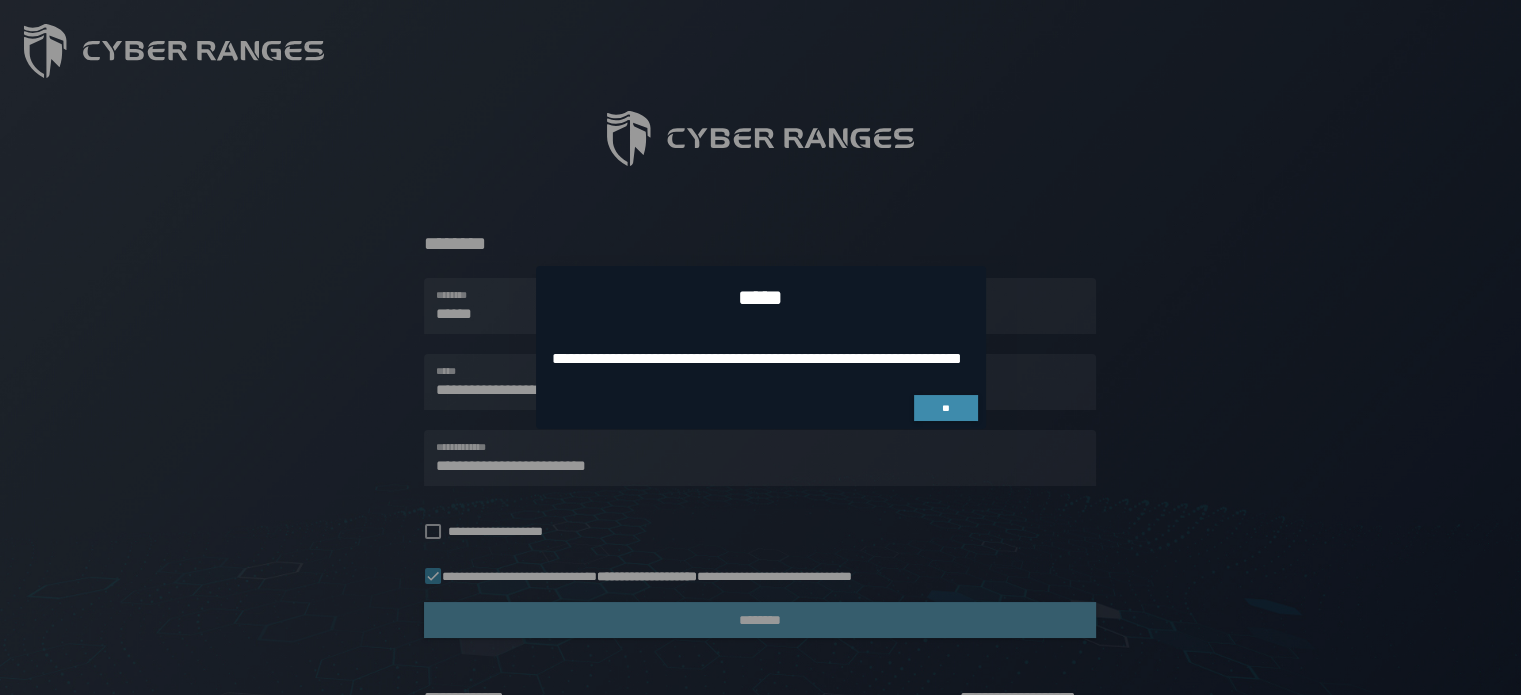 scroll, scrollTop: 0, scrollLeft: 0, axis: both 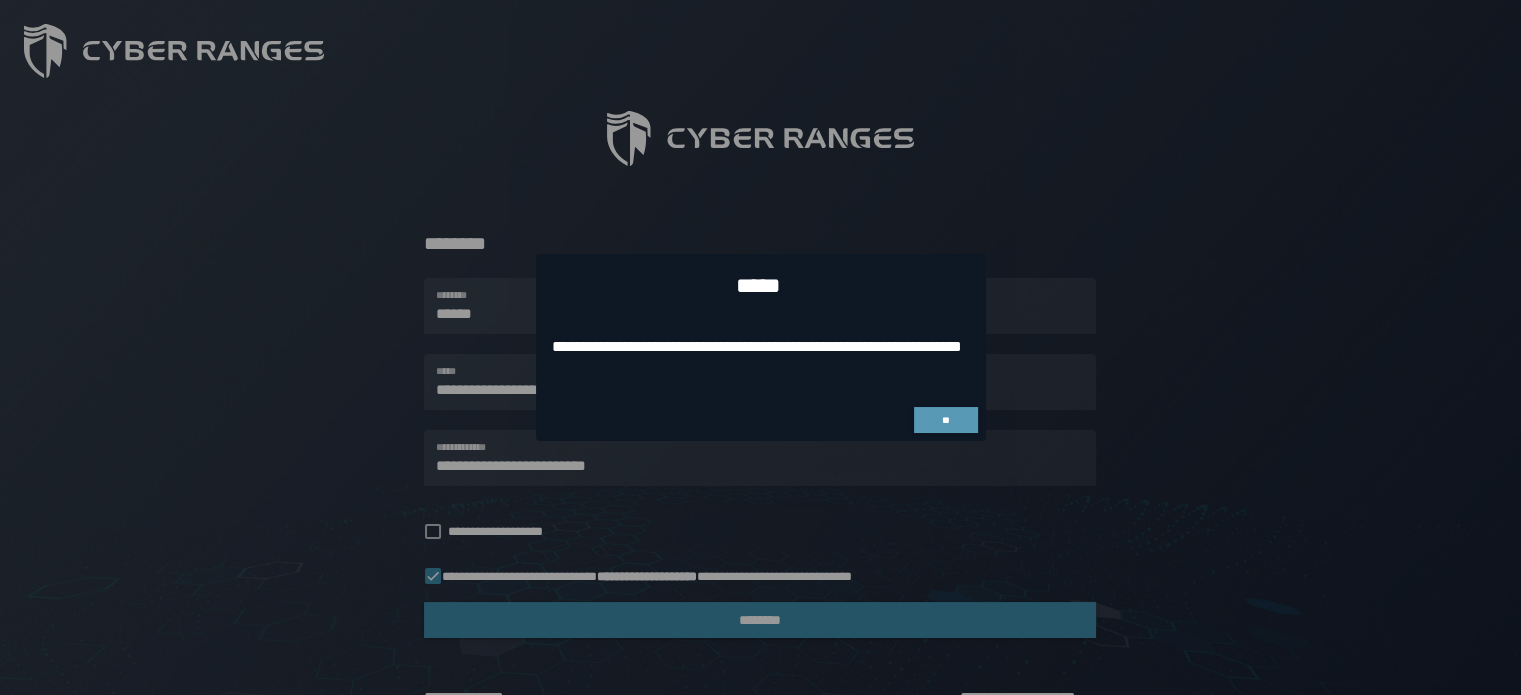 click on "**" at bounding box center [946, 420] 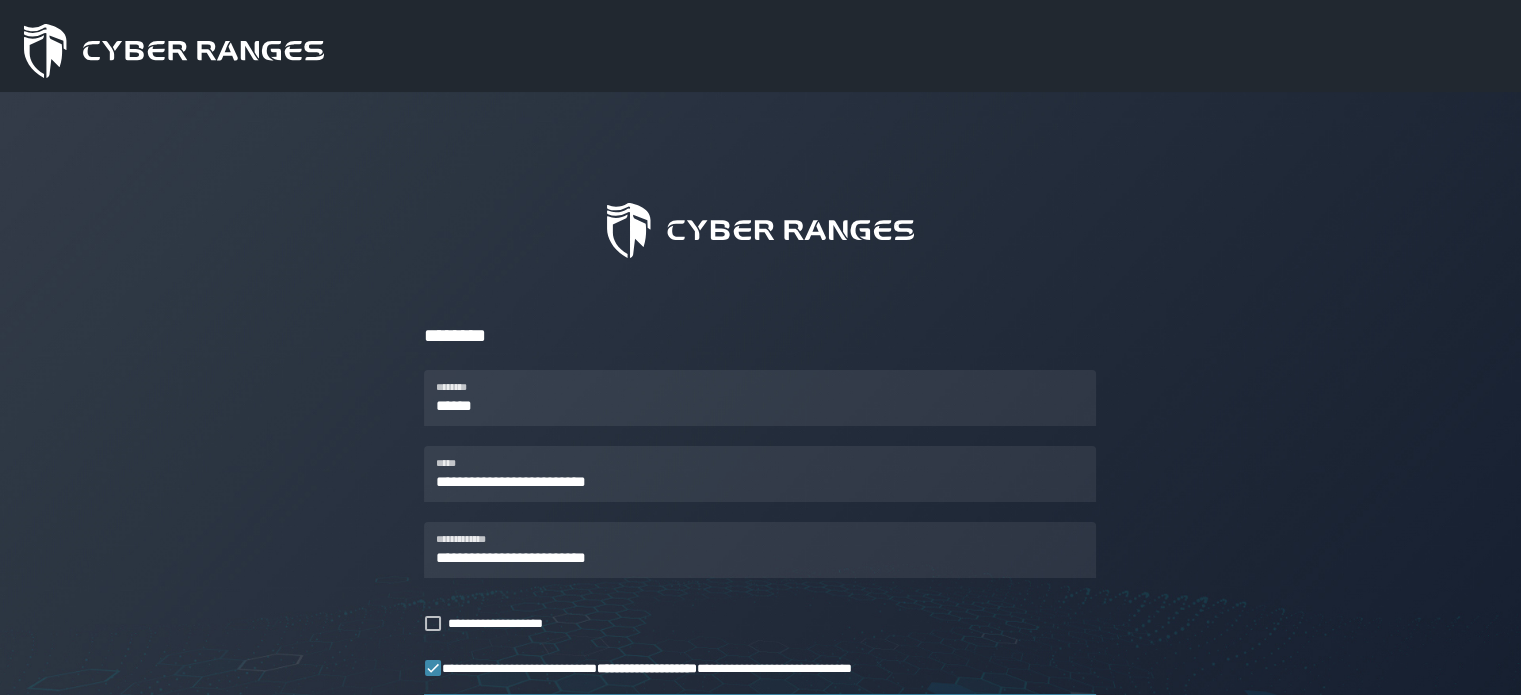scroll, scrollTop: 92, scrollLeft: 0, axis: vertical 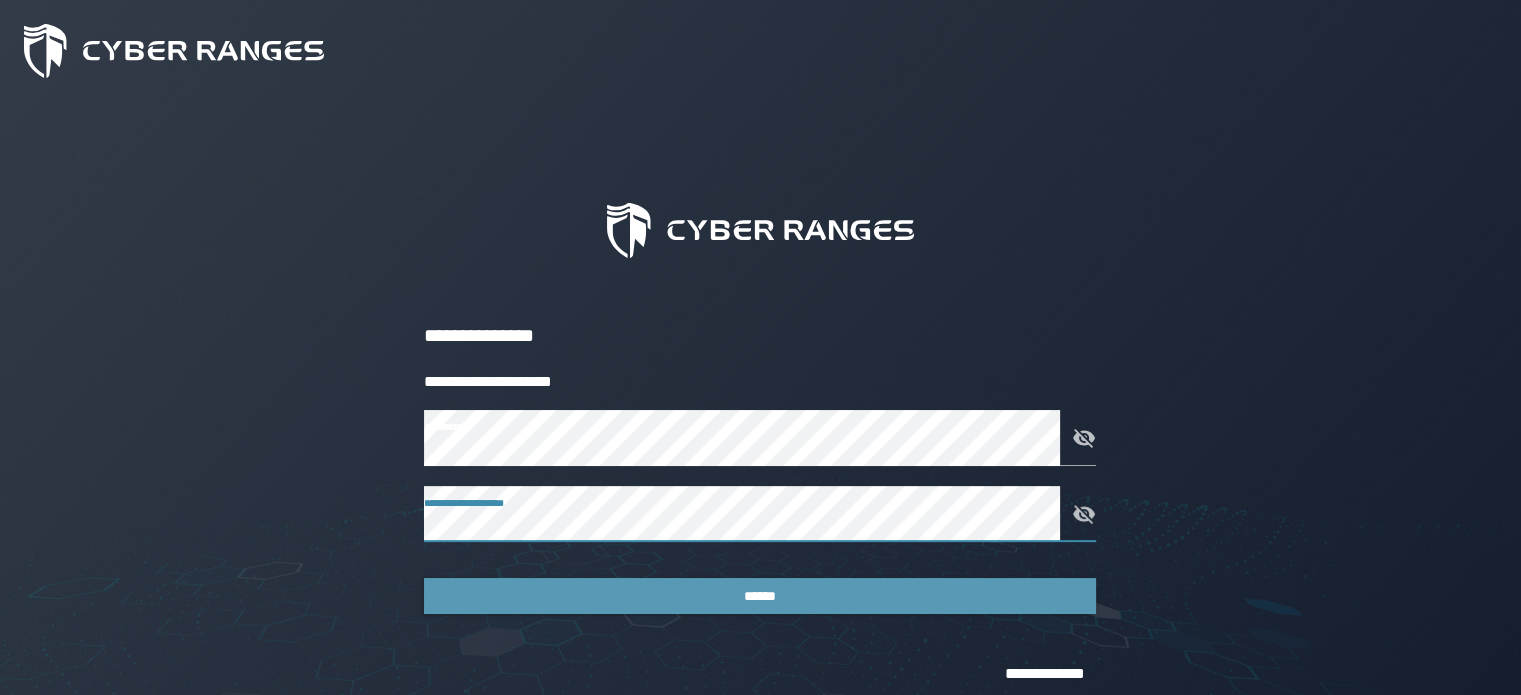 click on "******" at bounding box center [760, 596] 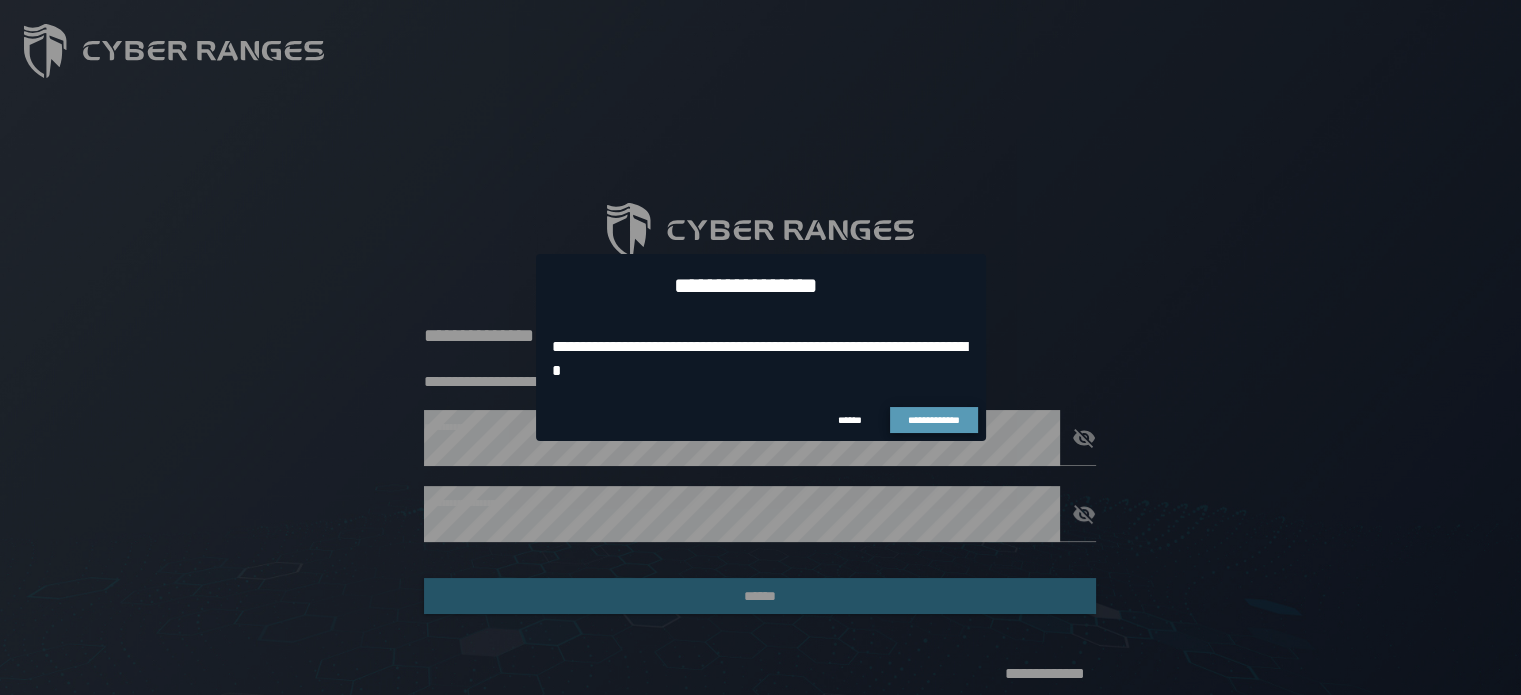 click on "**********" at bounding box center (934, 420) 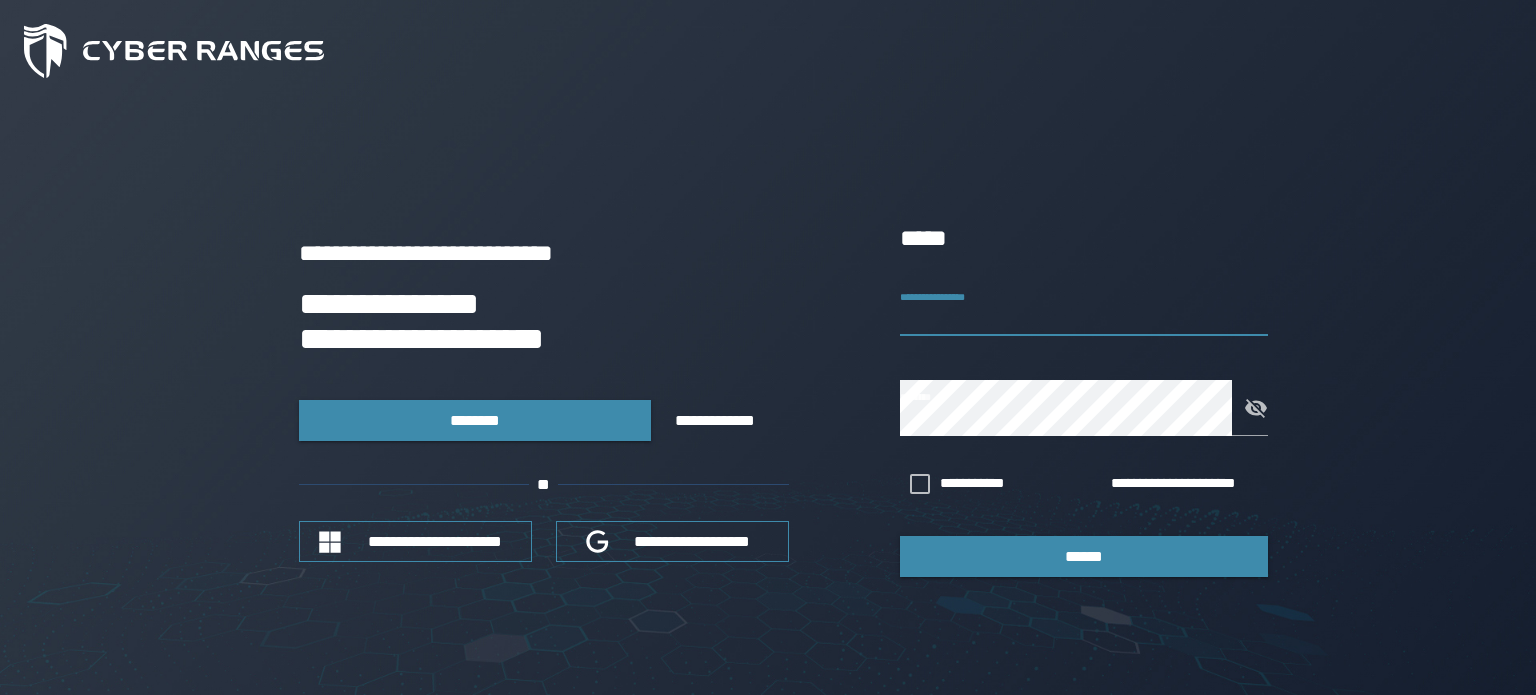 click on "**********" at bounding box center [1084, 308] 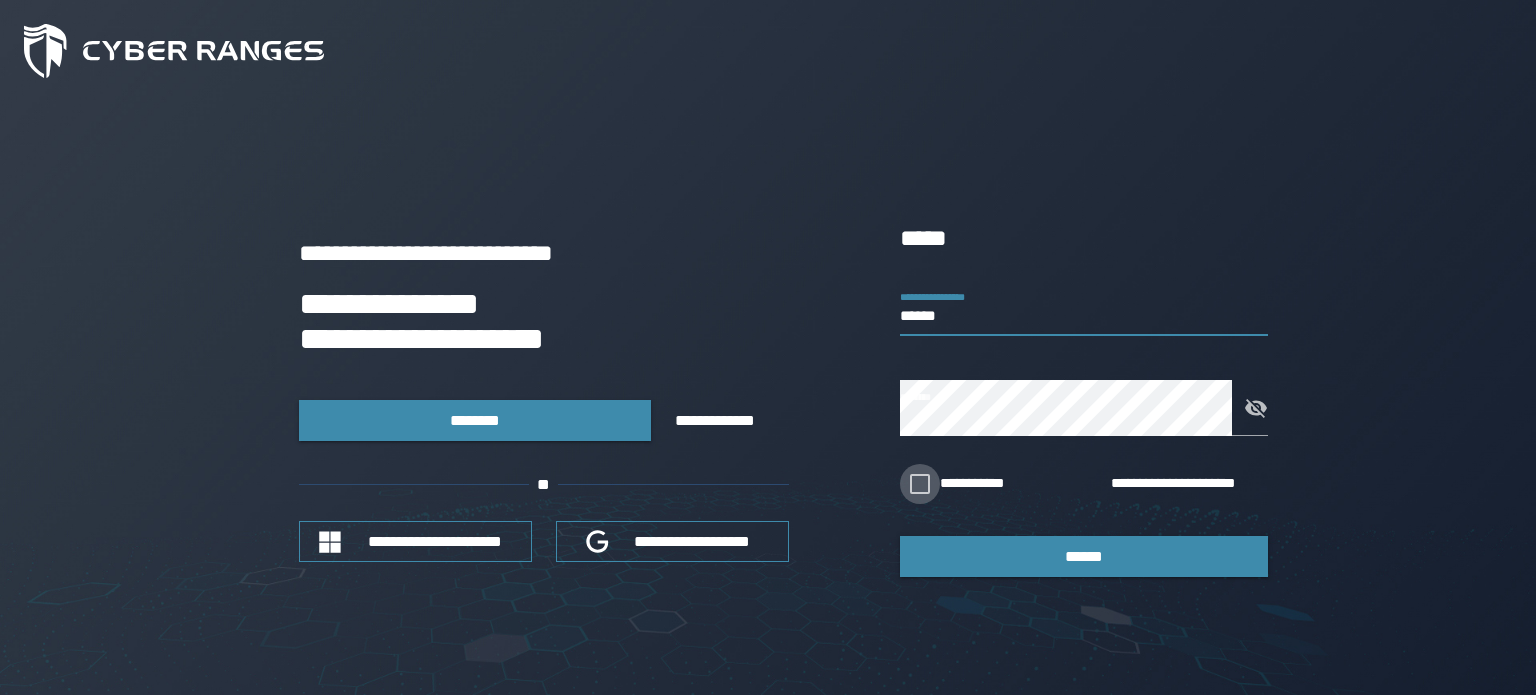 type on "******" 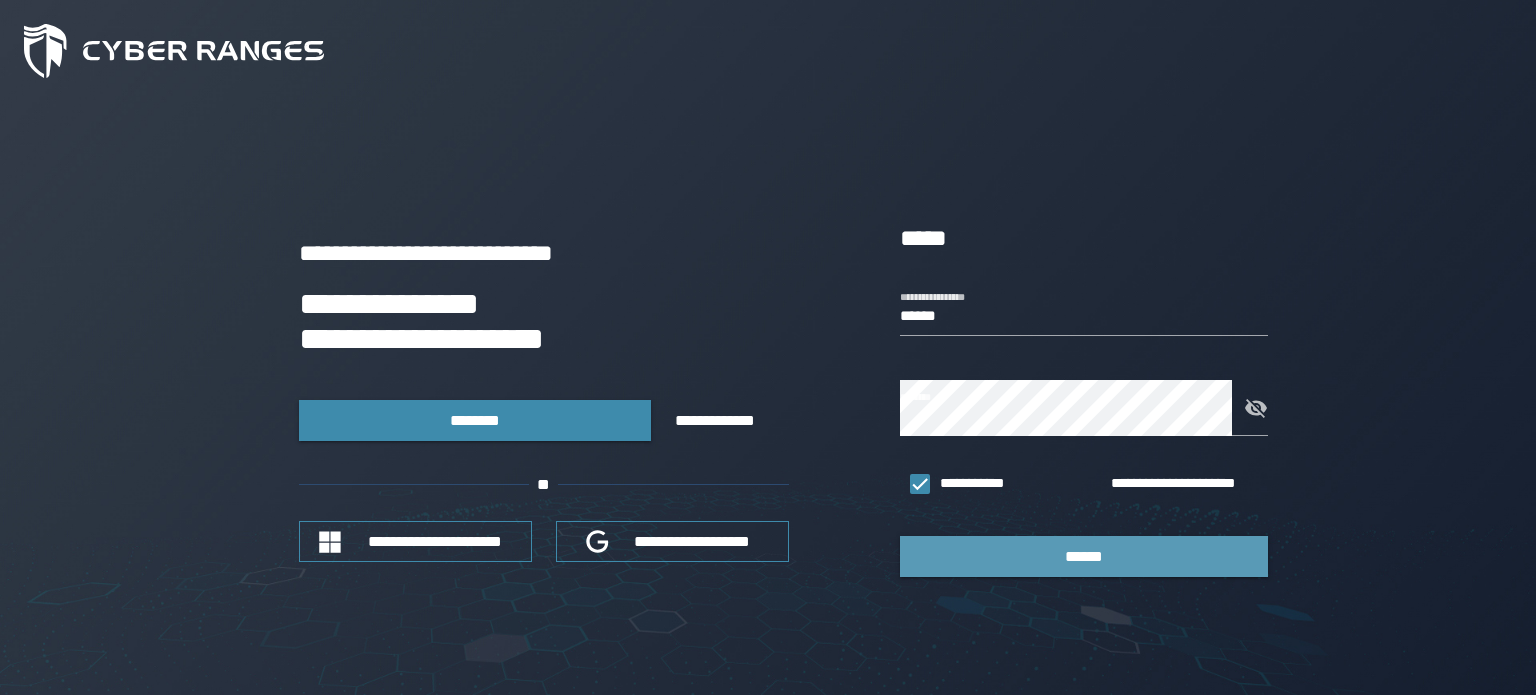 click on "******" at bounding box center (1084, 556) 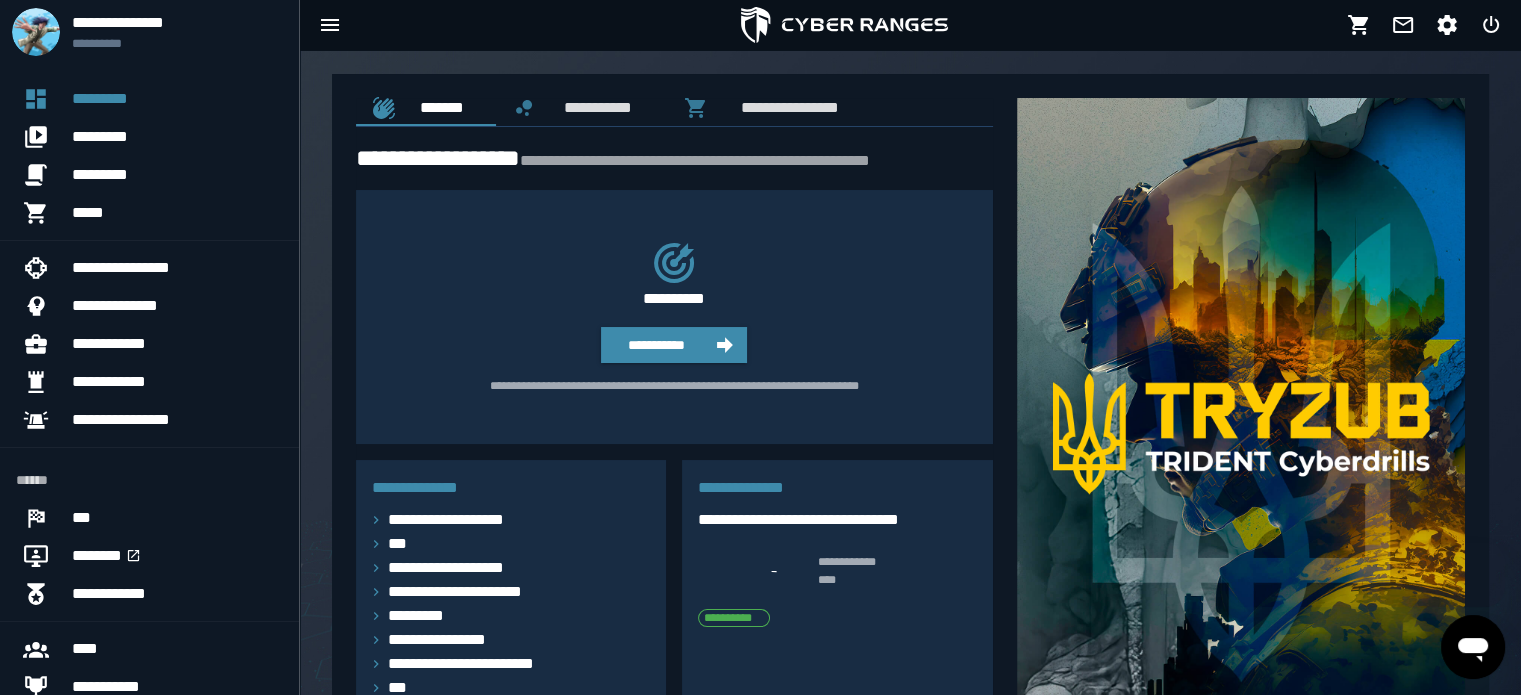 scroll, scrollTop: 0, scrollLeft: 0, axis: both 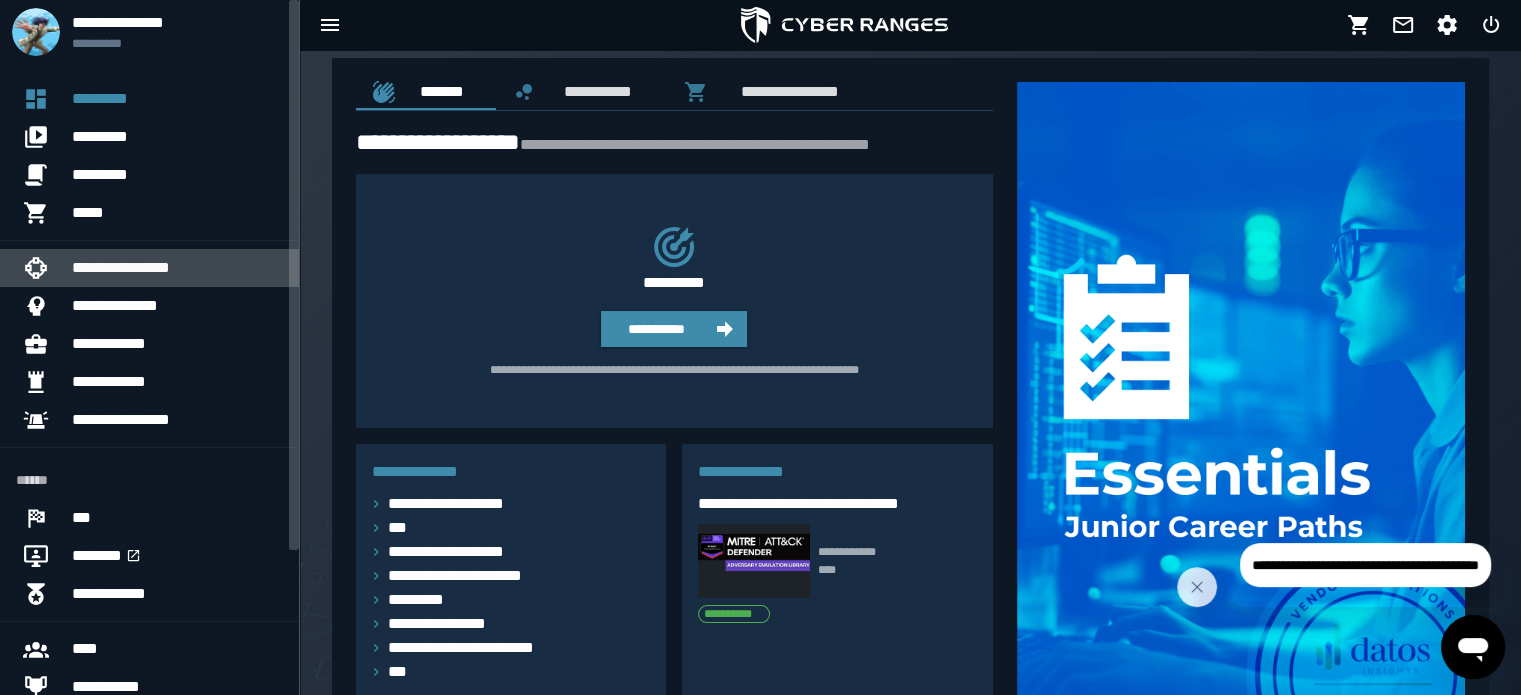 click on "**********" at bounding box center [177, 268] 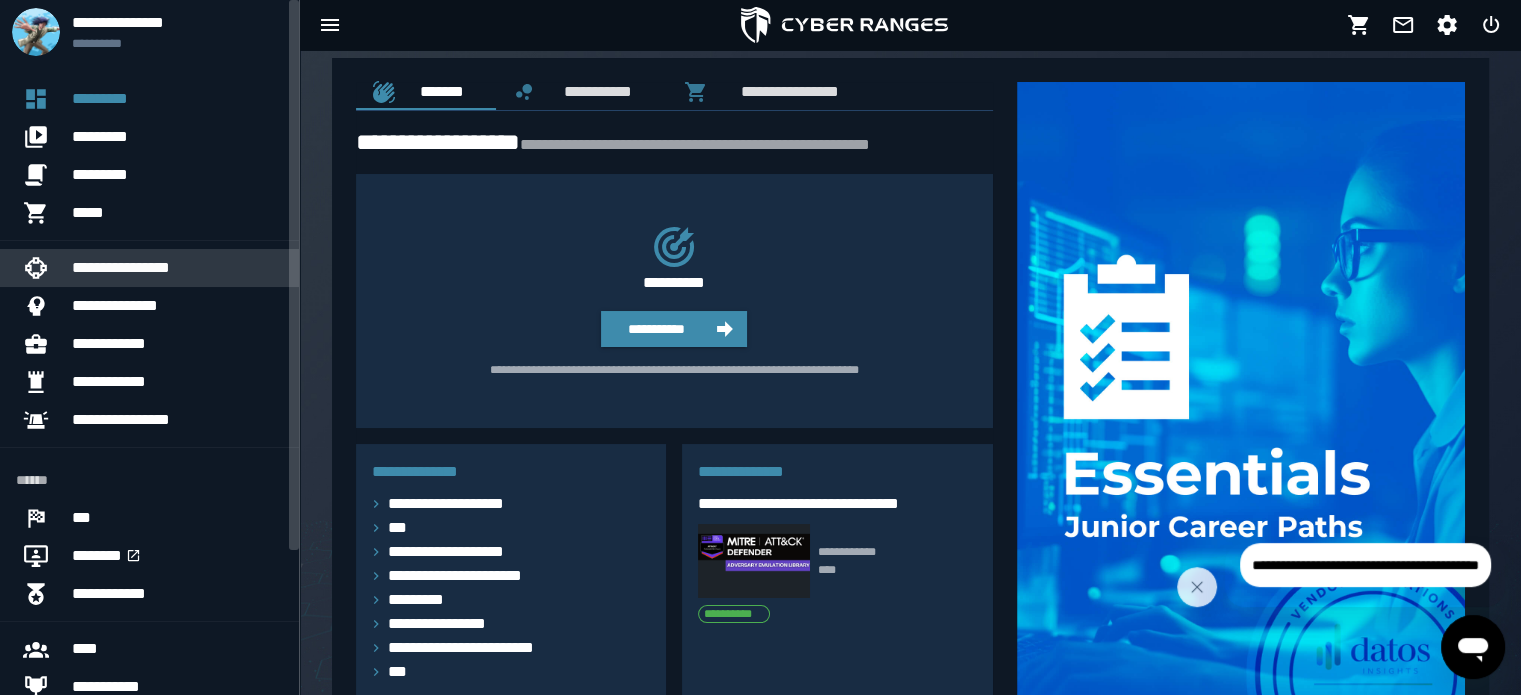 scroll, scrollTop: 0, scrollLeft: 0, axis: both 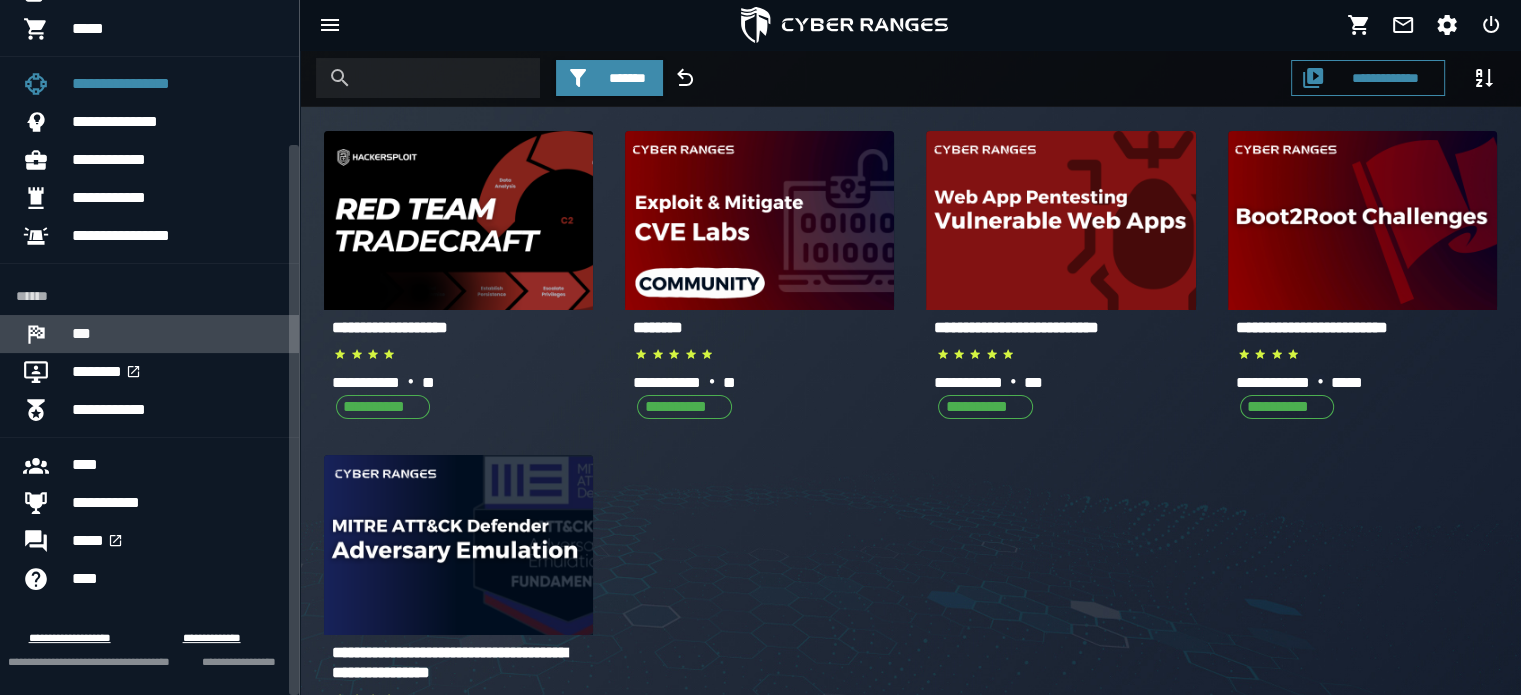 click on "***" at bounding box center (177, 334) 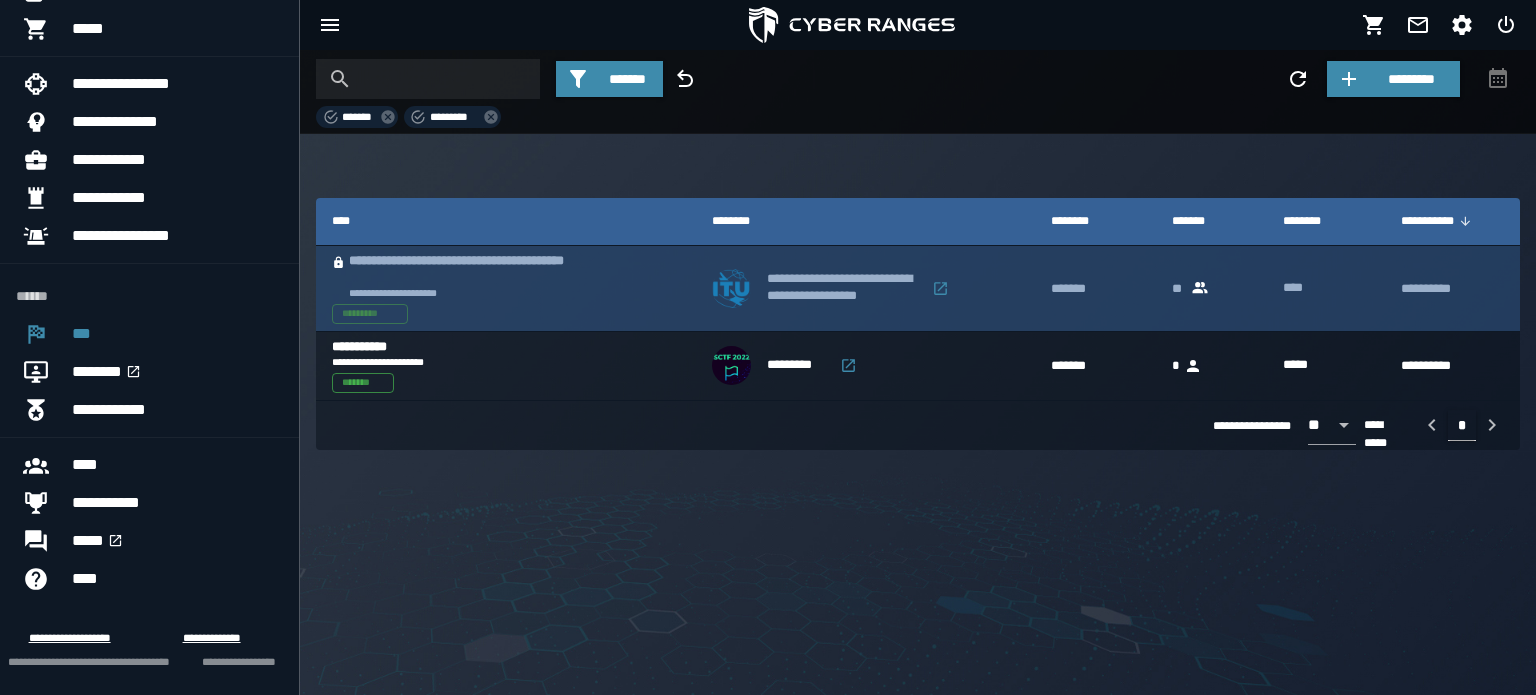 click on "**********" at bounding box center (479, 270) 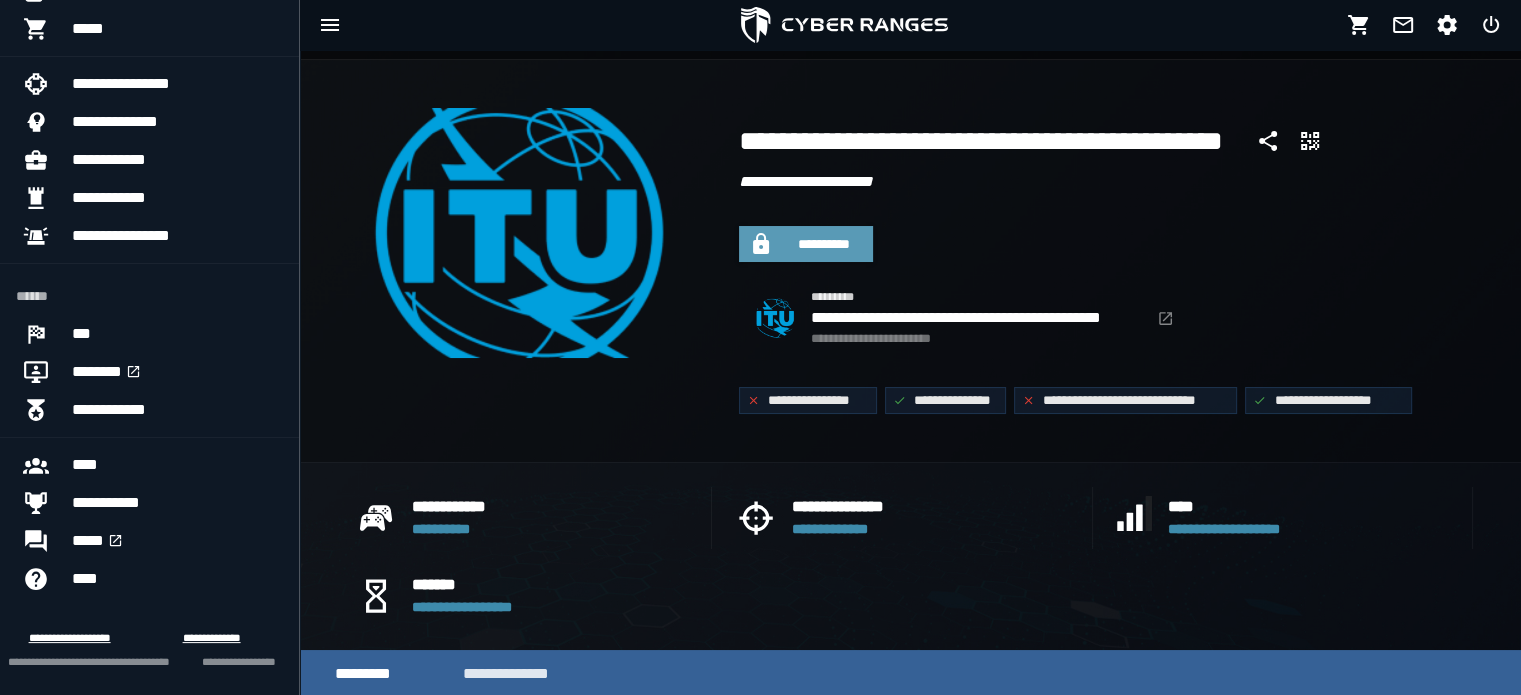 scroll, scrollTop: 60, scrollLeft: 0, axis: vertical 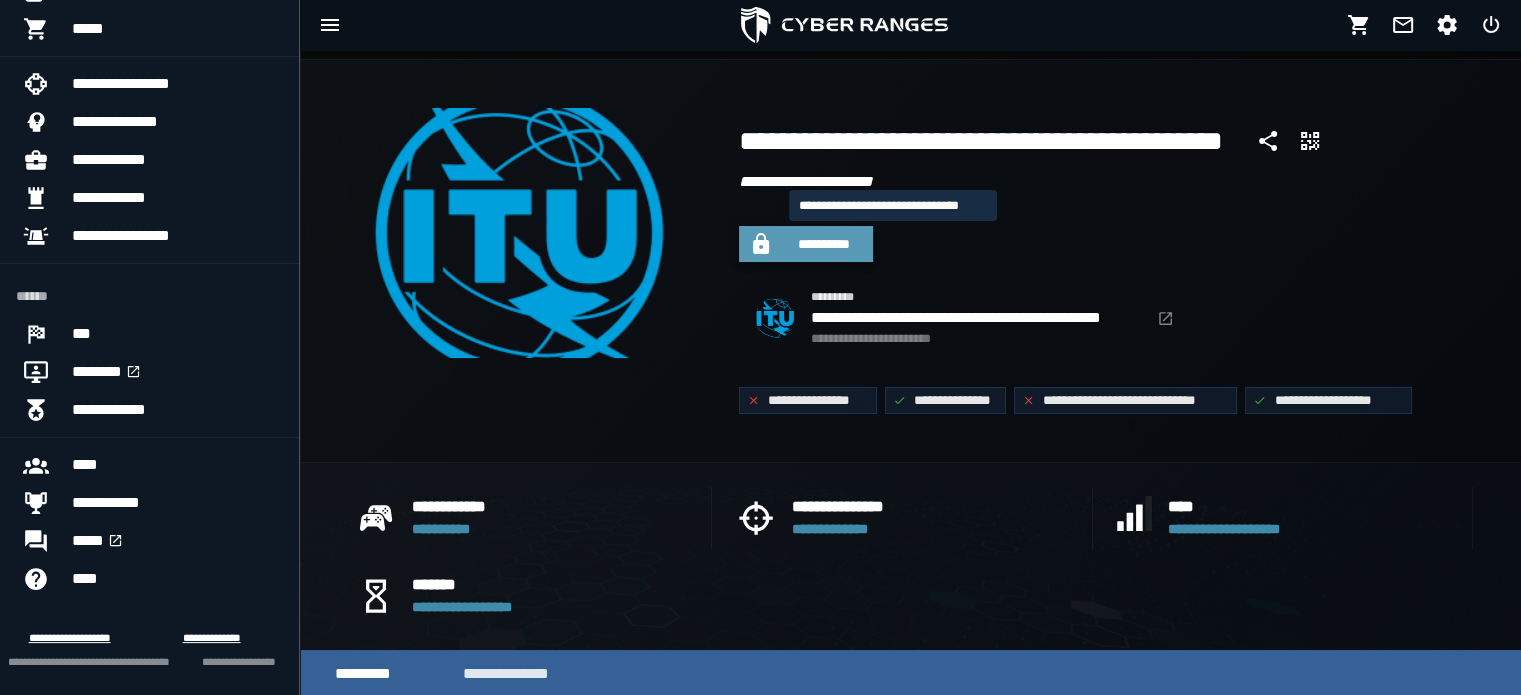 click on "**********" at bounding box center (824, 244) 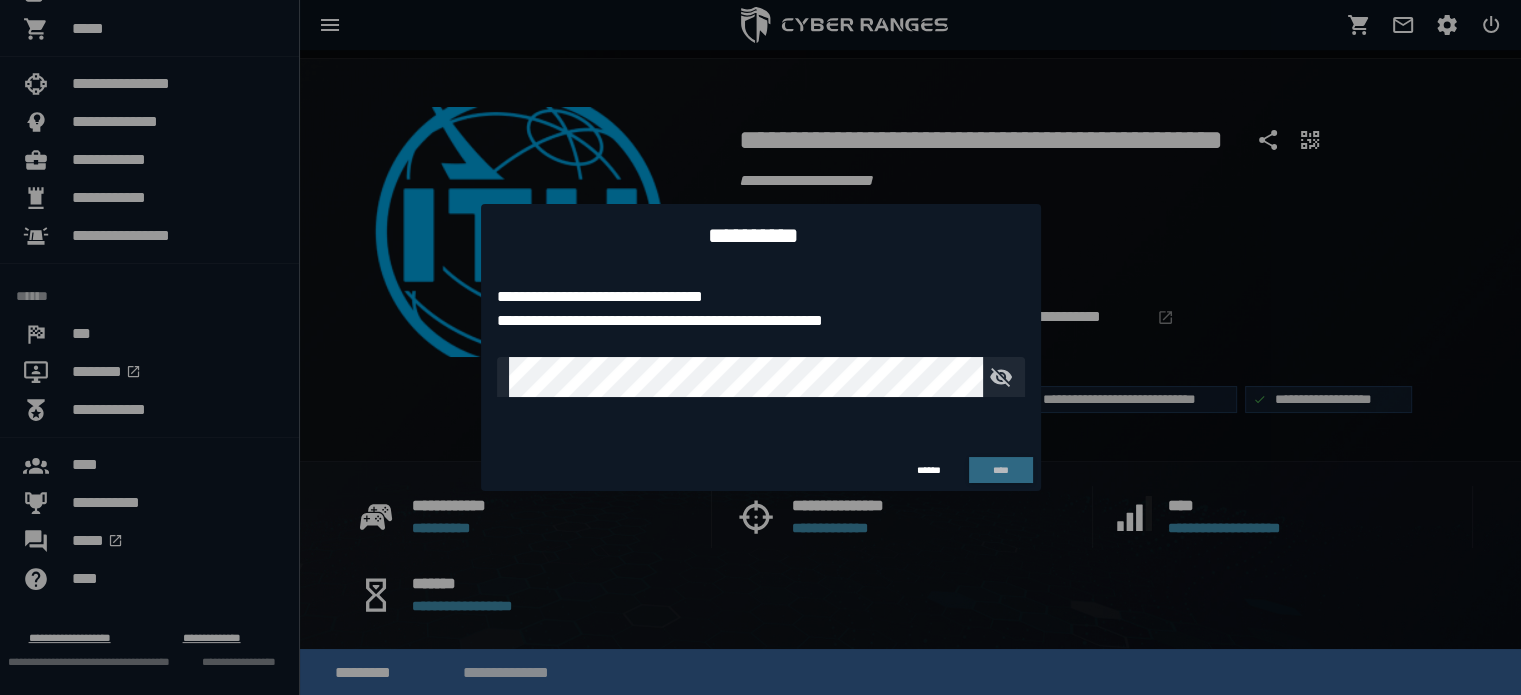 type on "******" 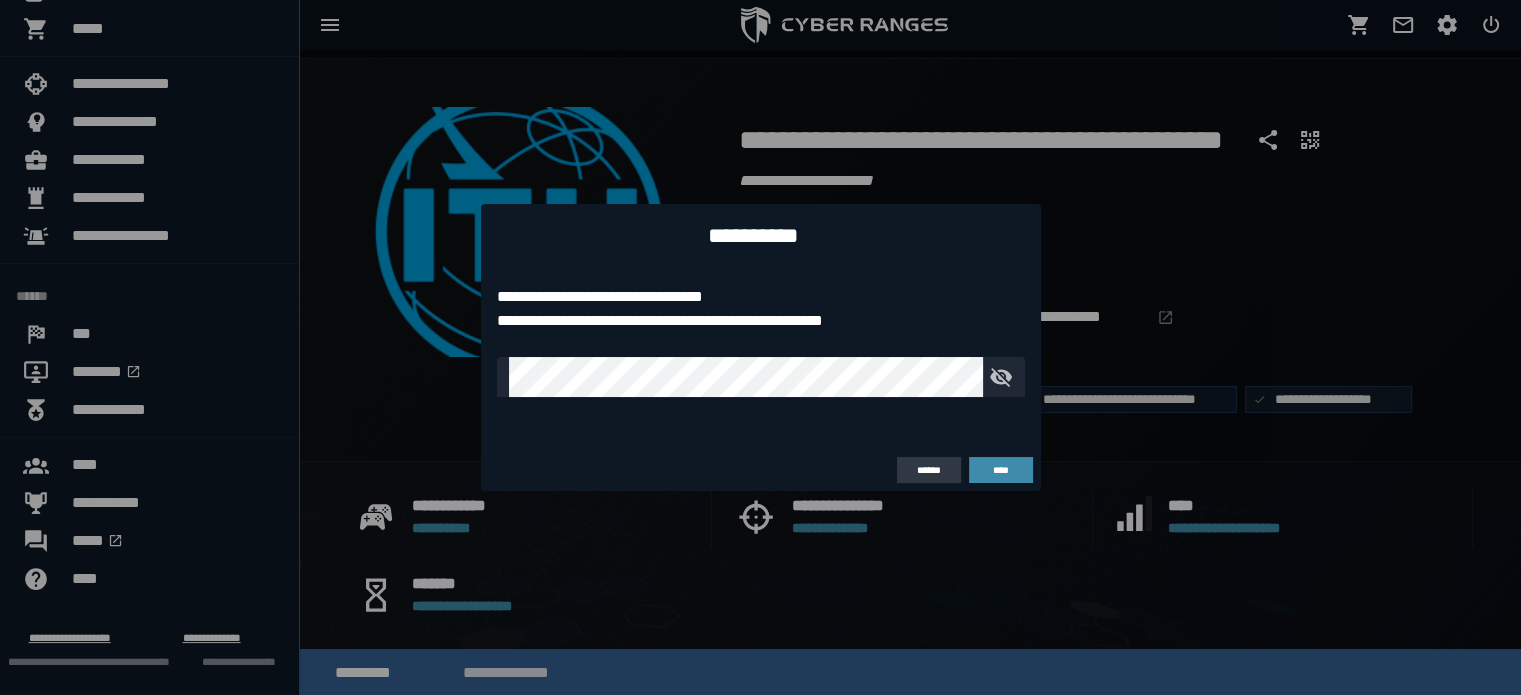 click on "******" at bounding box center (929, 470) 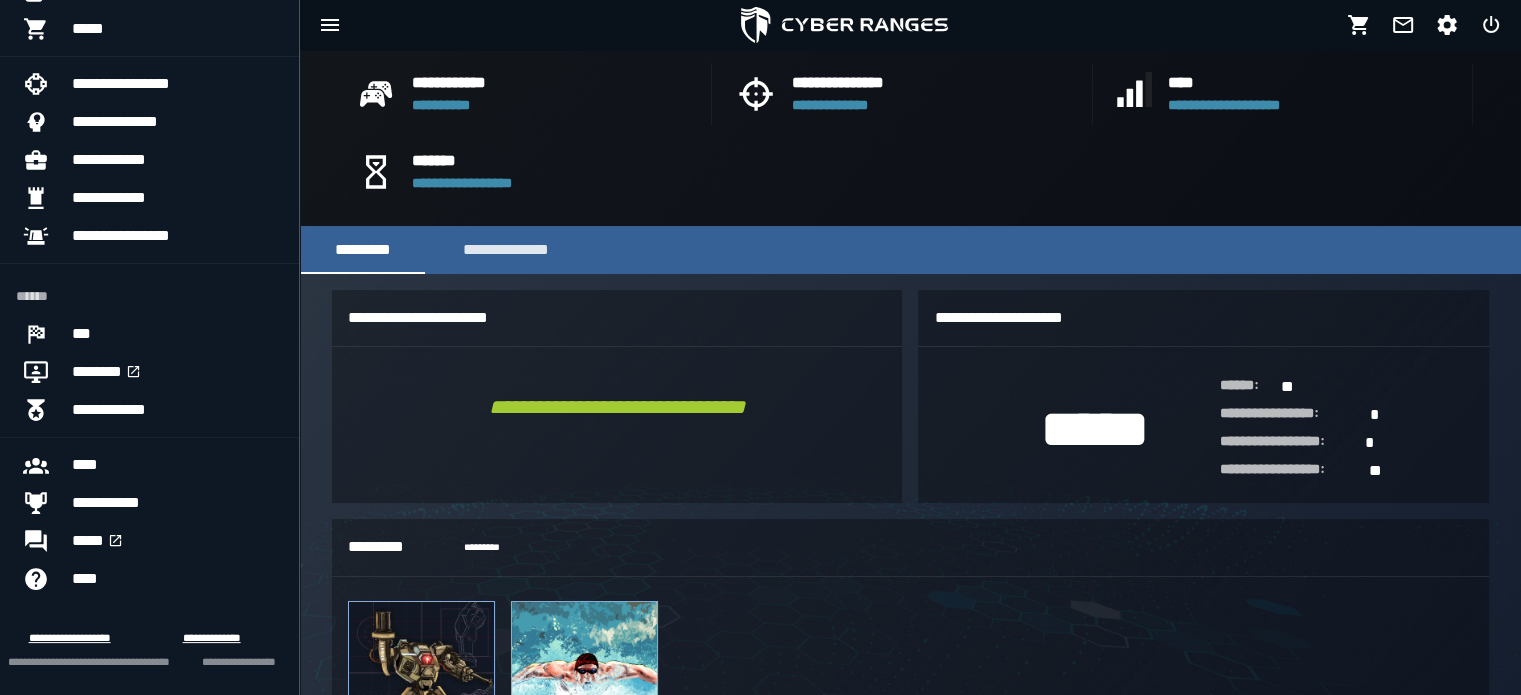 scroll, scrollTop: 485, scrollLeft: 0, axis: vertical 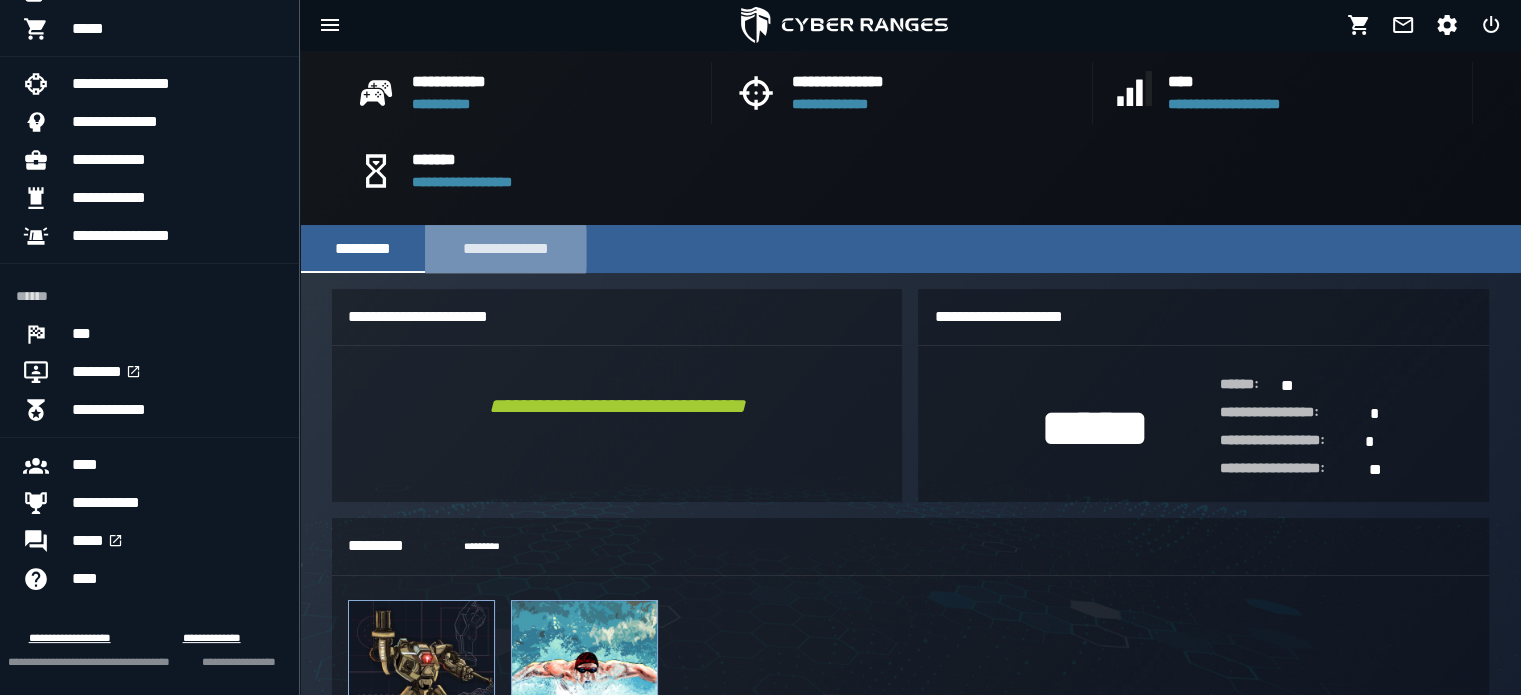 click on "**********" at bounding box center (505, 249) 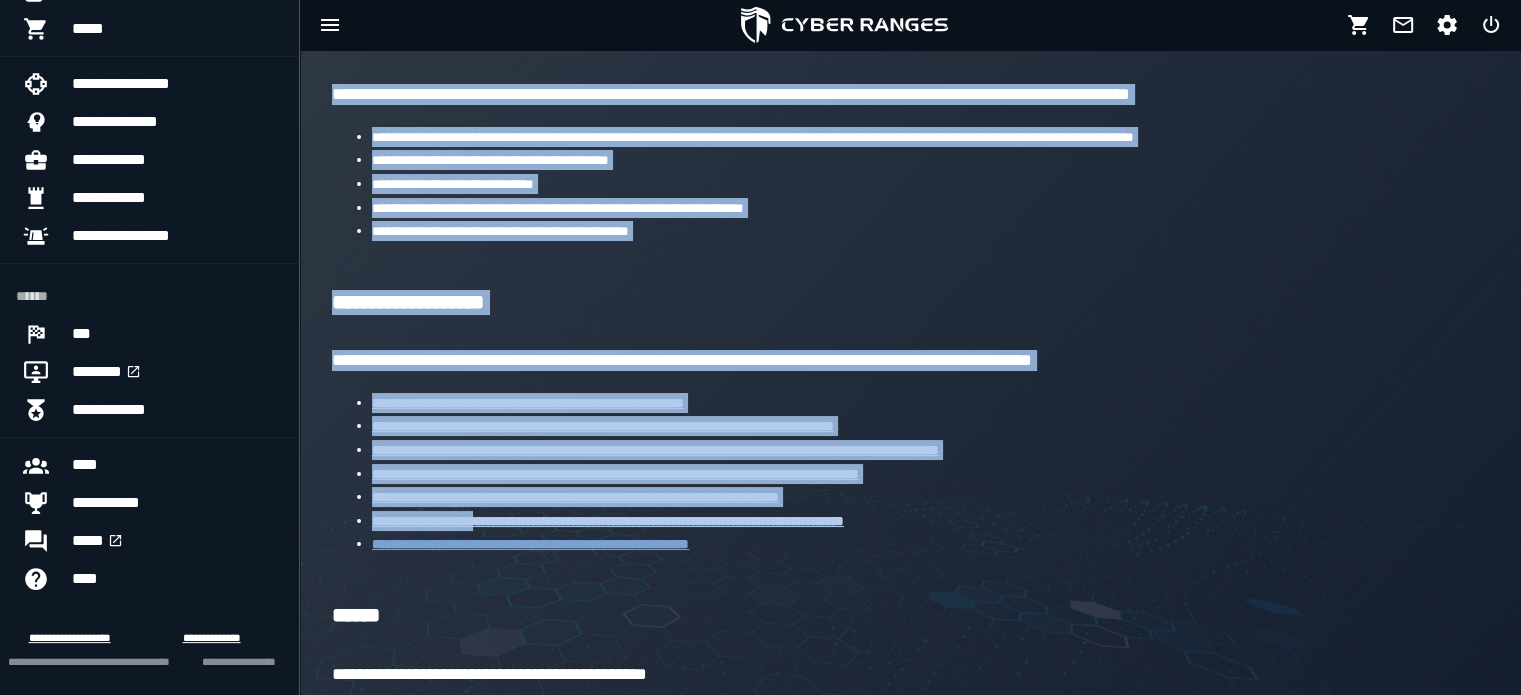 scroll, scrollTop: 1480, scrollLeft: 0, axis: vertical 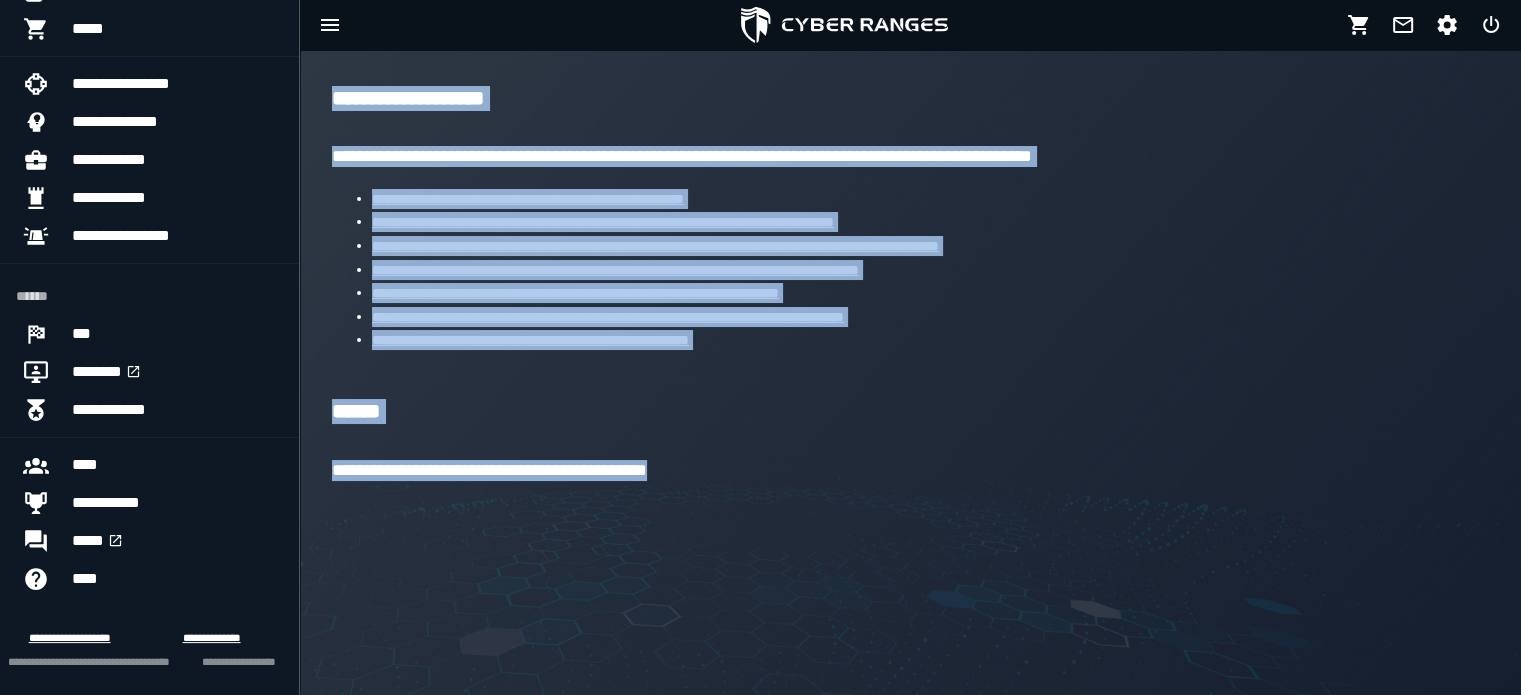 drag, startPoint x: 328, startPoint y: 318, endPoint x: 791, endPoint y: 643, distance: 565.6801 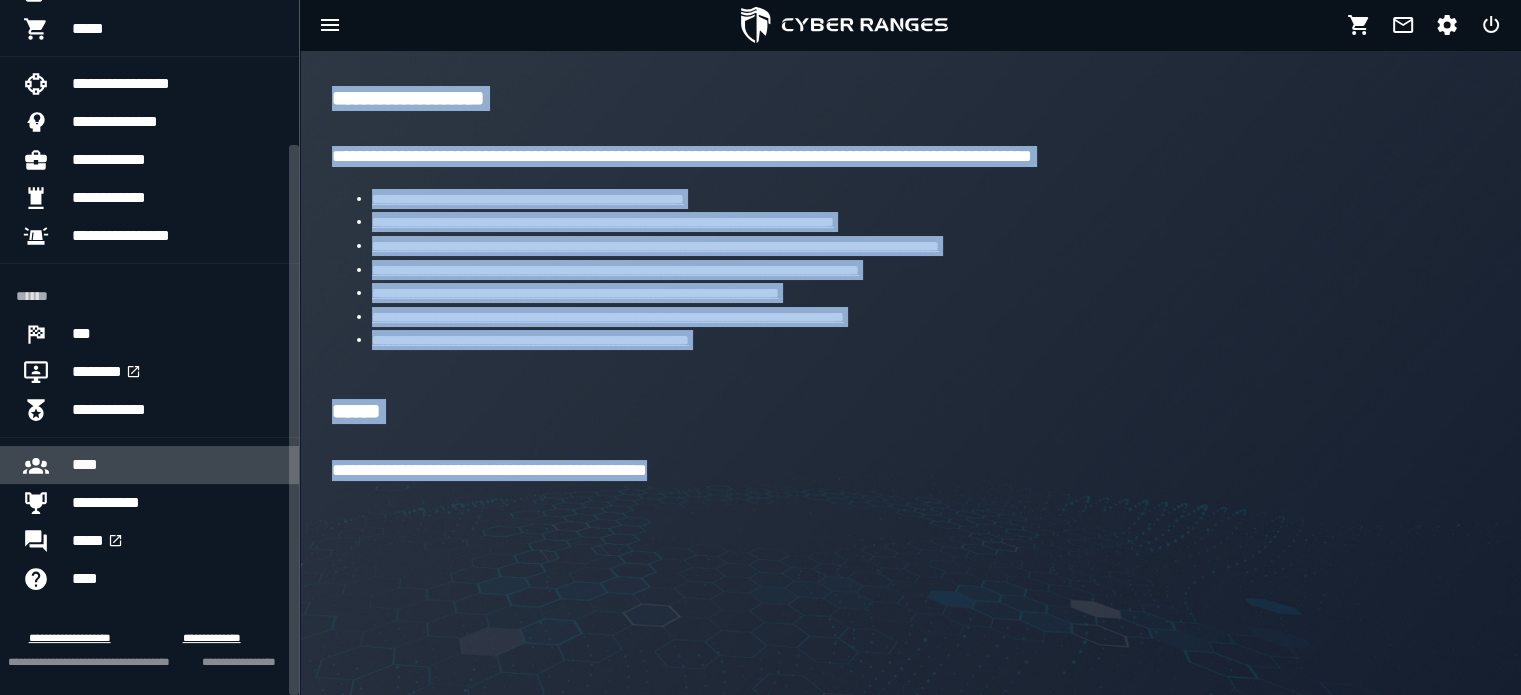 click on "****" at bounding box center (177, 465) 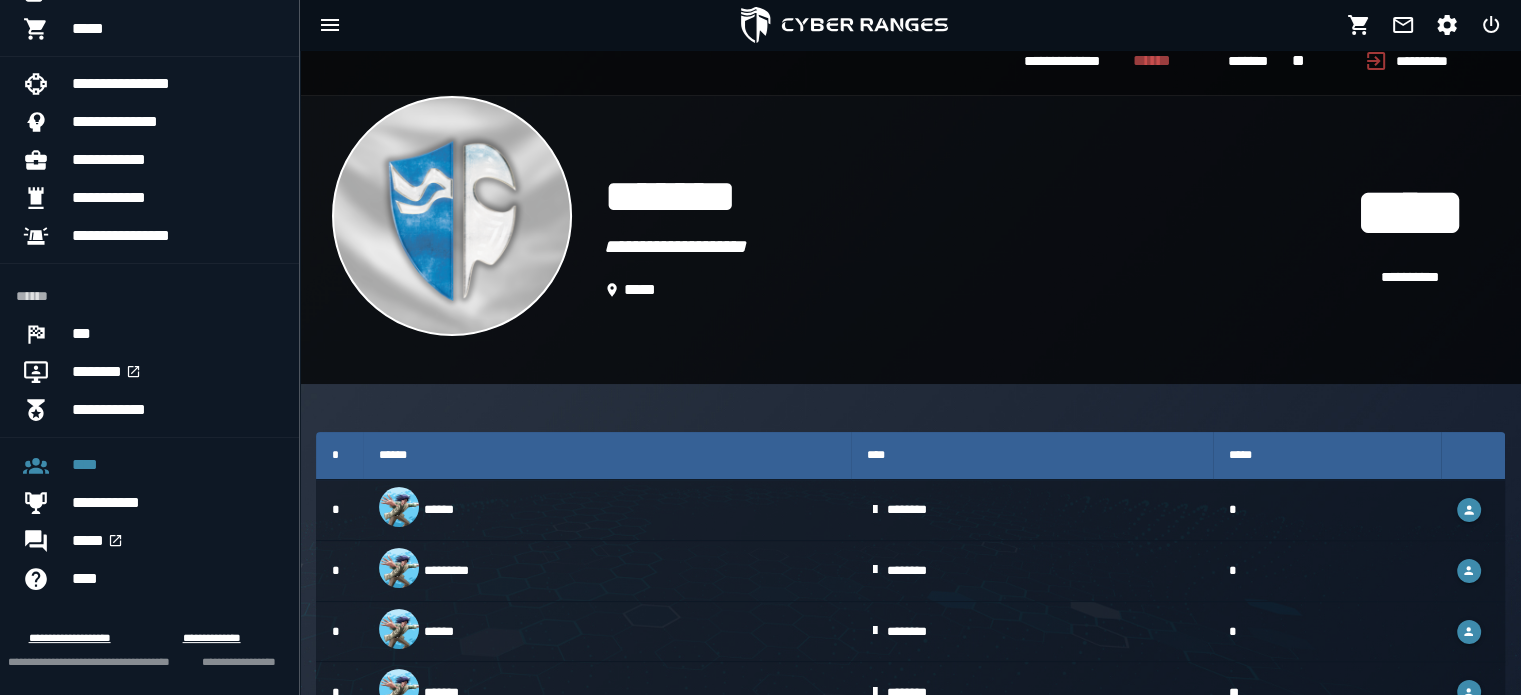 scroll, scrollTop: 0, scrollLeft: 0, axis: both 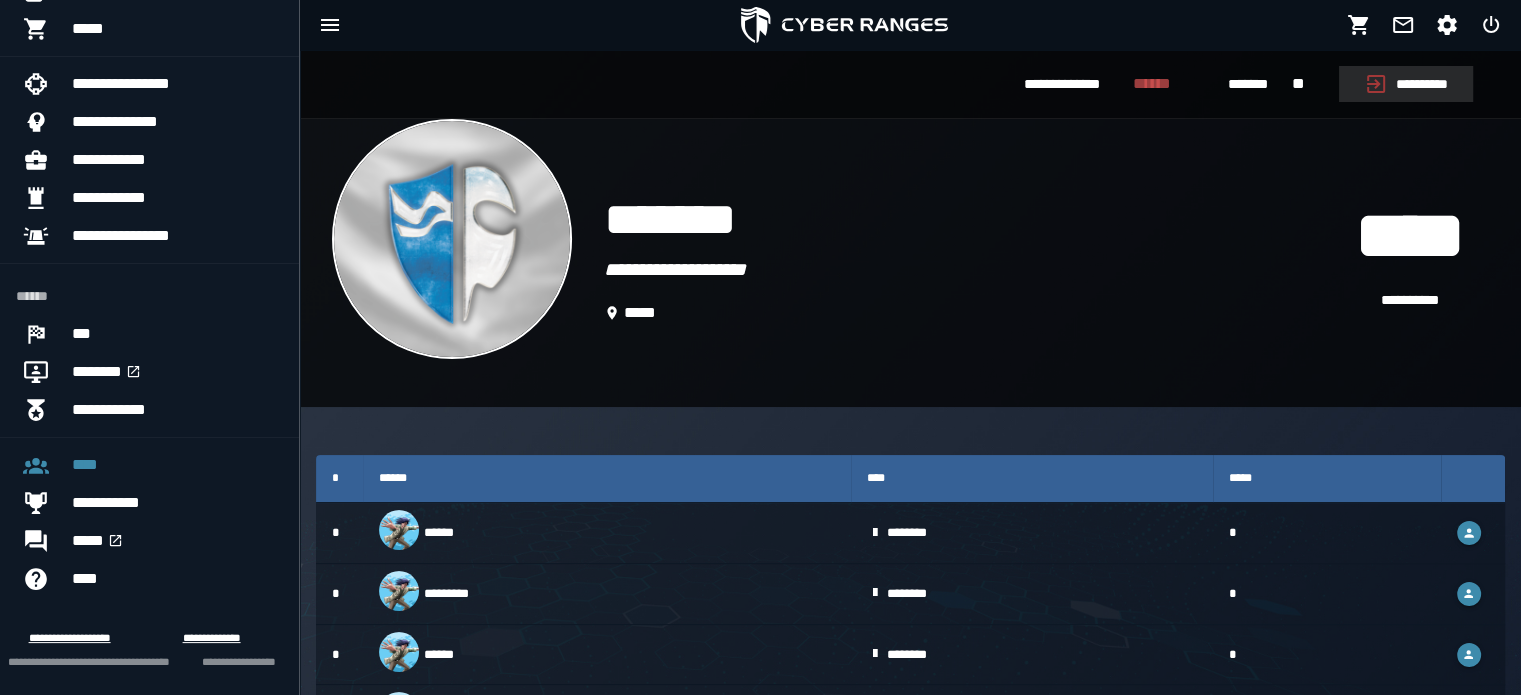 click on "**********" at bounding box center [1406, 84] 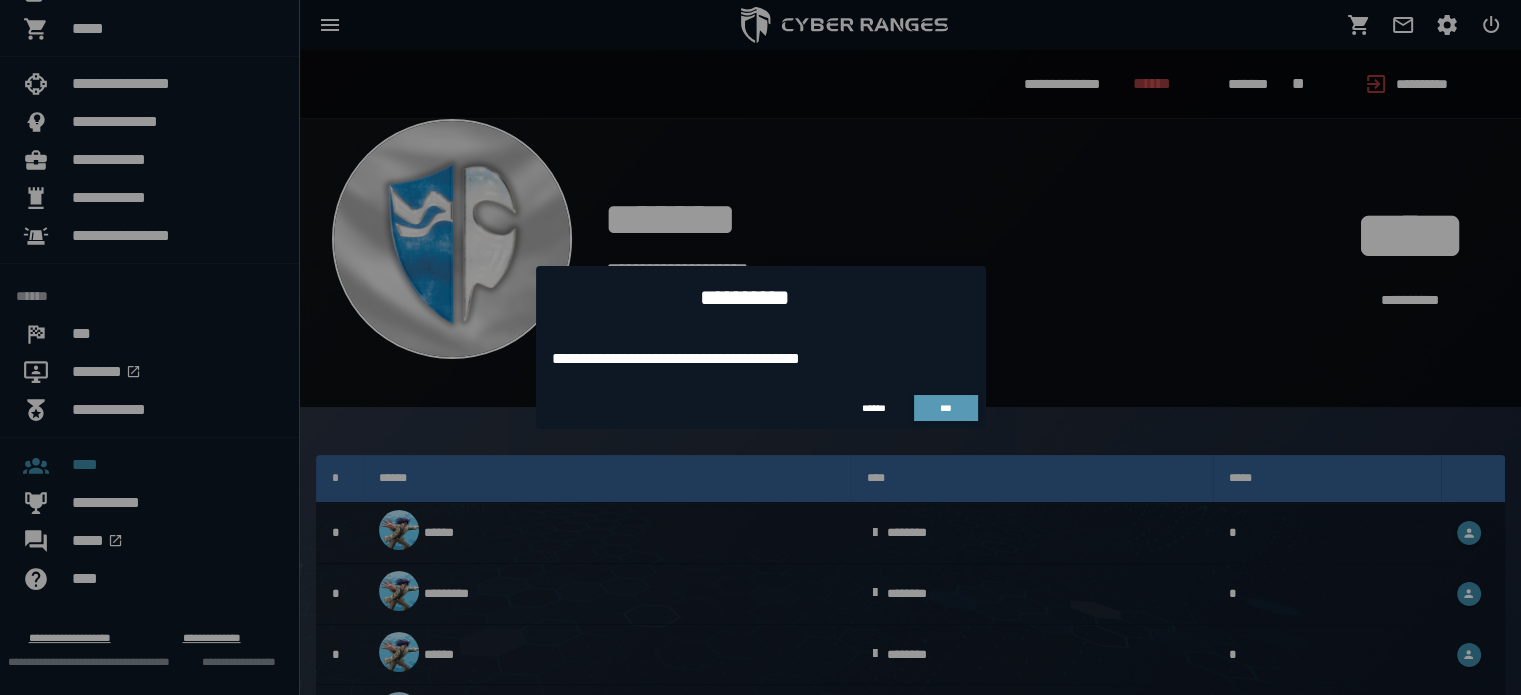 click on "***" at bounding box center (946, 408) 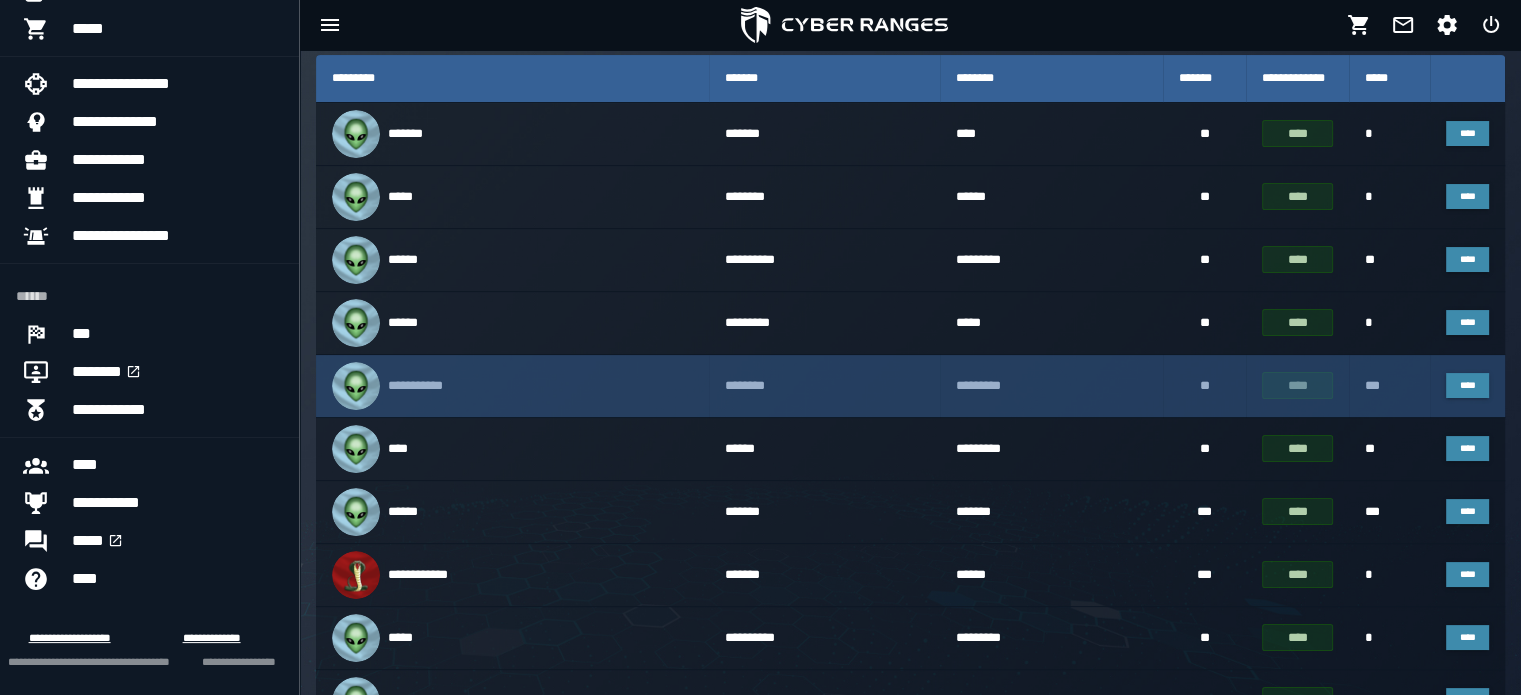 scroll, scrollTop: 290, scrollLeft: 0, axis: vertical 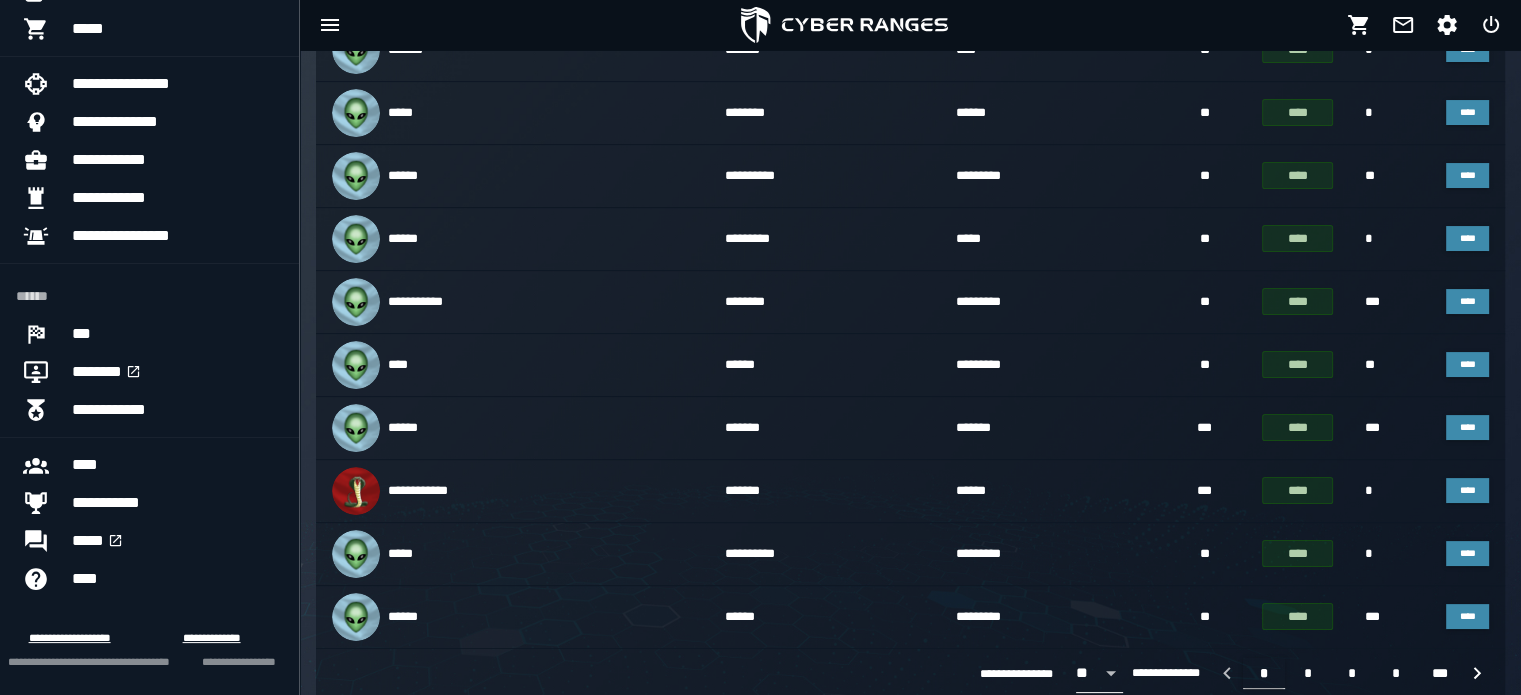 click 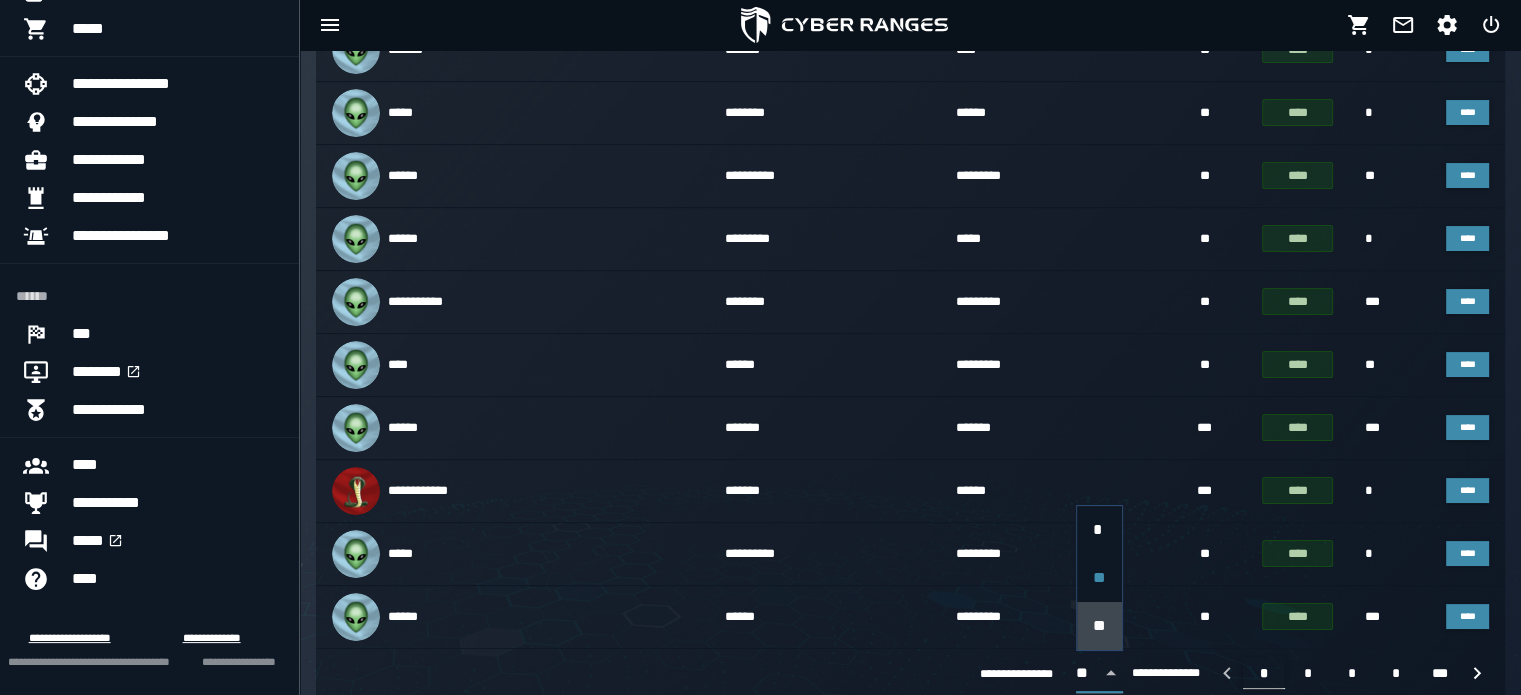 click on "**" at bounding box center [1099, 625] 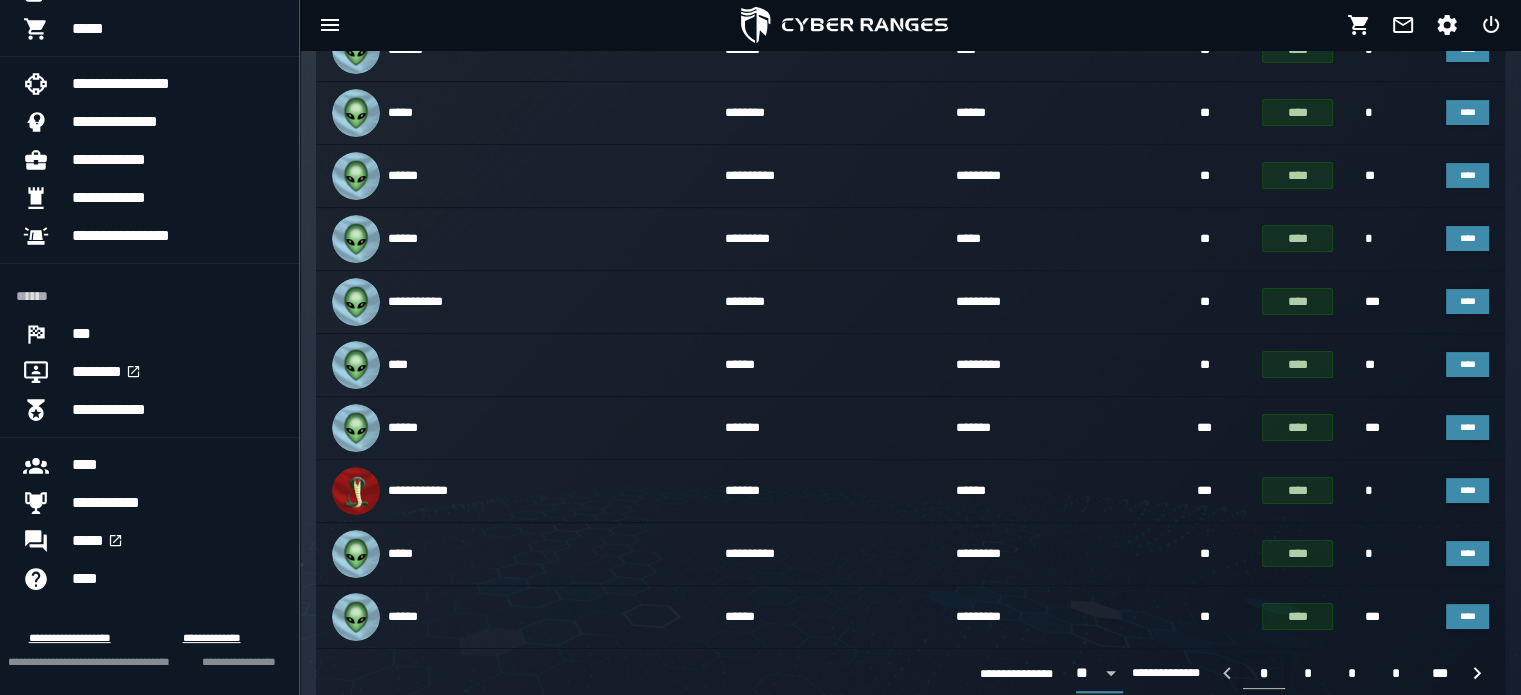 scroll, scrollTop: 0, scrollLeft: 0, axis: both 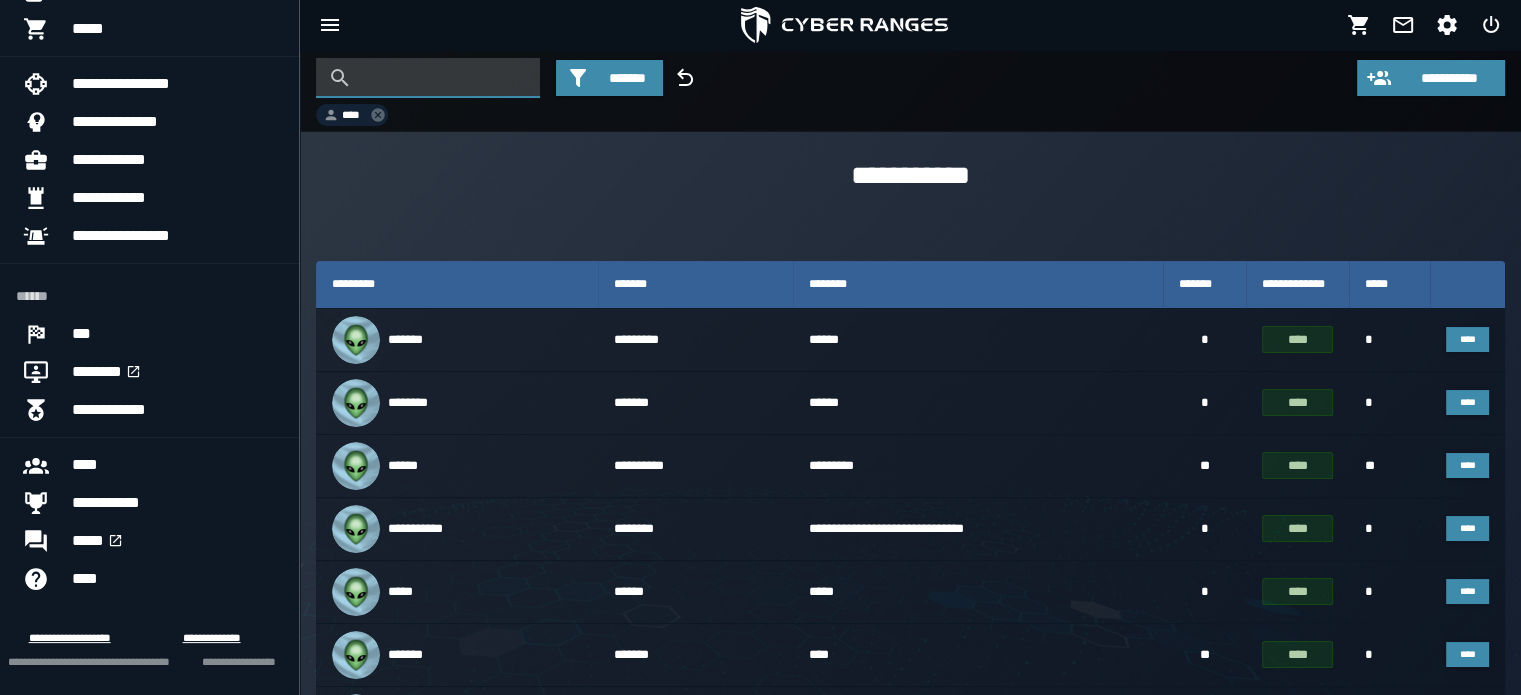 click at bounding box center [443, 78] 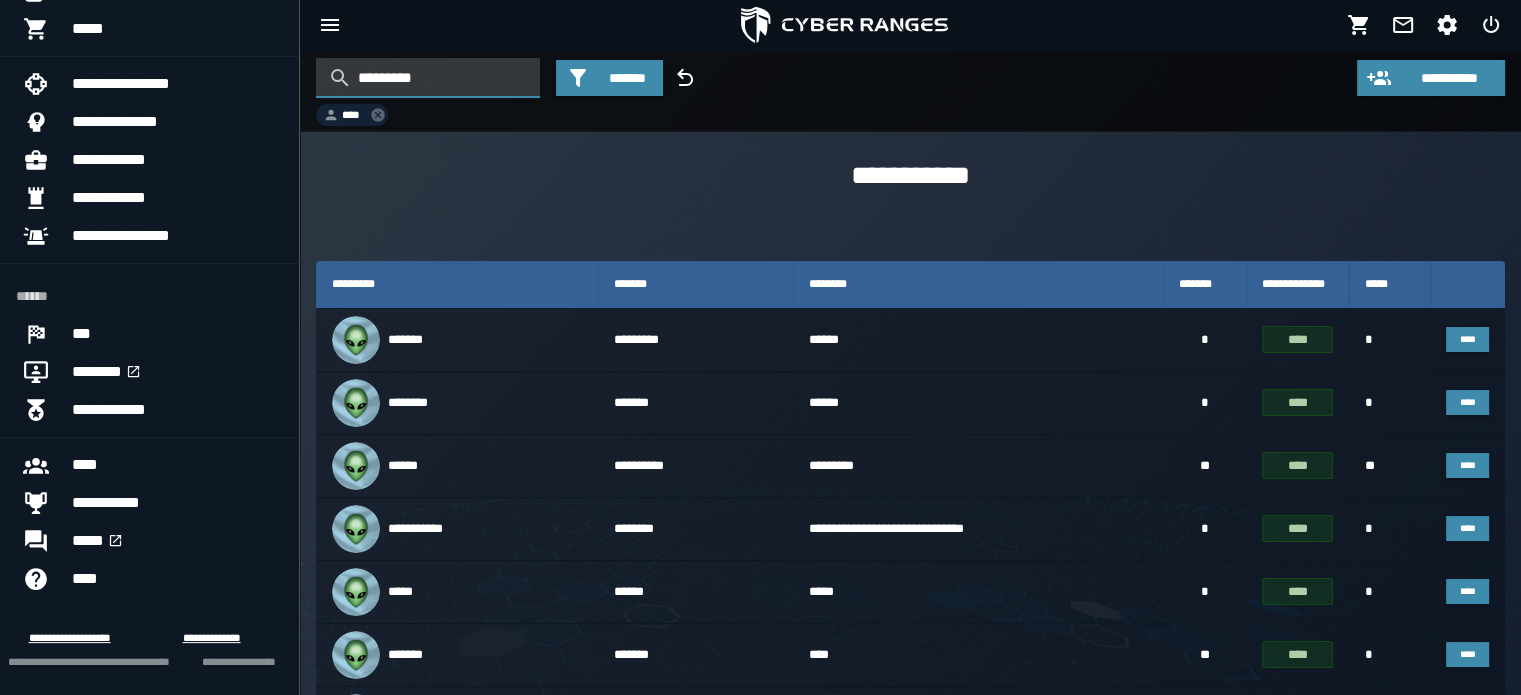type on "*********" 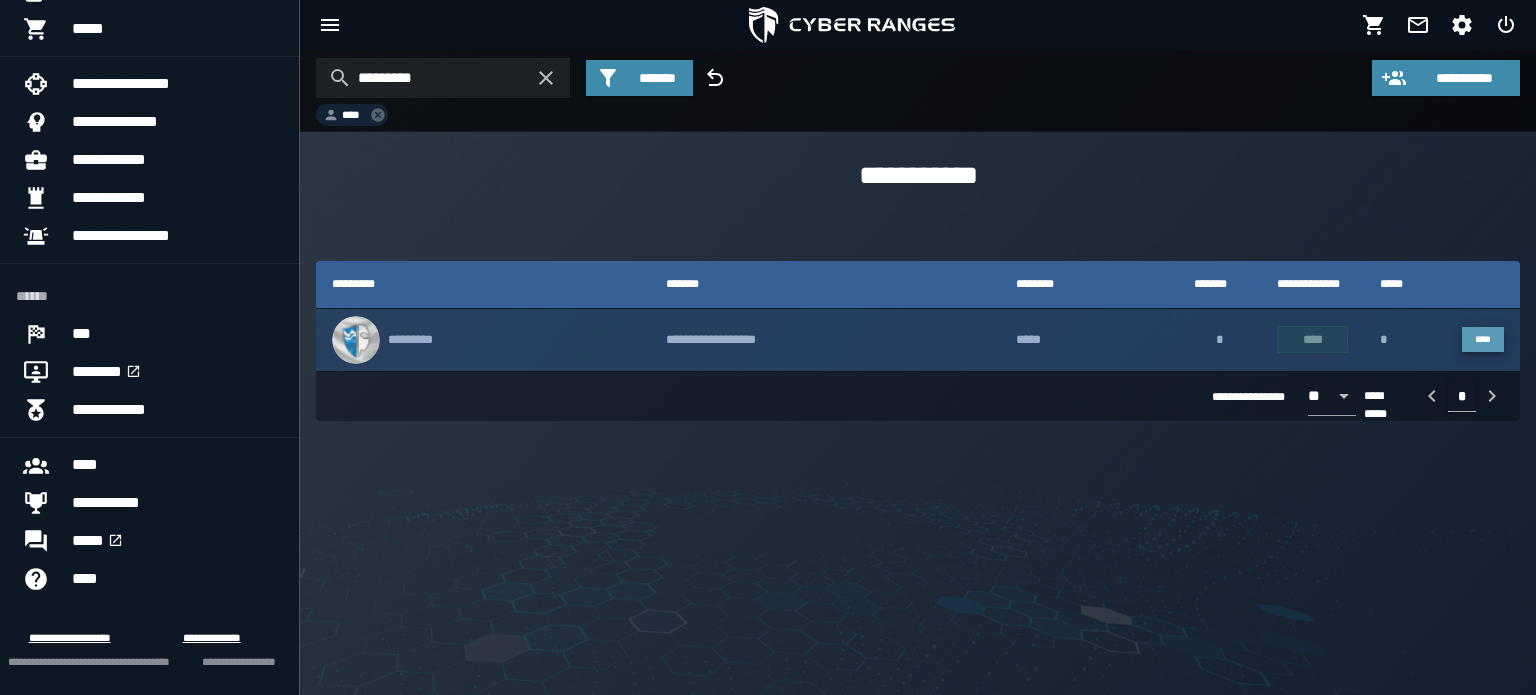 click on "****" at bounding box center [1483, 339] 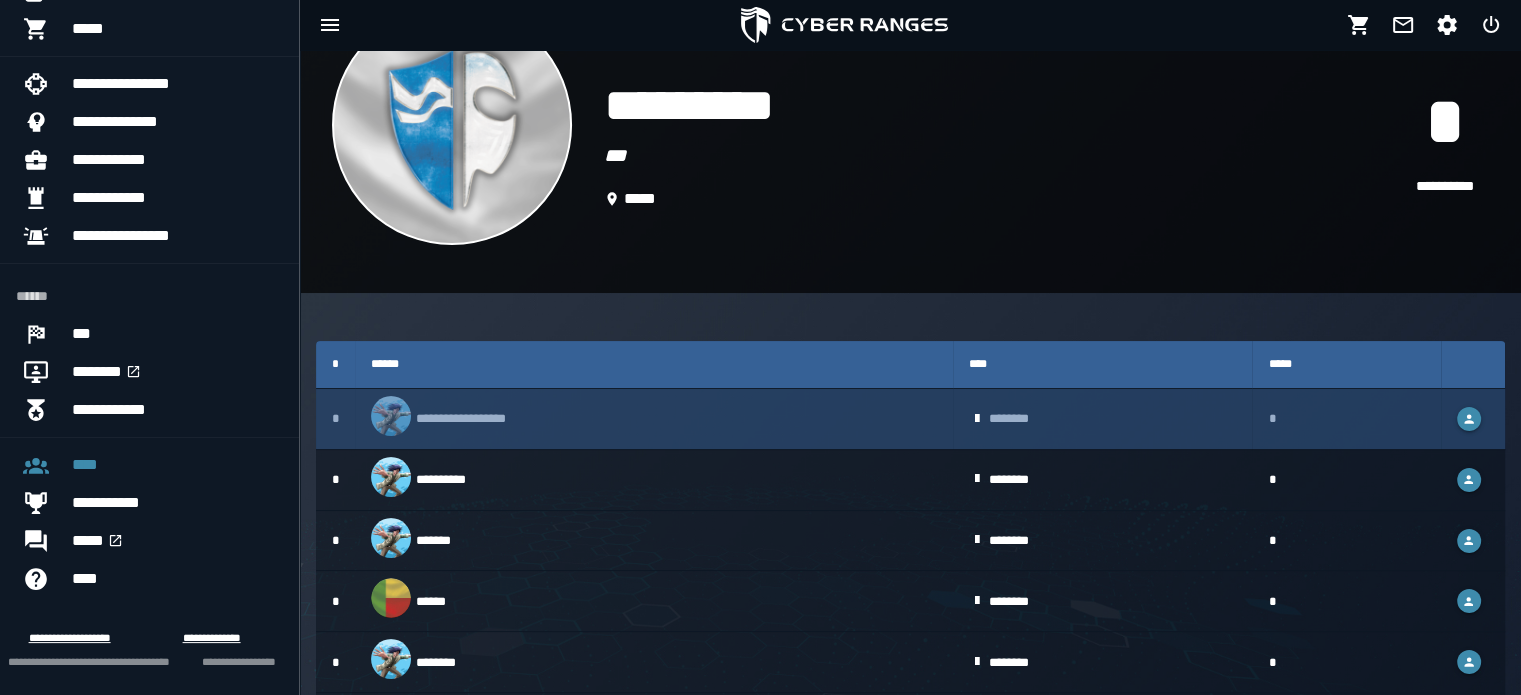 scroll, scrollTop: 220, scrollLeft: 0, axis: vertical 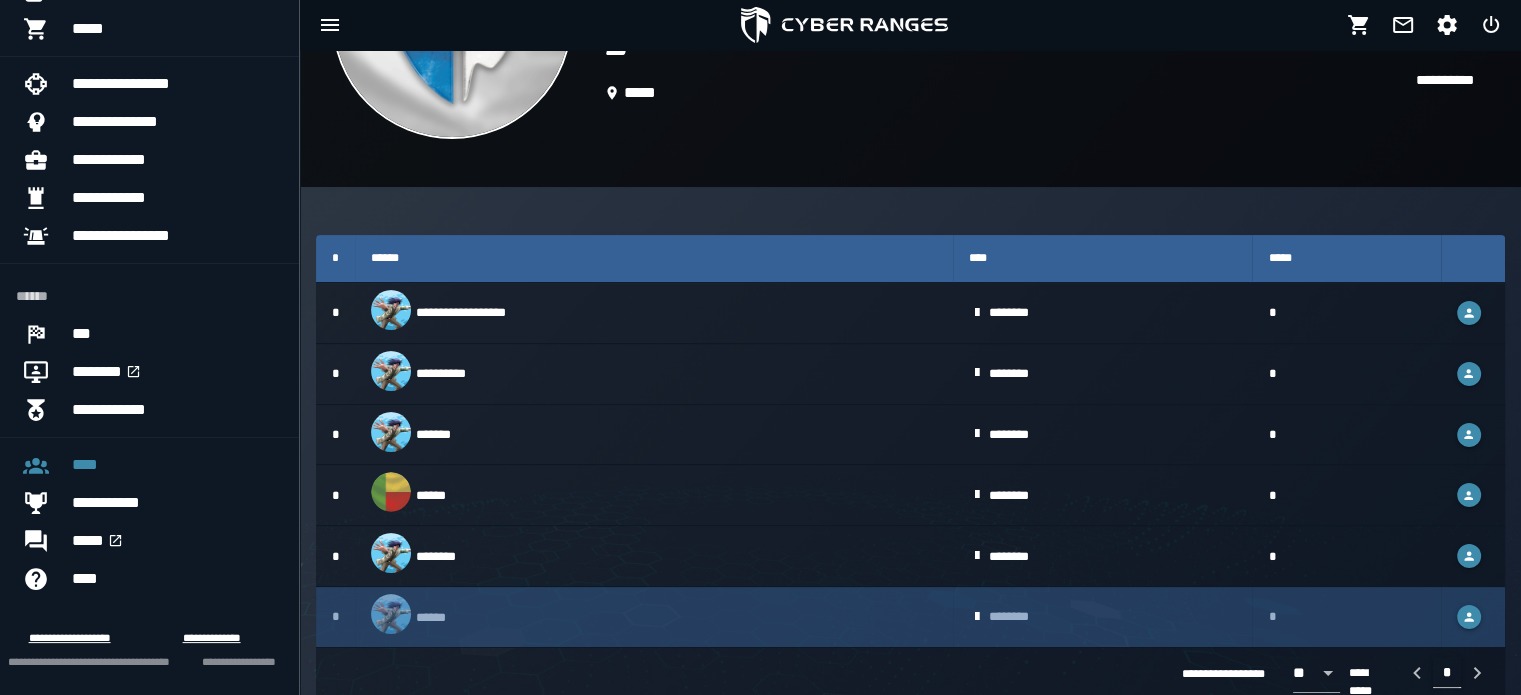 click on "*******" at bounding box center [1102, 617] 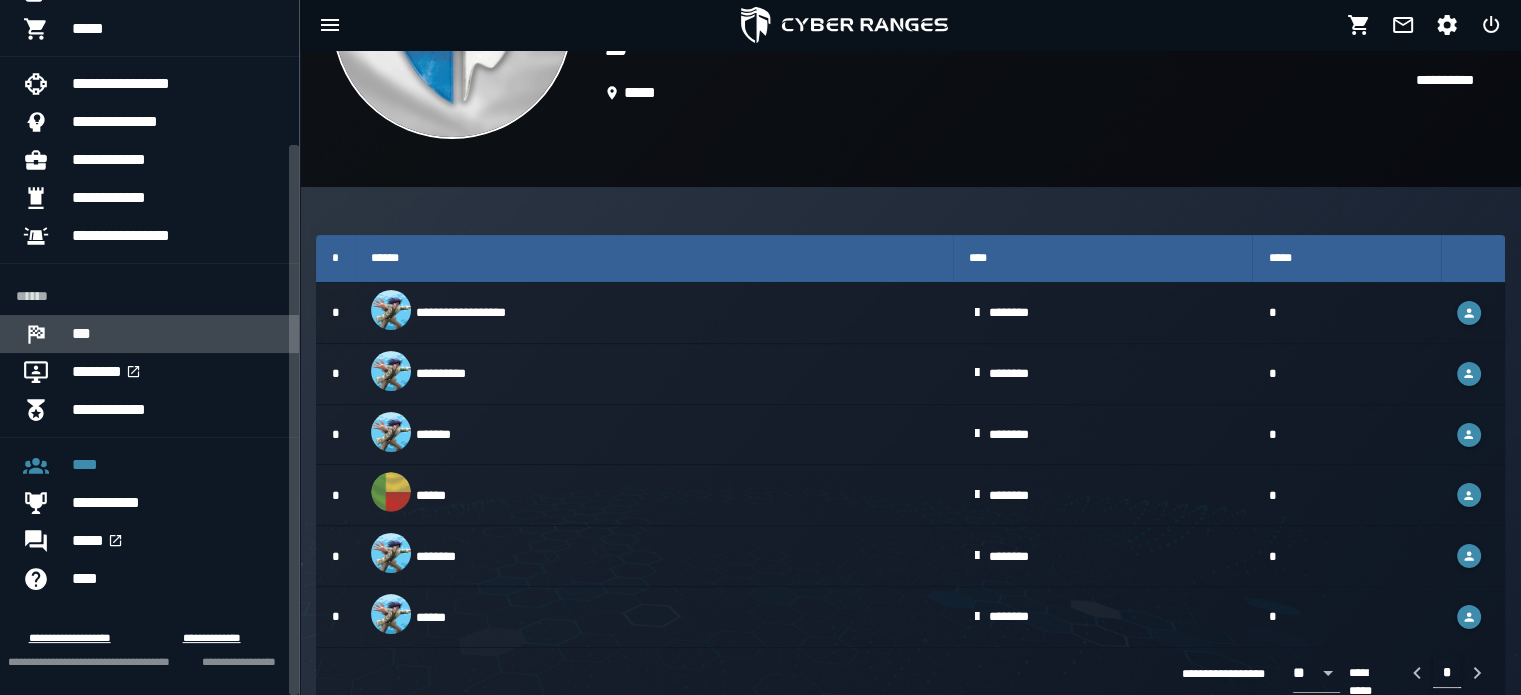 click on "***" at bounding box center [177, 334] 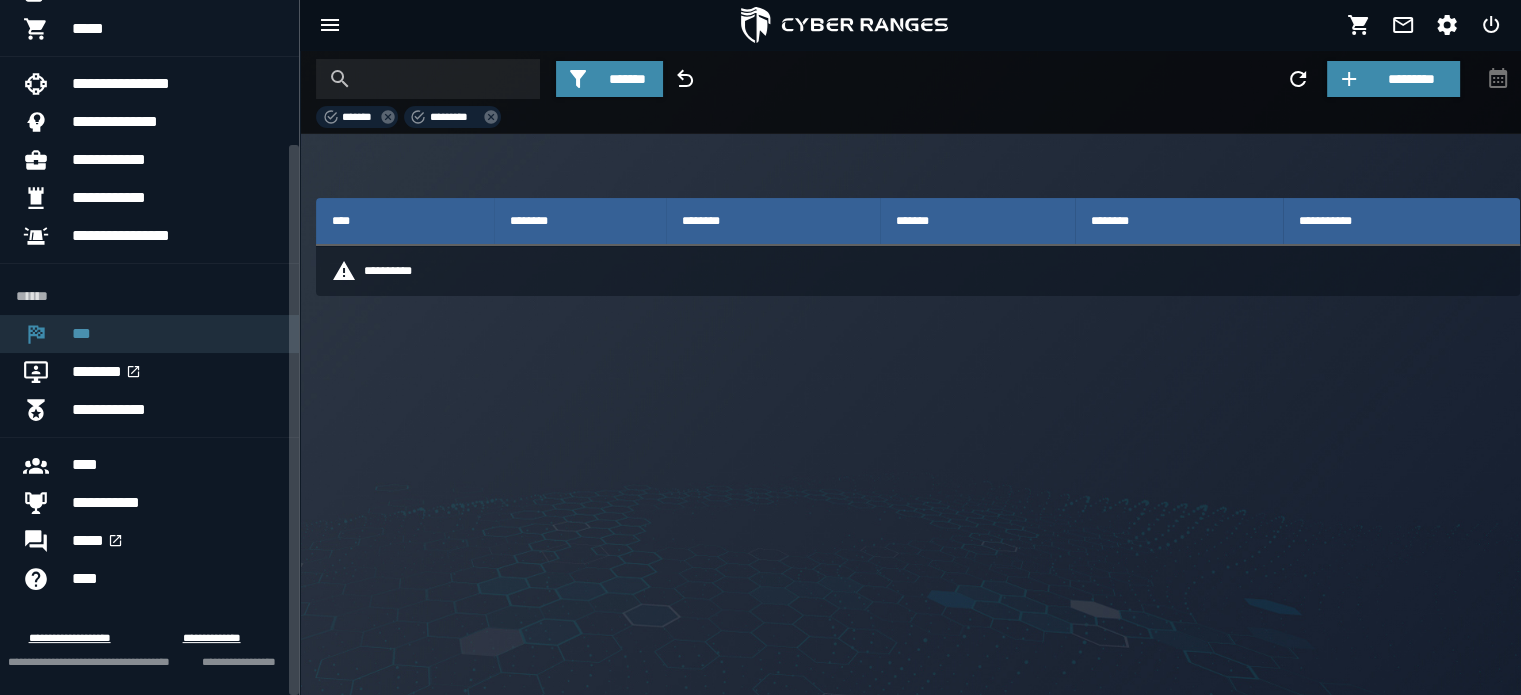 scroll, scrollTop: 0, scrollLeft: 0, axis: both 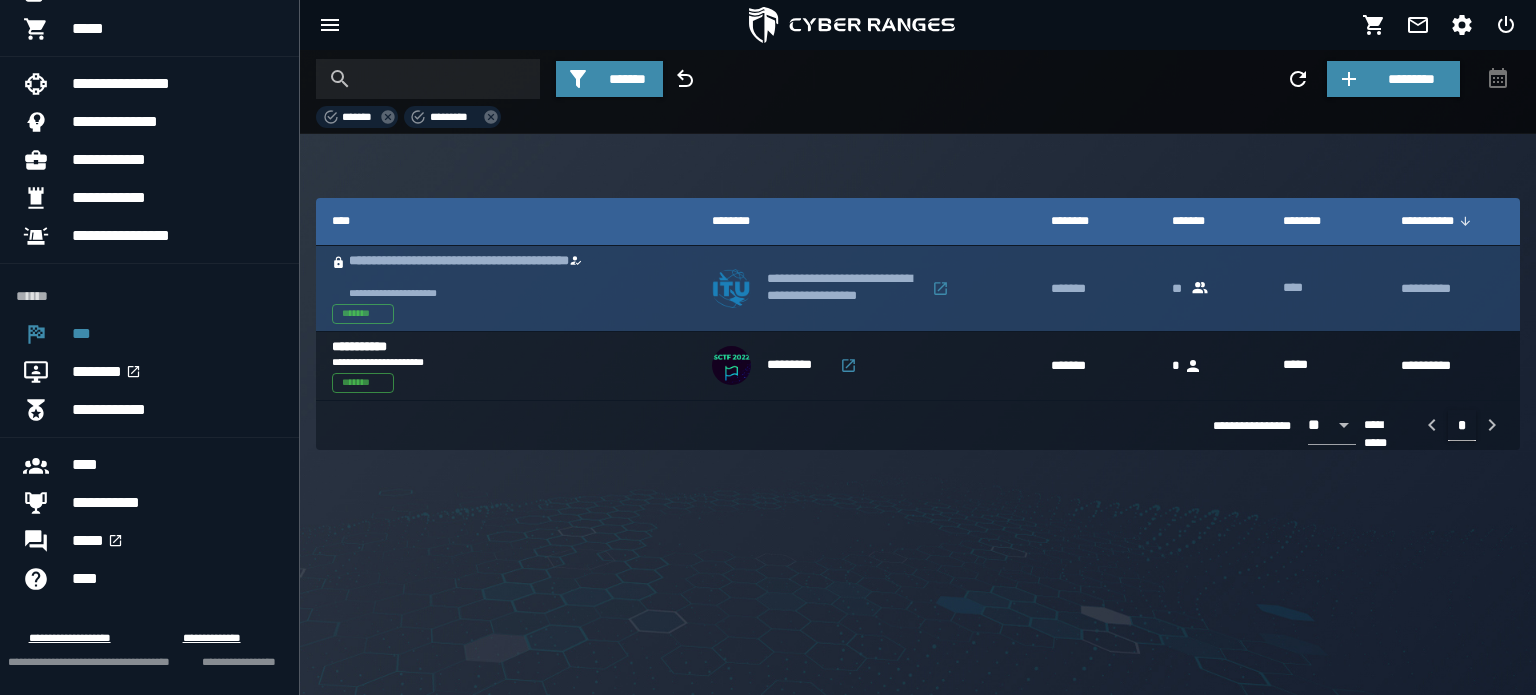 click on "**********" at bounding box center [844, 288] 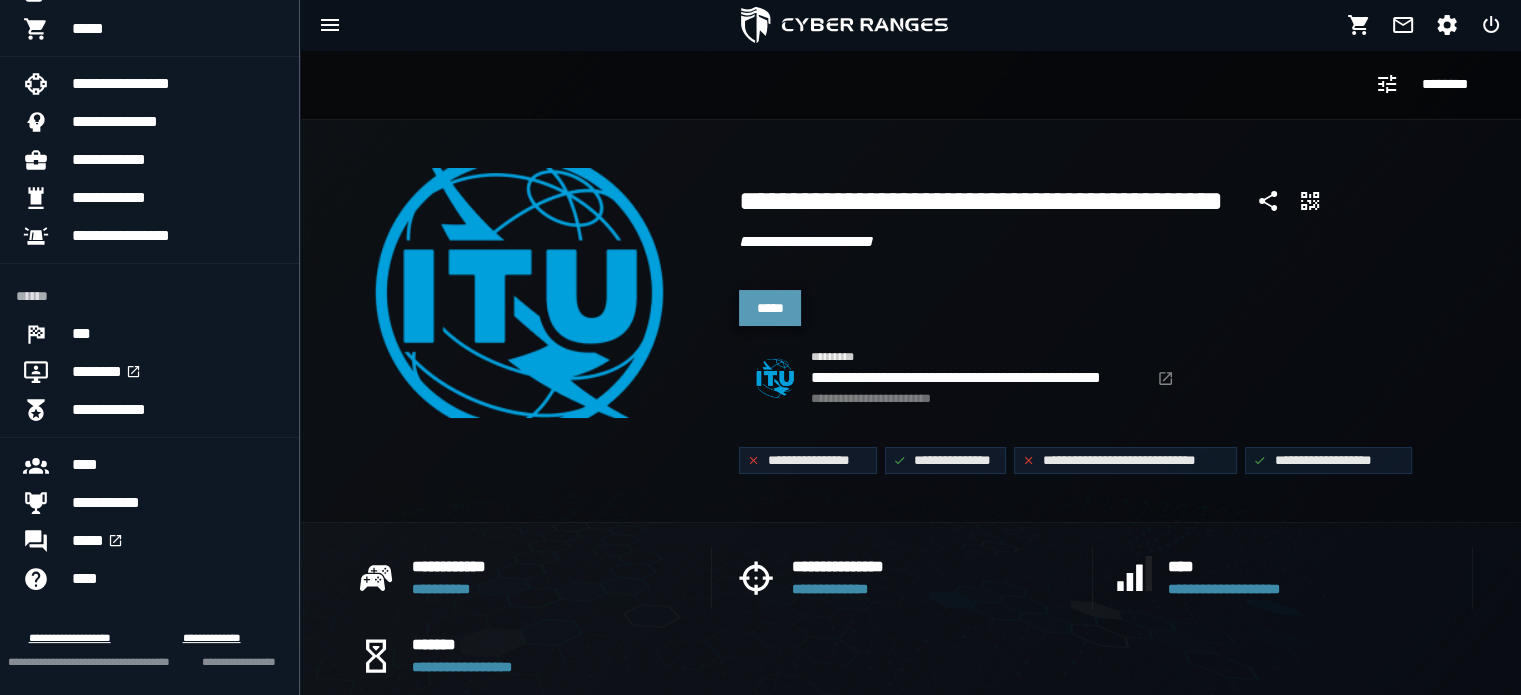 click on "*****" at bounding box center [770, 308] 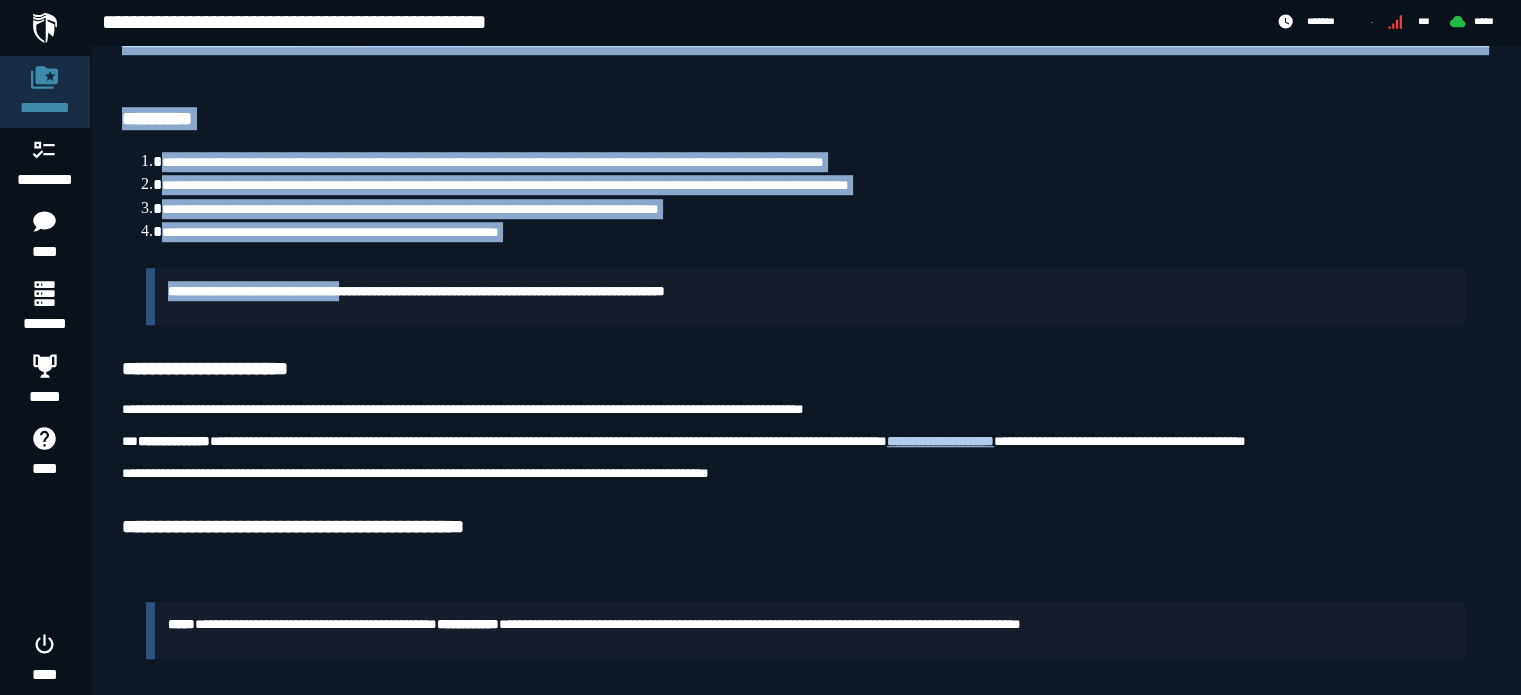 scroll, scrollTop: 1457, scrollLeft: 0, axis: vertical 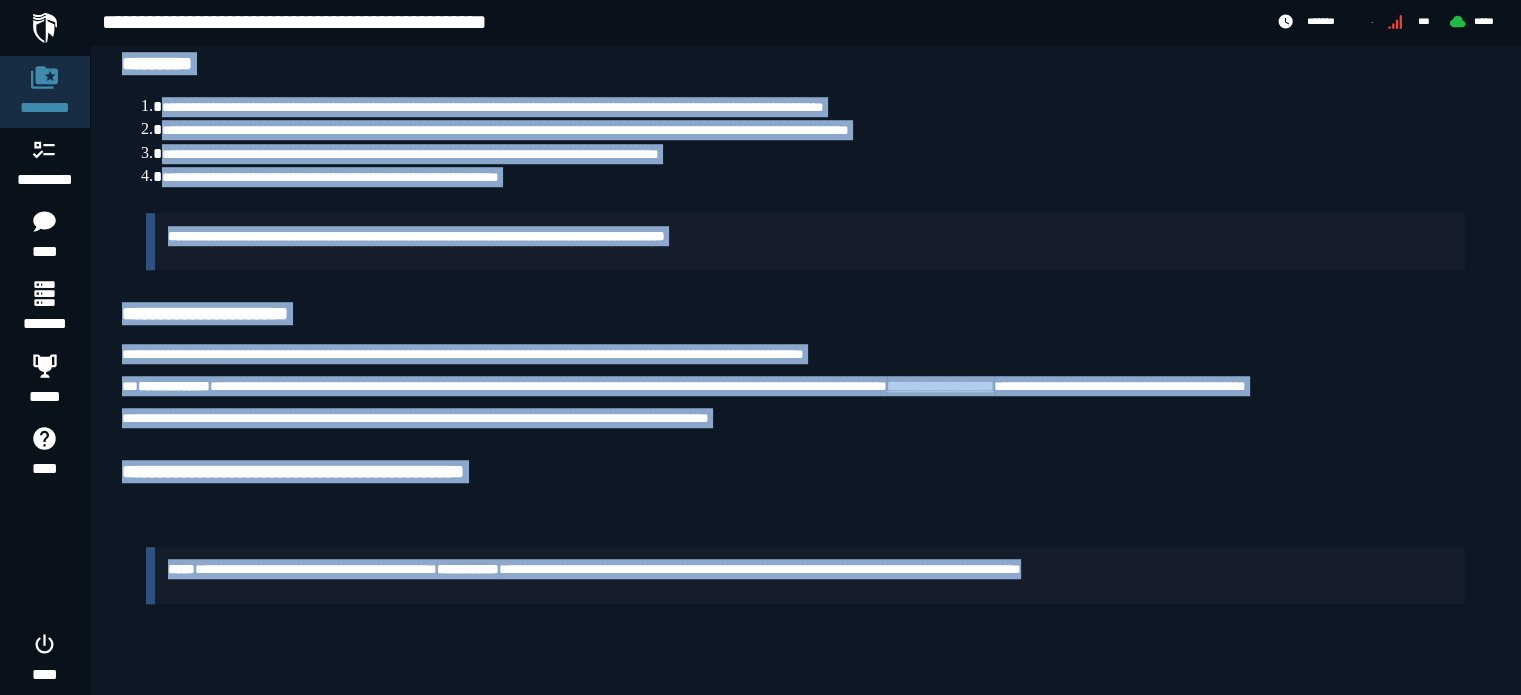 drag, startPoint x: 124, startPoint y: 142, endPoint x: 1219, endPoint y: 610, distance: 1190.8186 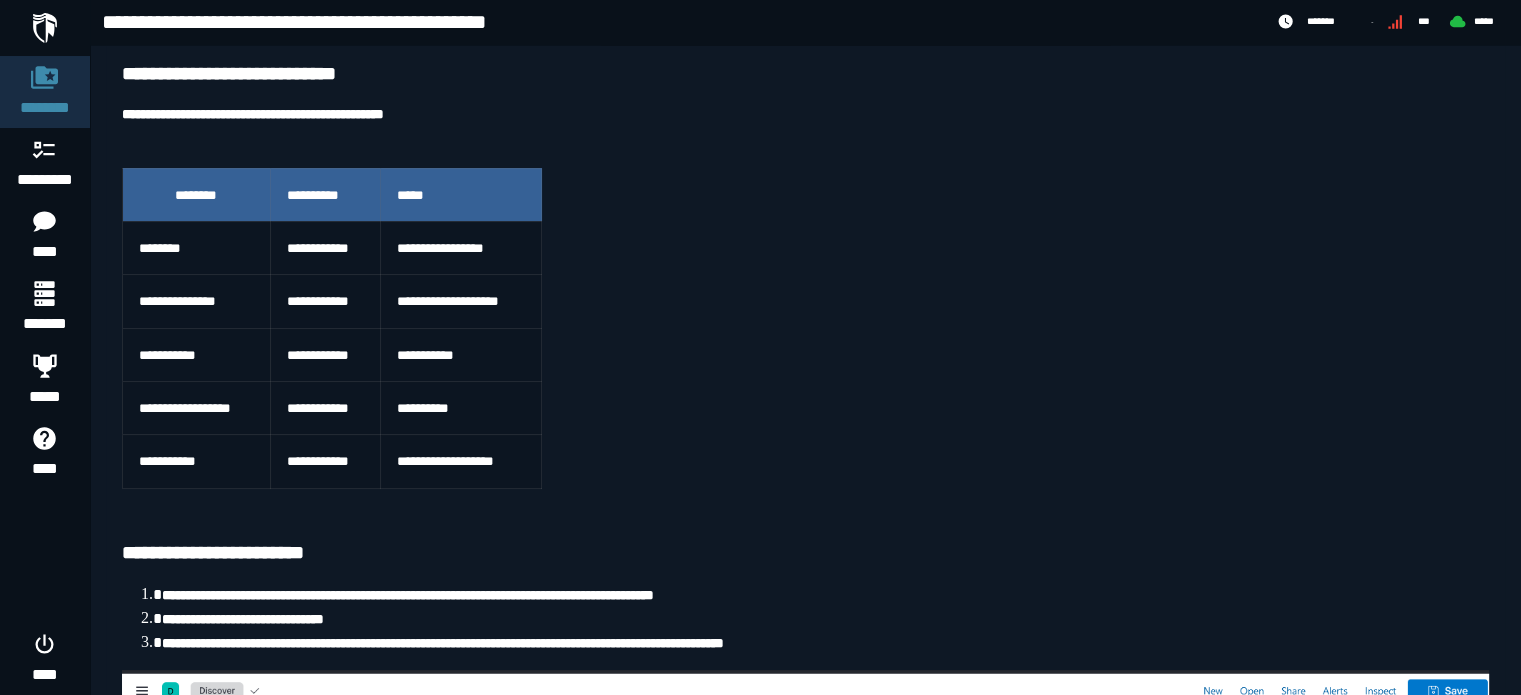 scroll, scrollTop: 136, scrollLeft: 0, axis: vertical 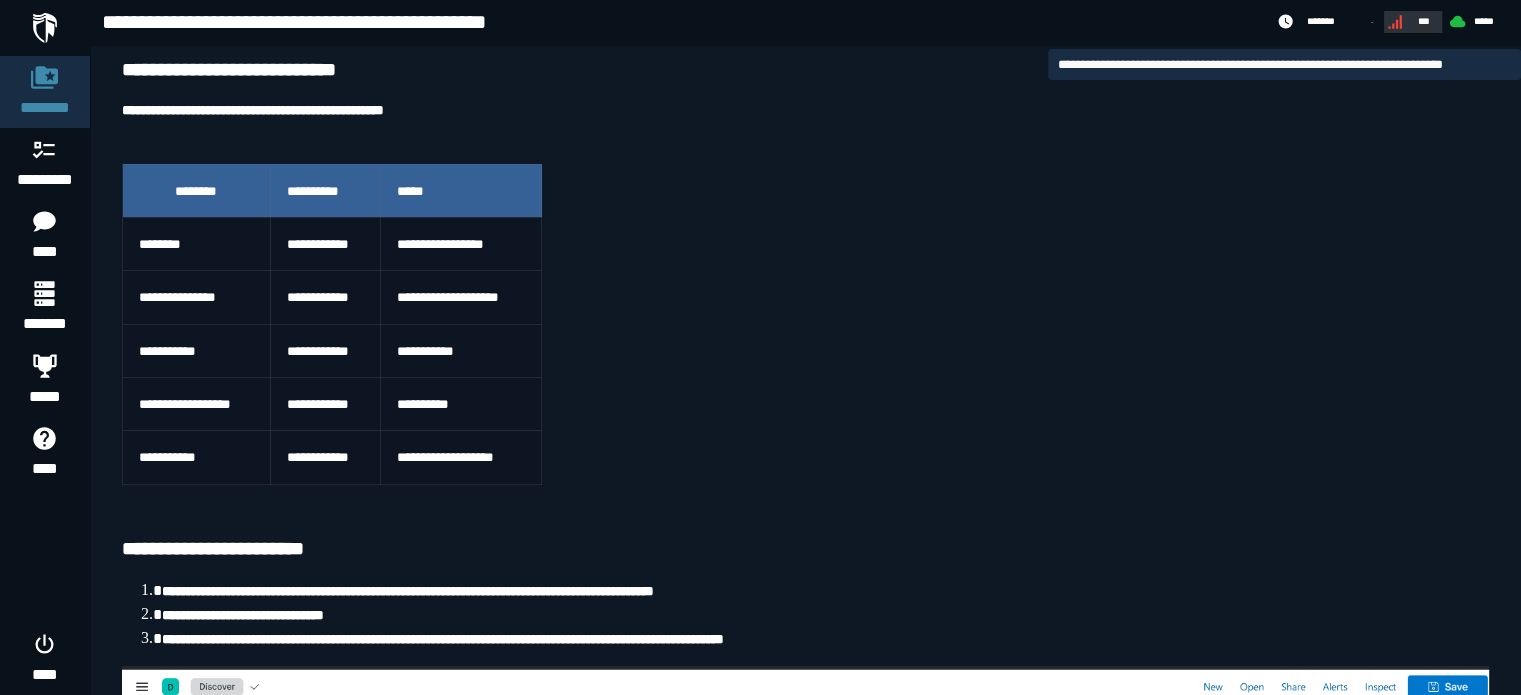 click on "***" at bounding box center [1424, 21] 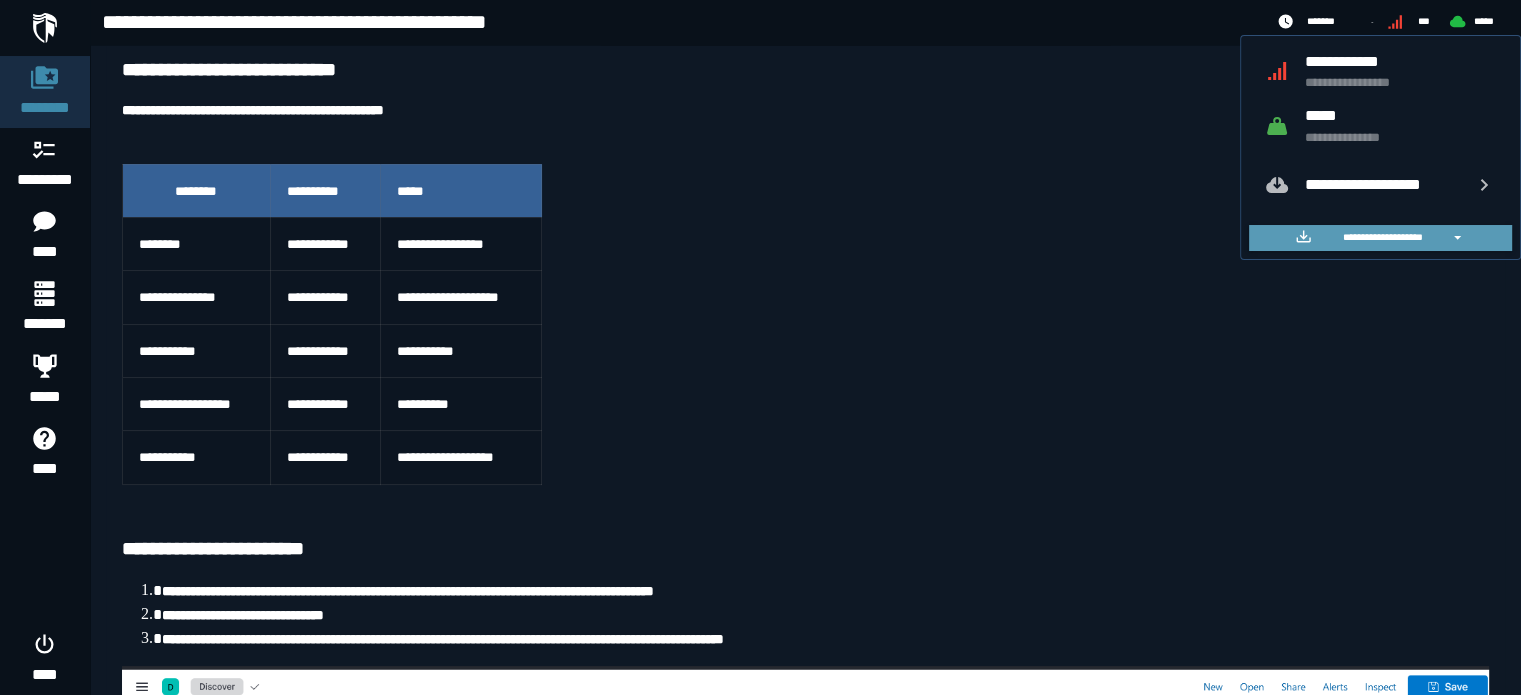 click on "**********" at bounding box center [1382, 237] 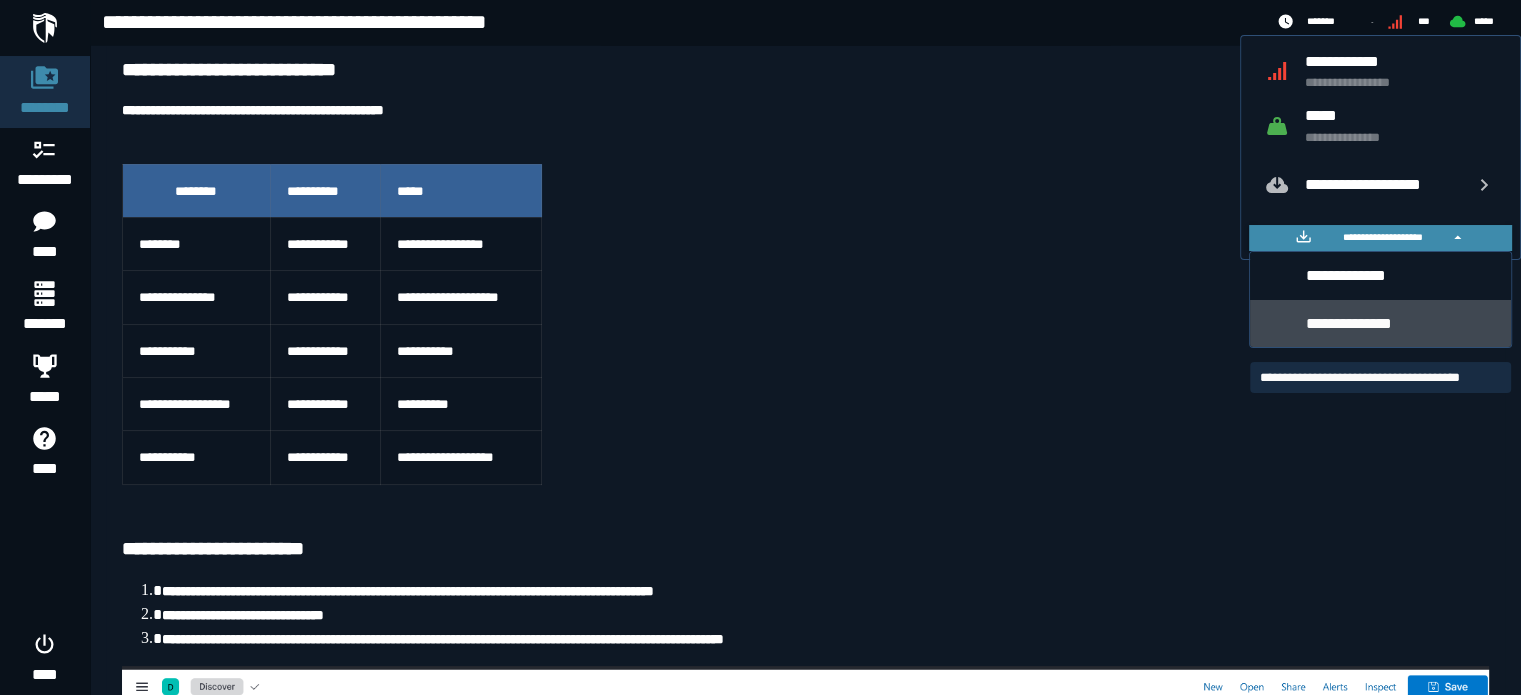 click on "**********" at bounding box center (1401, 323) 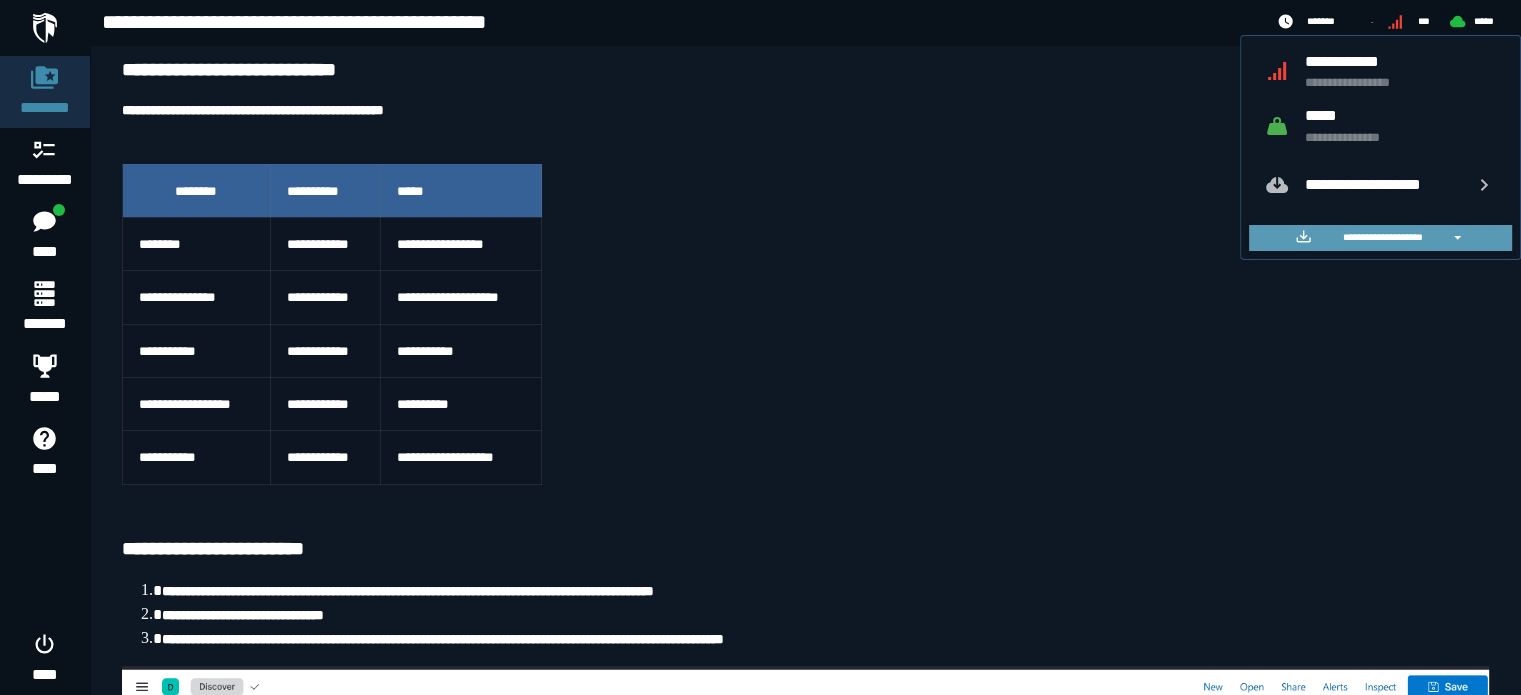 click 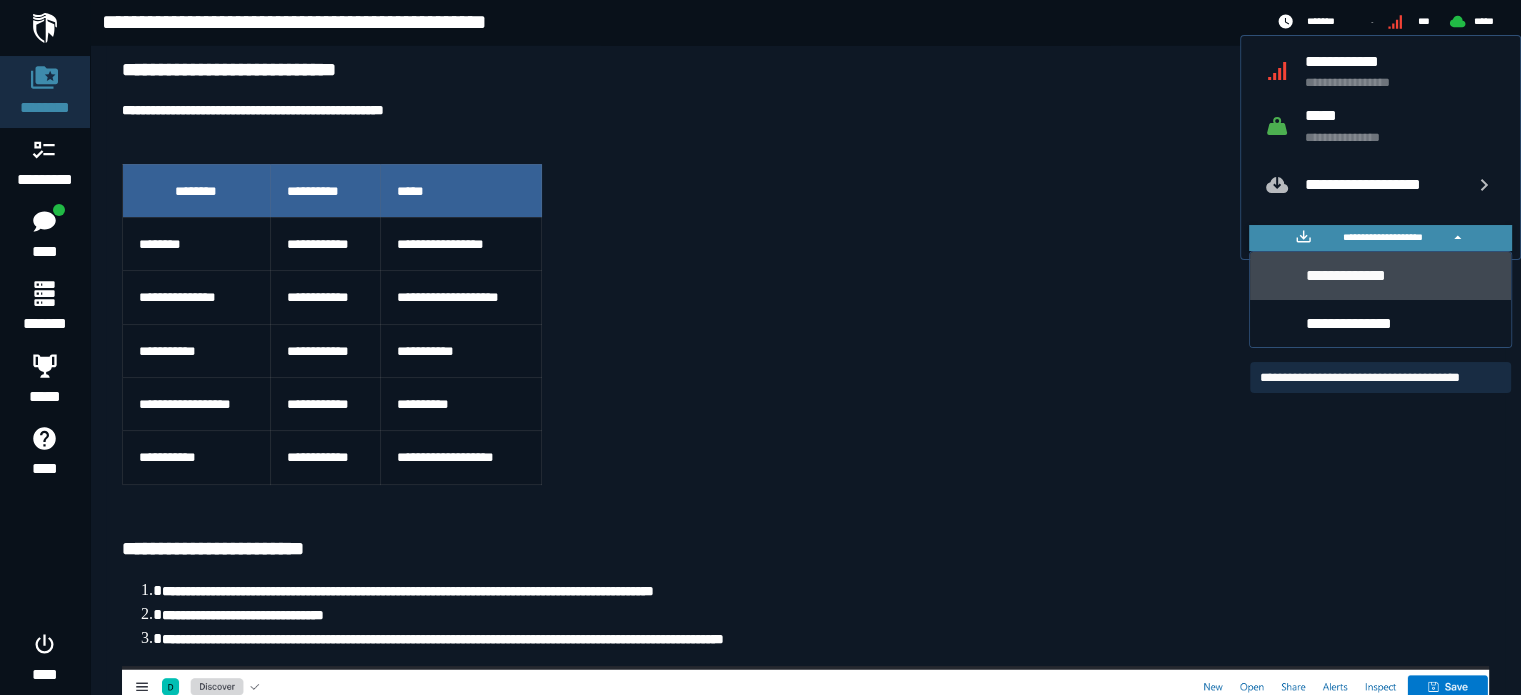 click on "**********" at bounding box center (1401, 275) 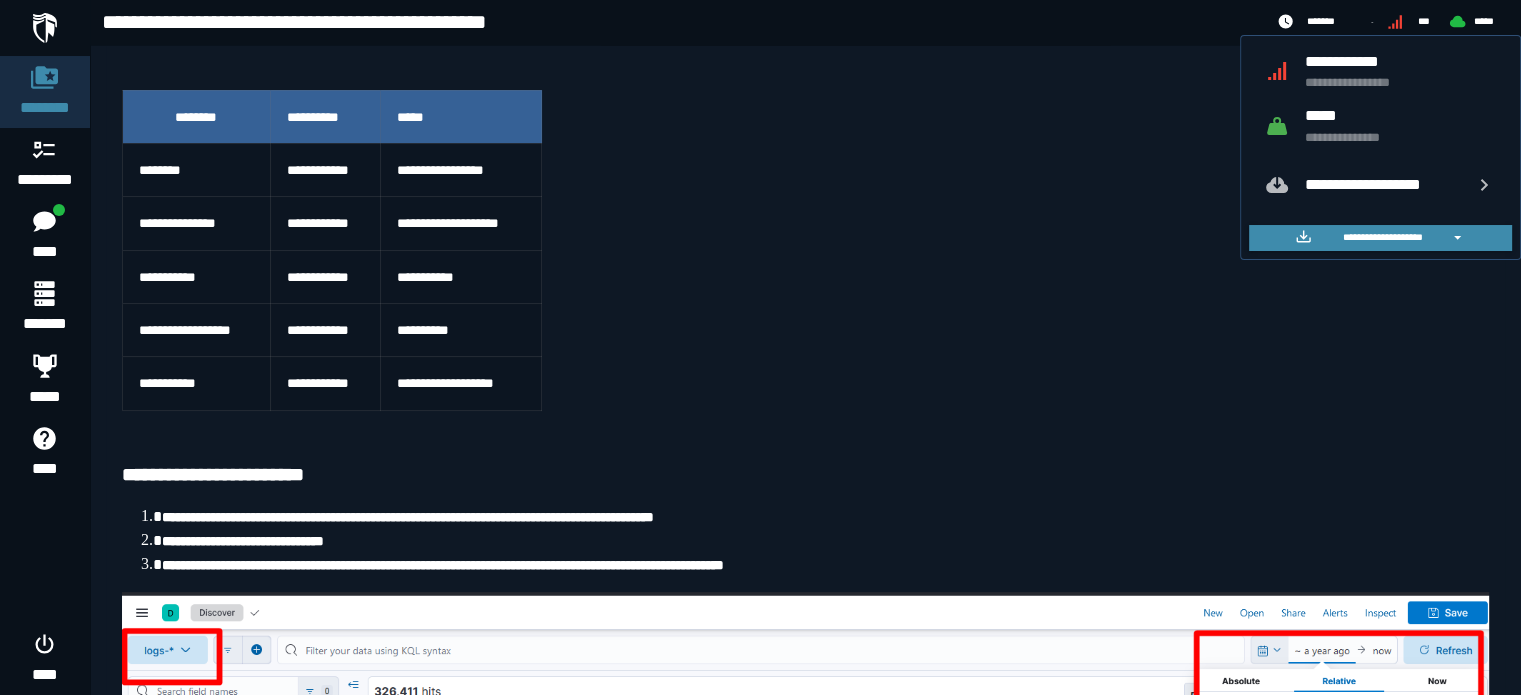 scroll, scrollTop: 212, scrollLeft: 0, axis: vertical 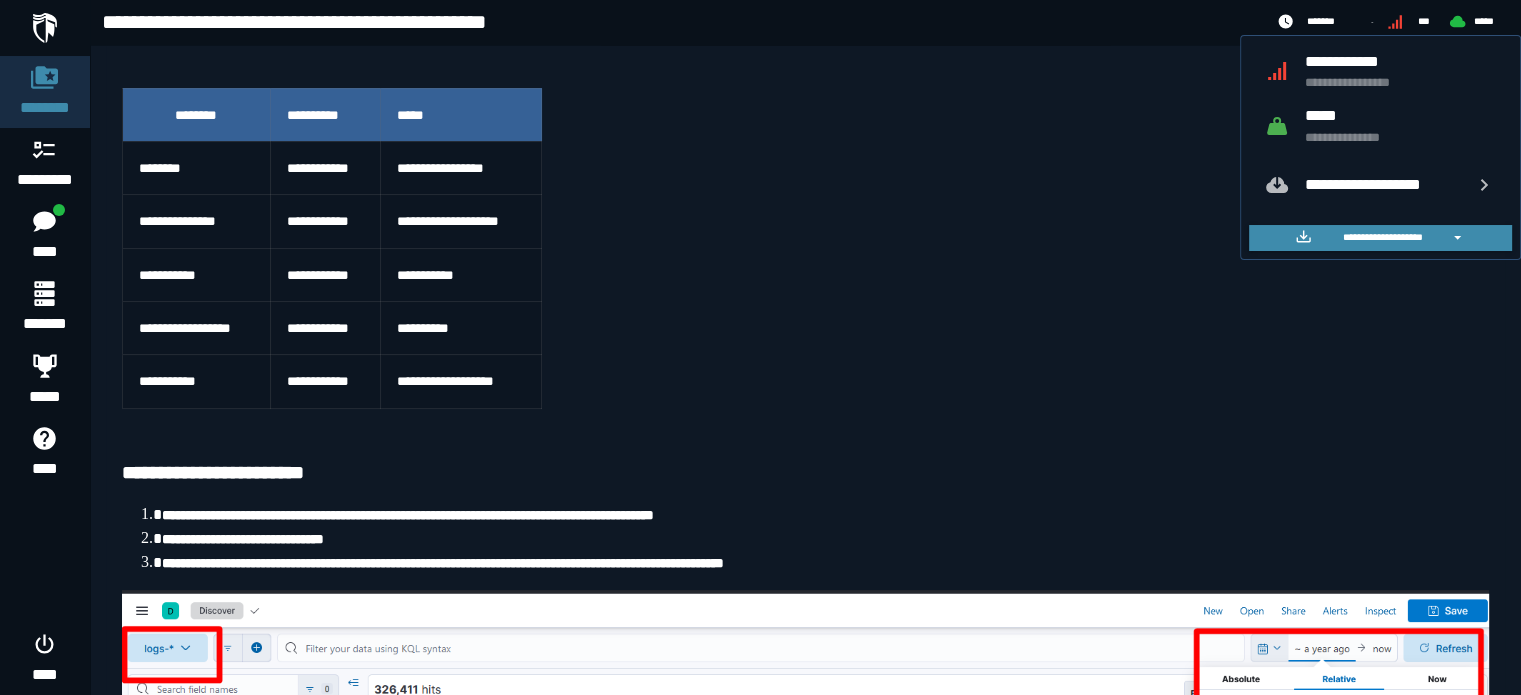 click on "**********" at bounding box center [805, 899] 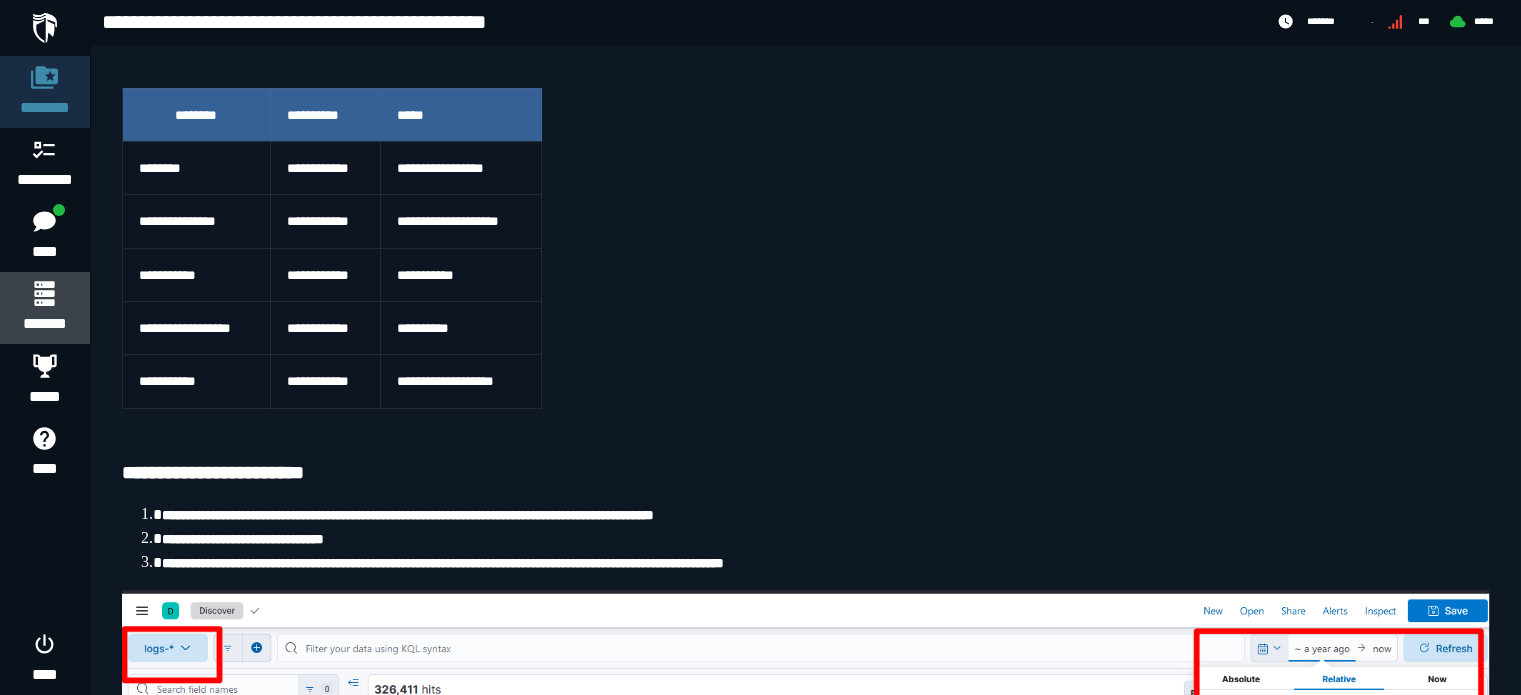 click at bounding box center (44, 293) 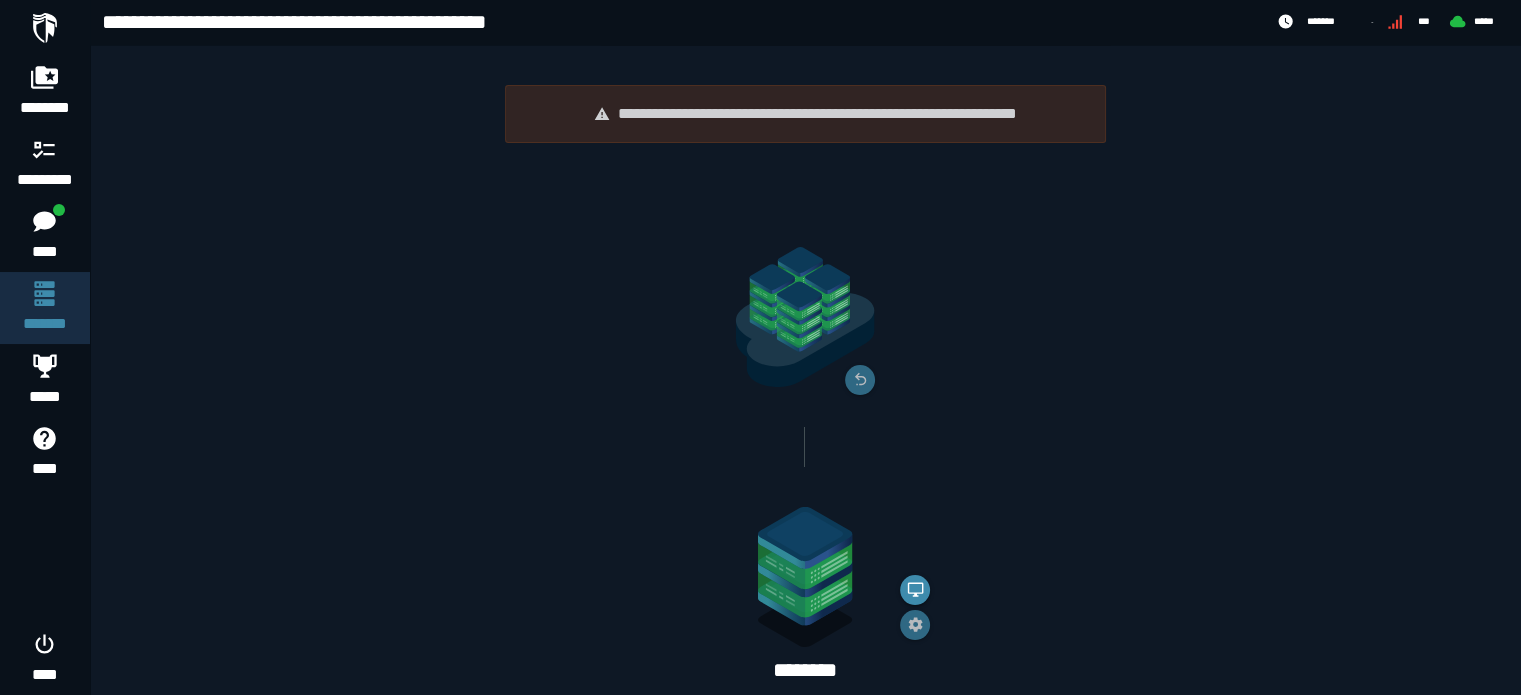 scroll, scrollTop: 116, scrollLeft: 0, axis: vertical 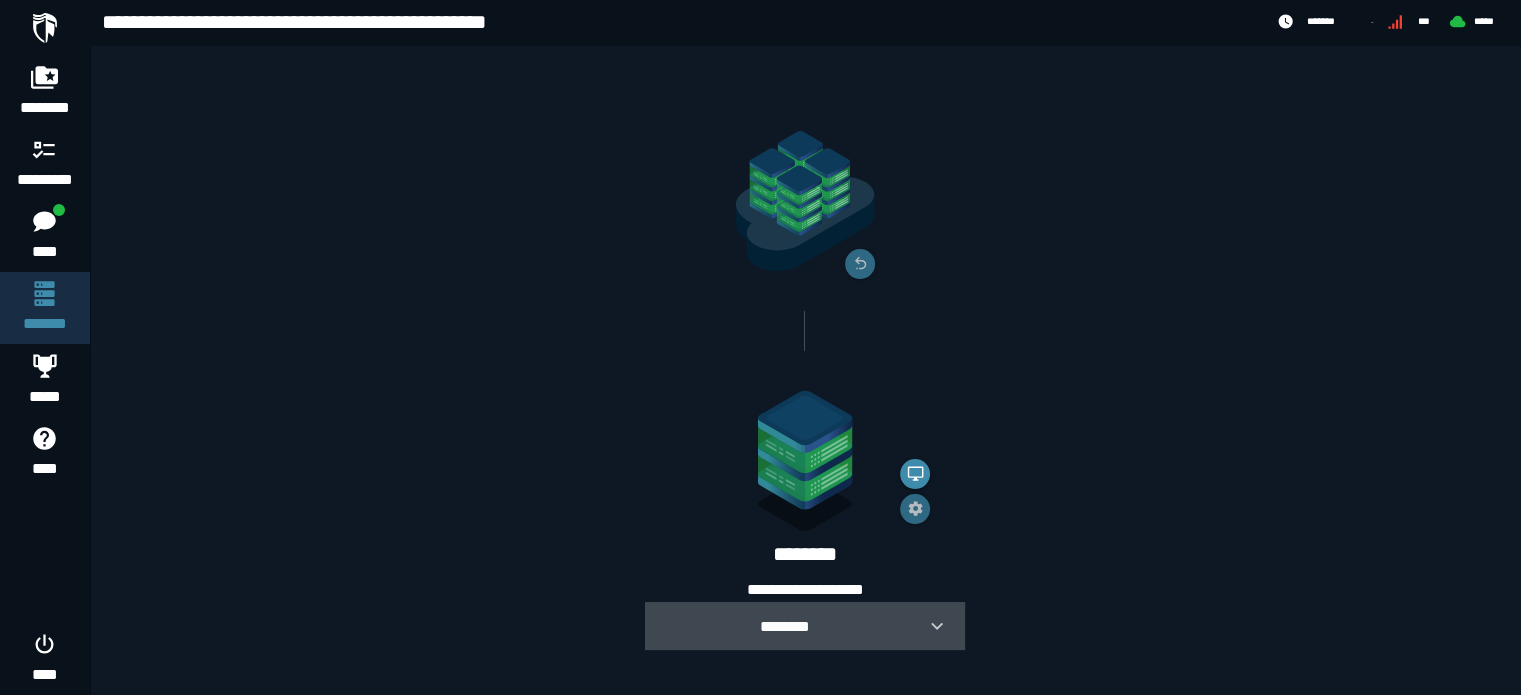 click 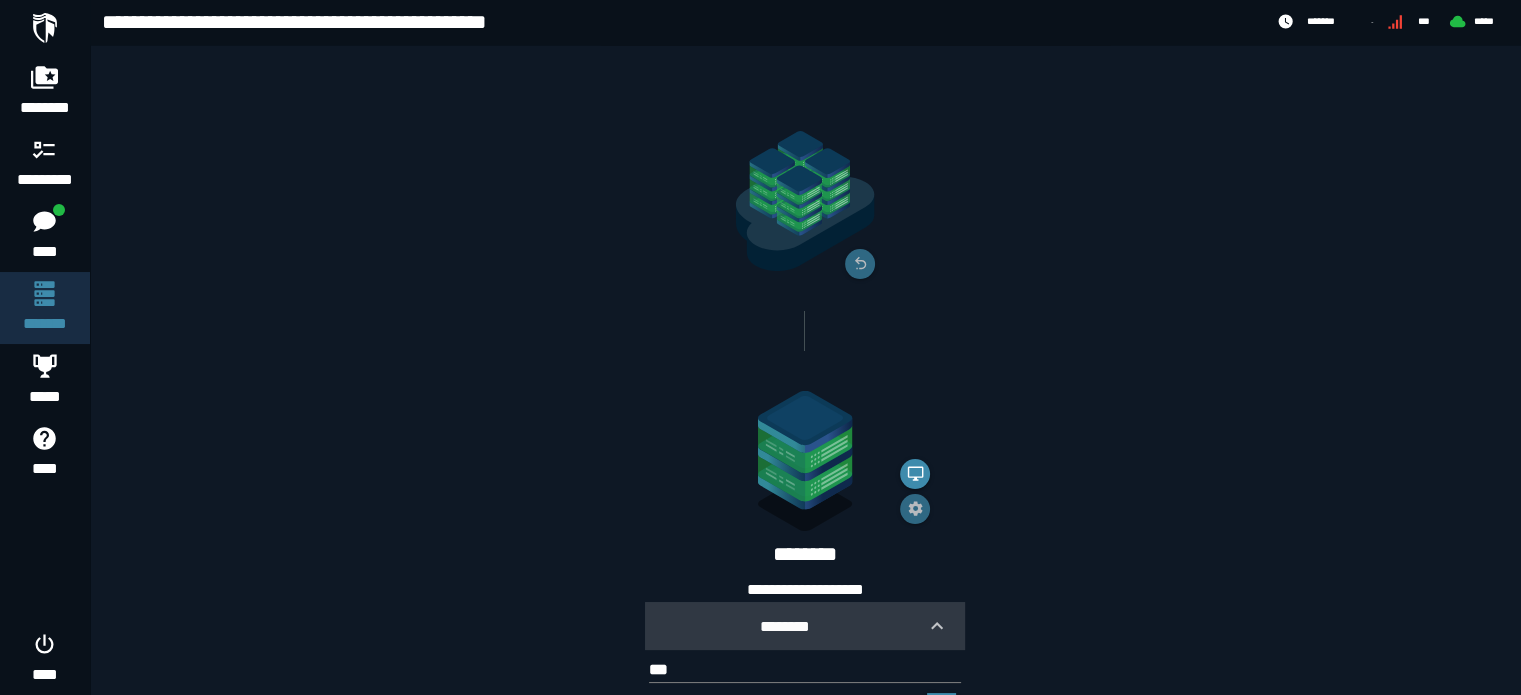 scroll, scrollTop: 308, scrollLeft: 0, axis: vertical 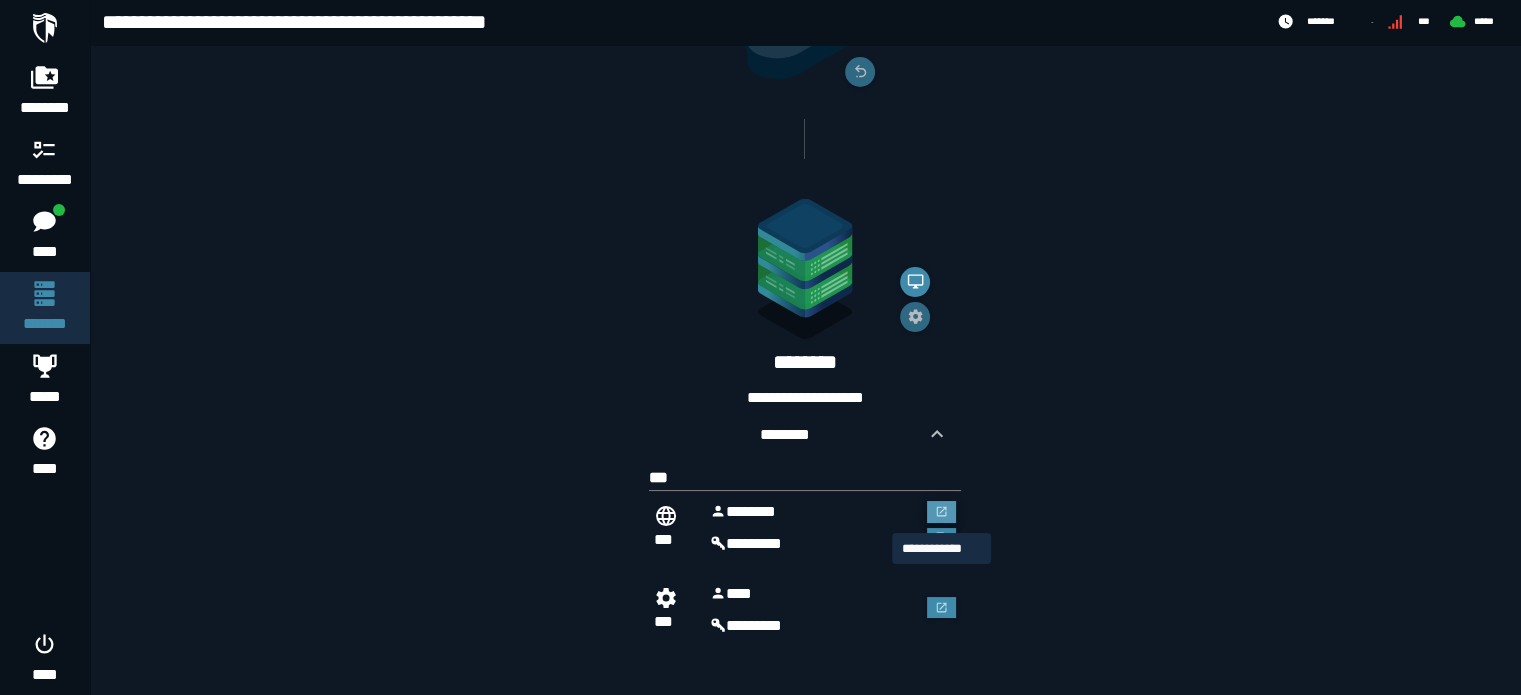 click at bounding box center [942, 512] 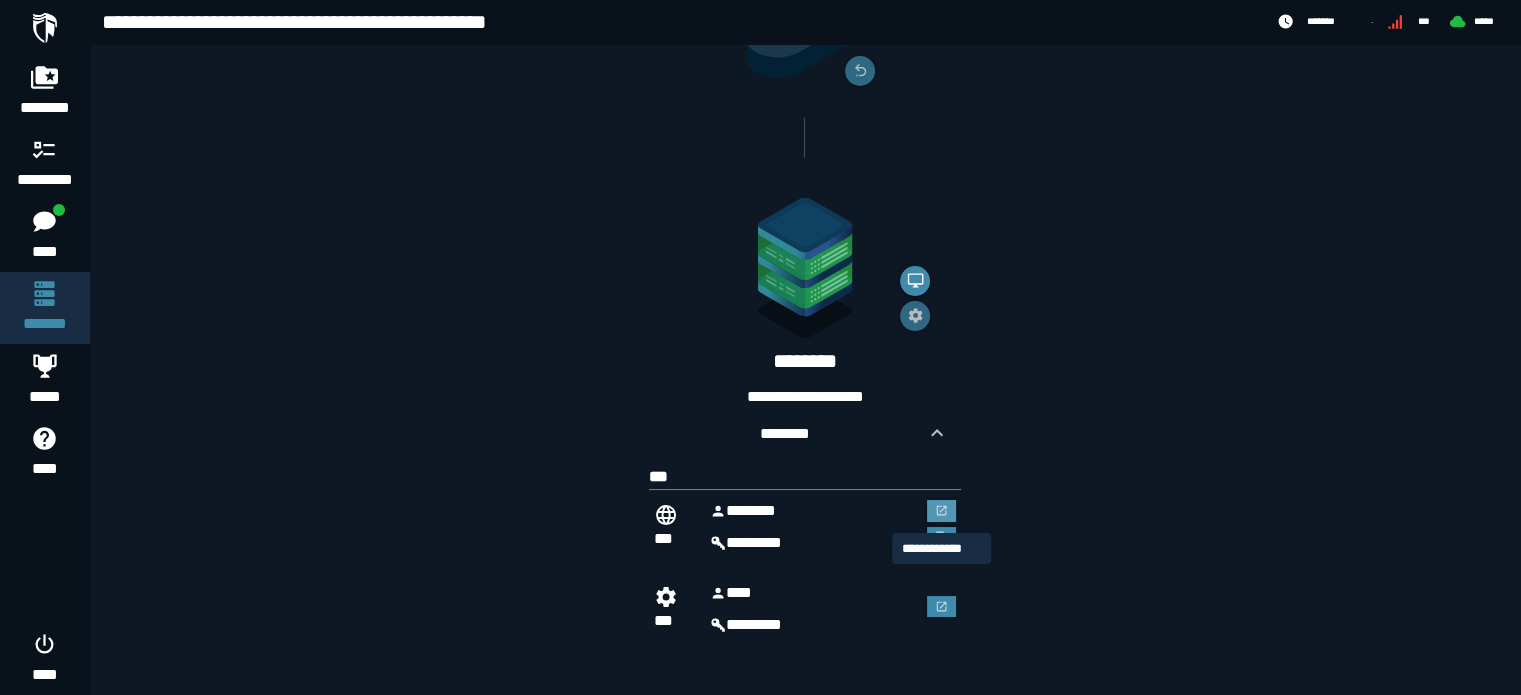 scroll, scrollTop: 0, scrollLeft: 0, axis: both 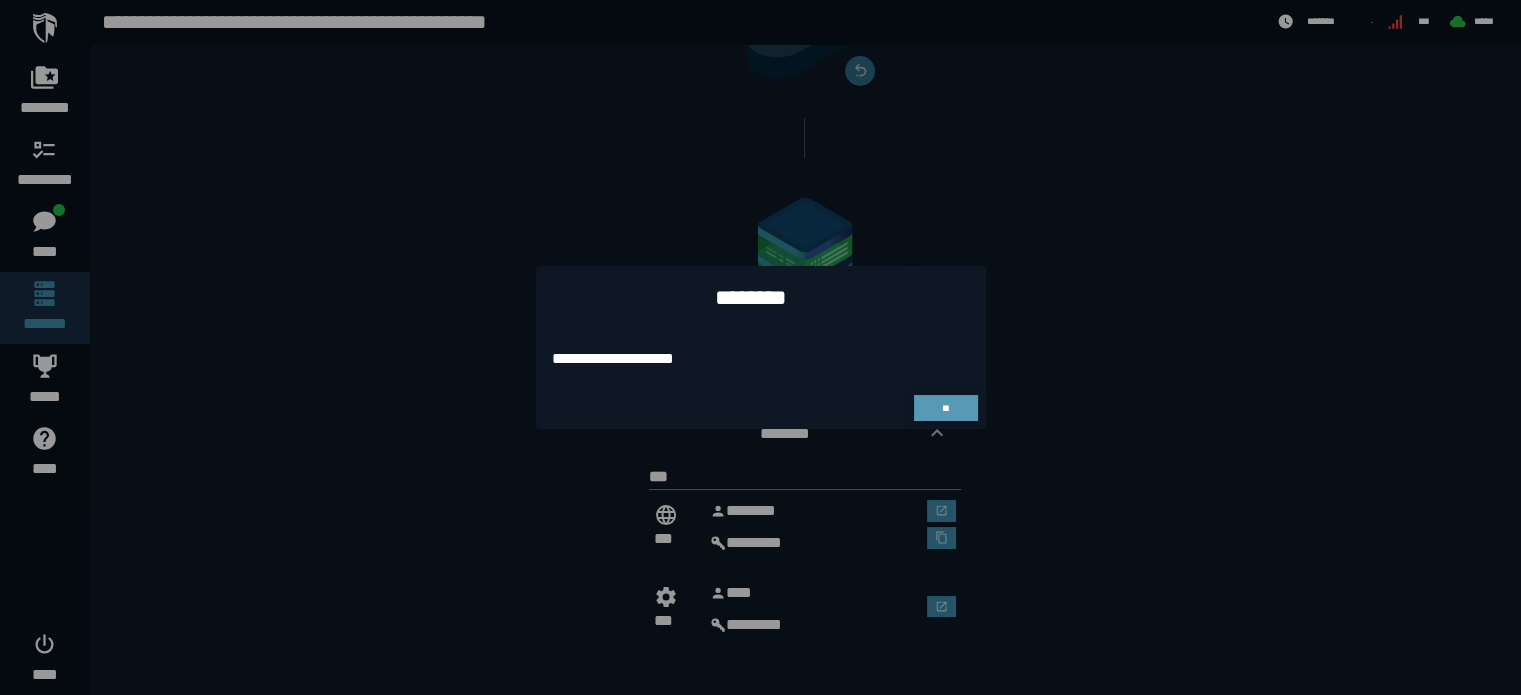 click on "**" at bounding box center (946, 408) 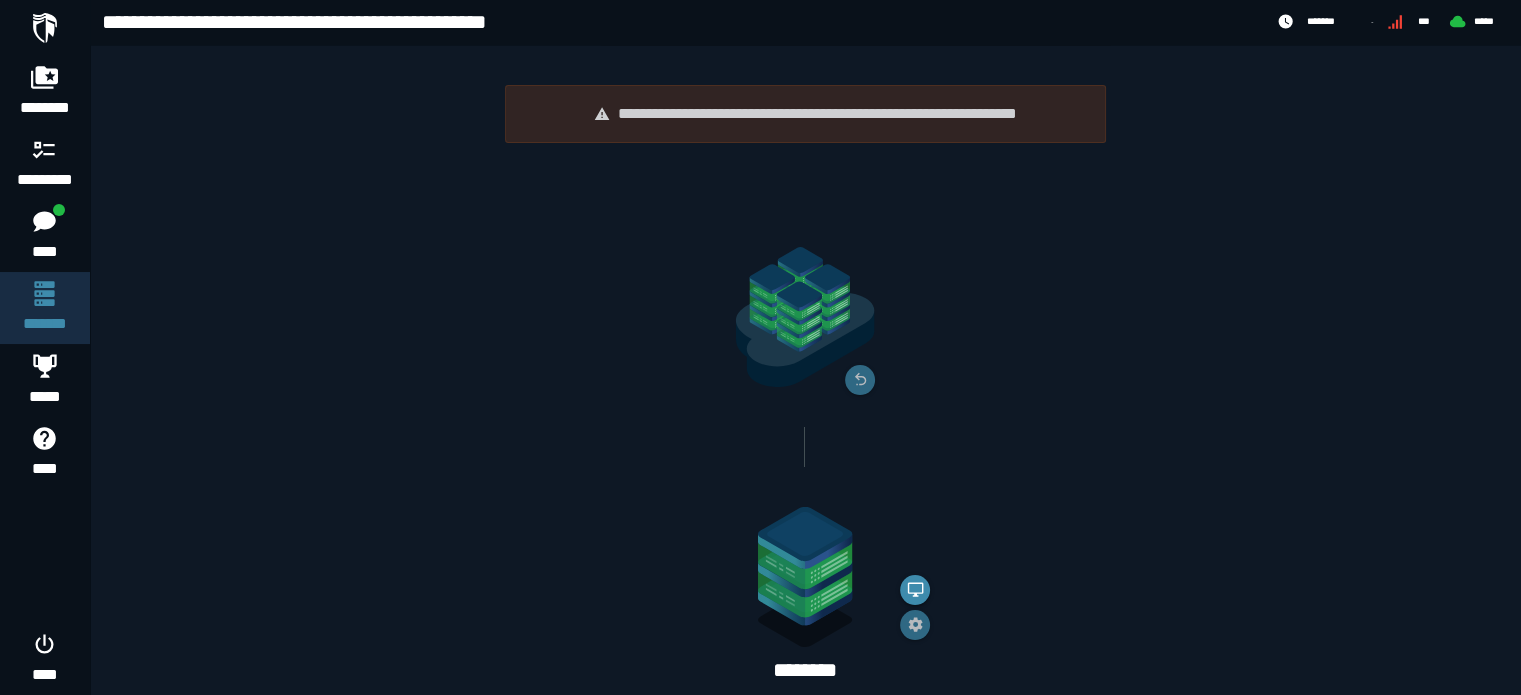 scroll, scrollTop: 308, scrollLeft: 0, axis: vertical 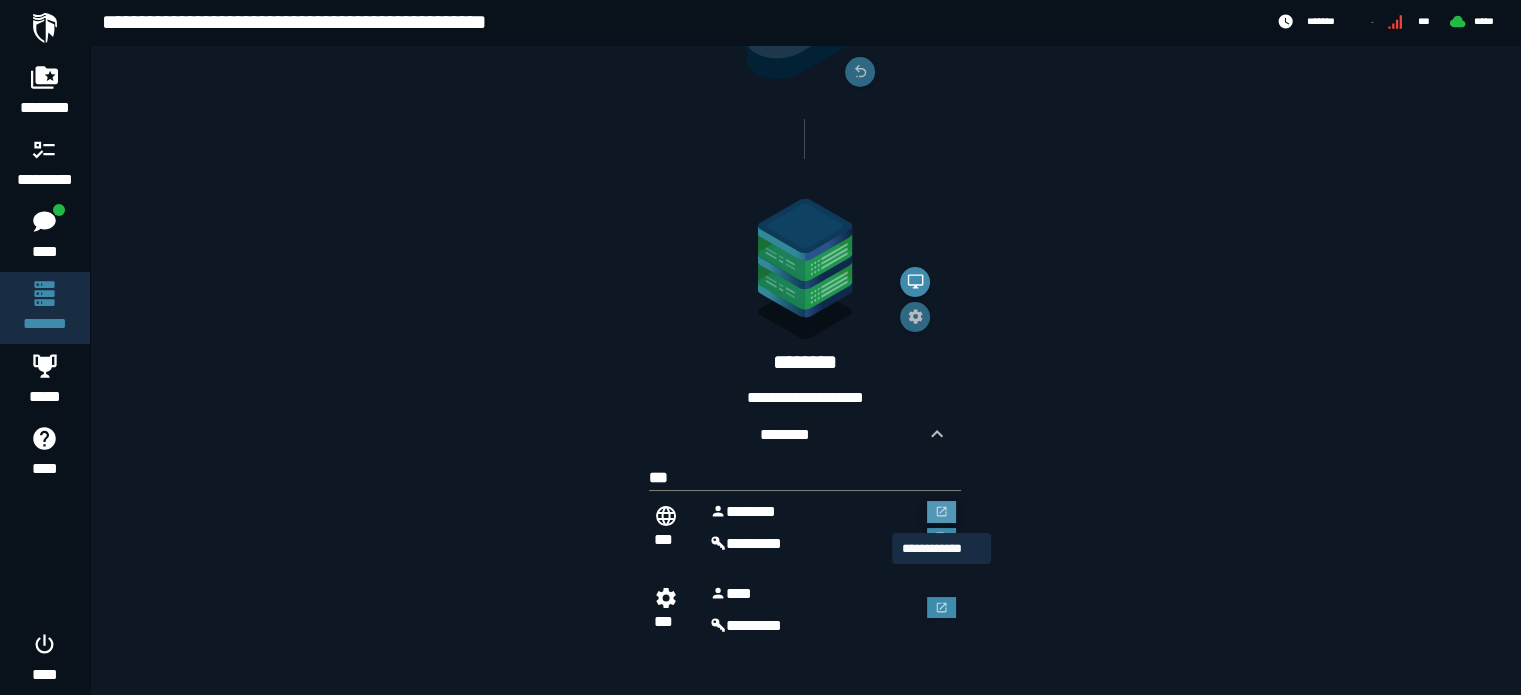 click at bounding box center (942, 512) 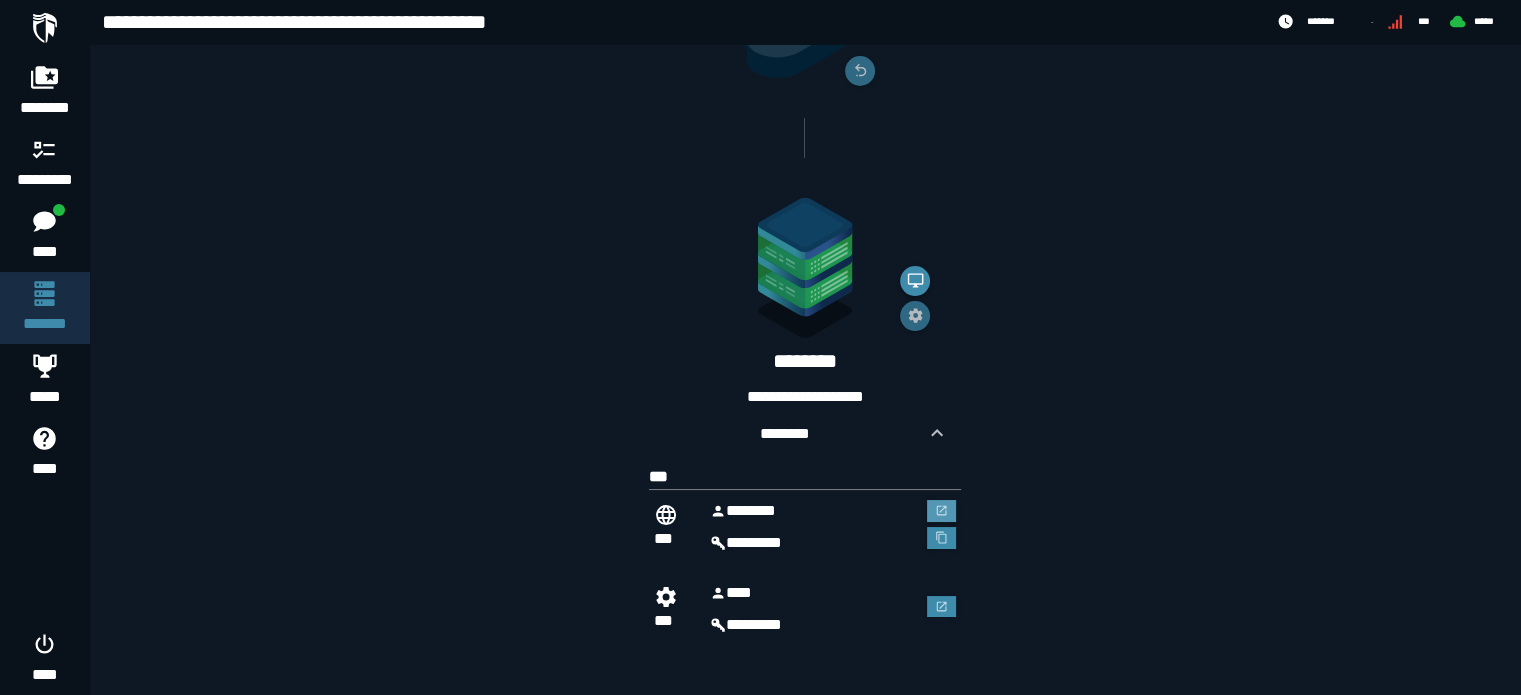 scroll, scrollTop: 308, scrollLeft: 0, axis: vertical 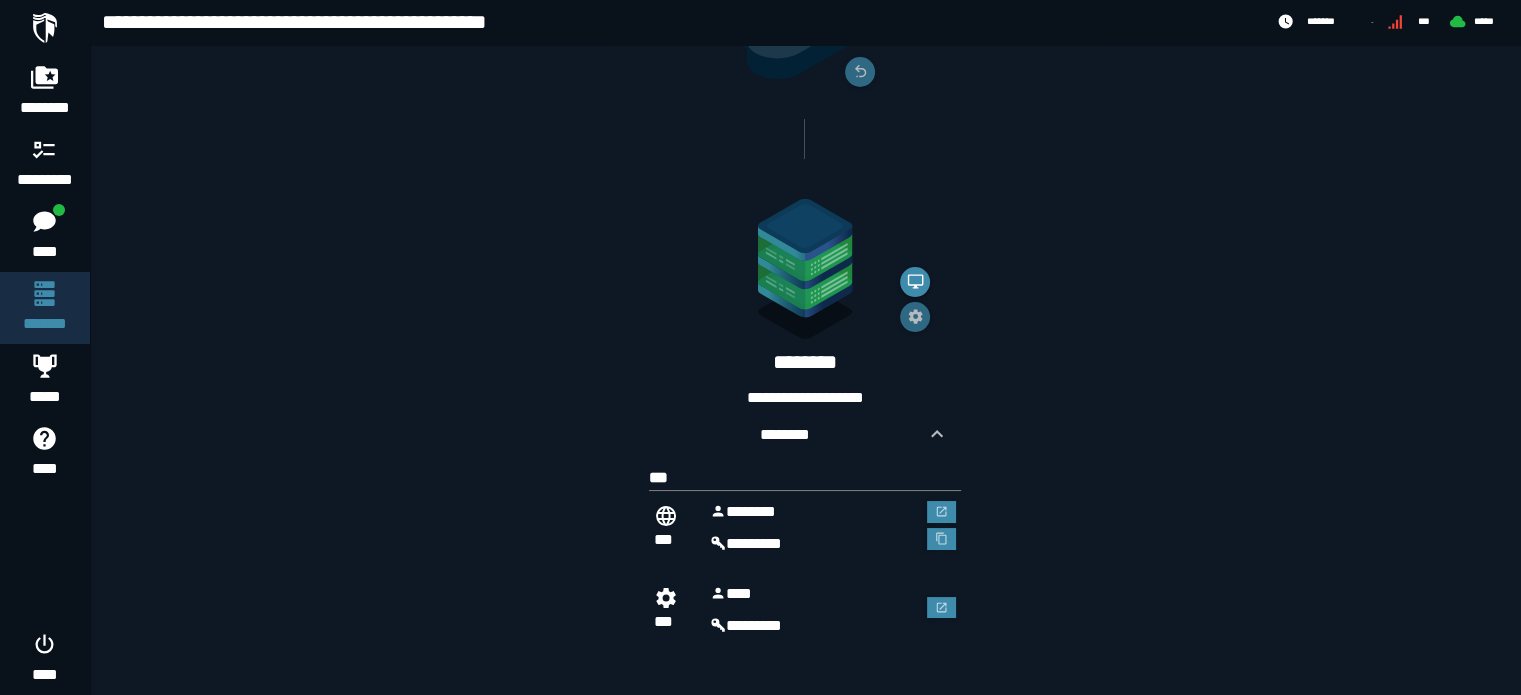 click on "*******" at bounding box center [813, 512] 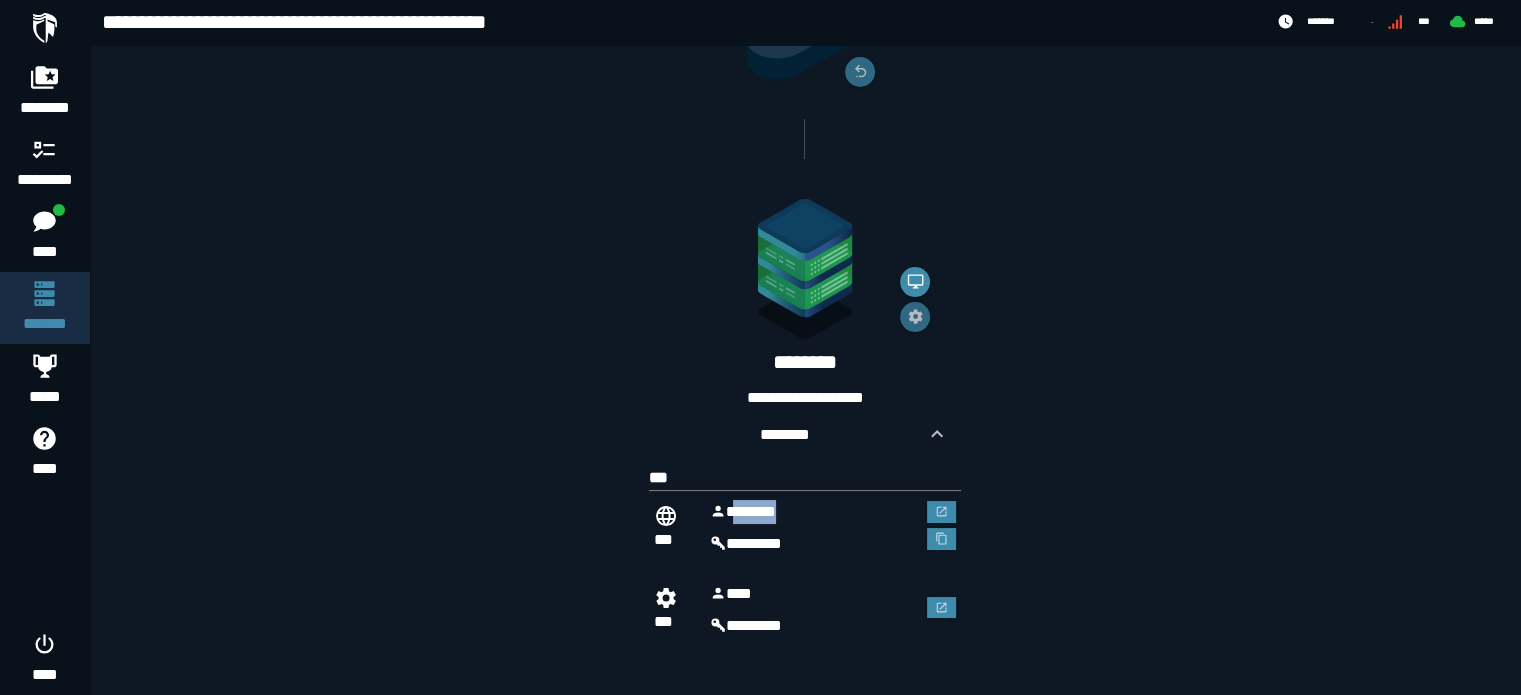 click on "*******" at bounding box center (813, 512) 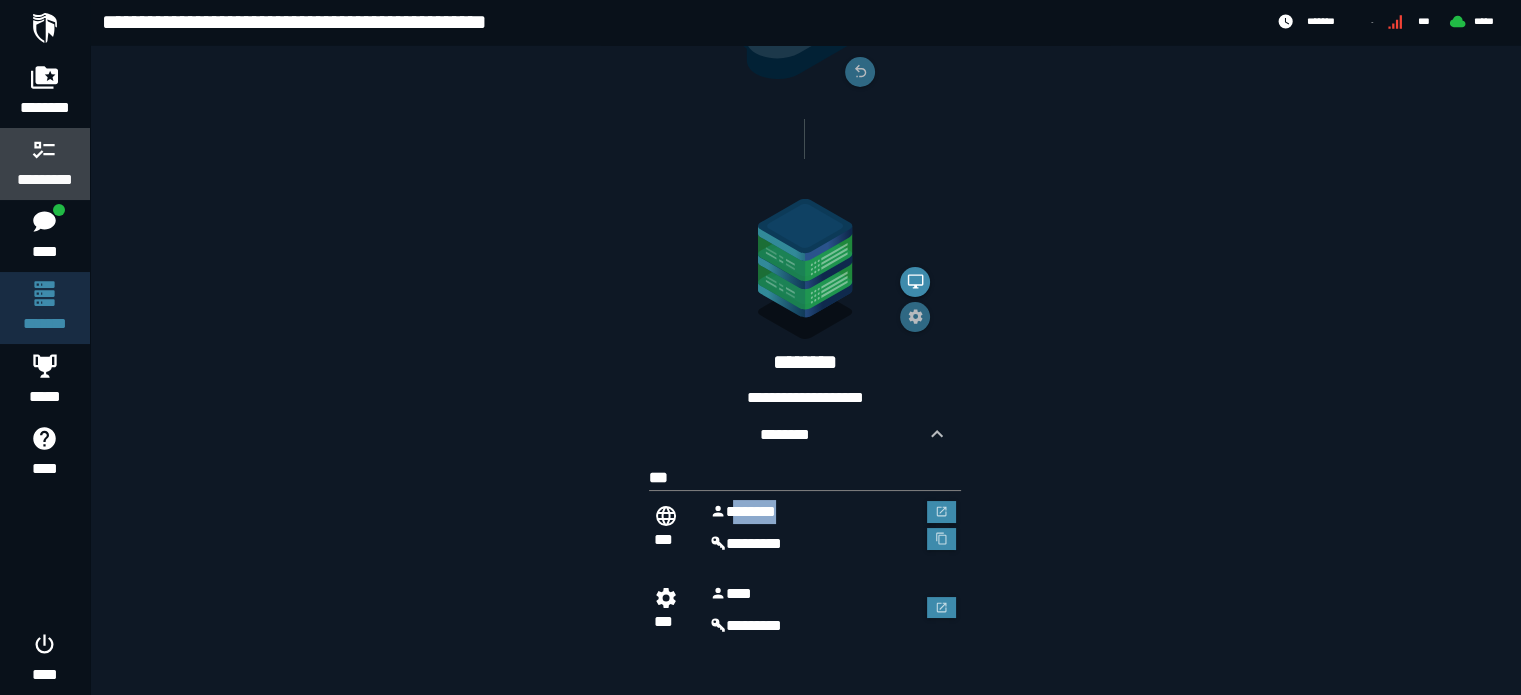 click on "*********" at bounding box center (45, 164) 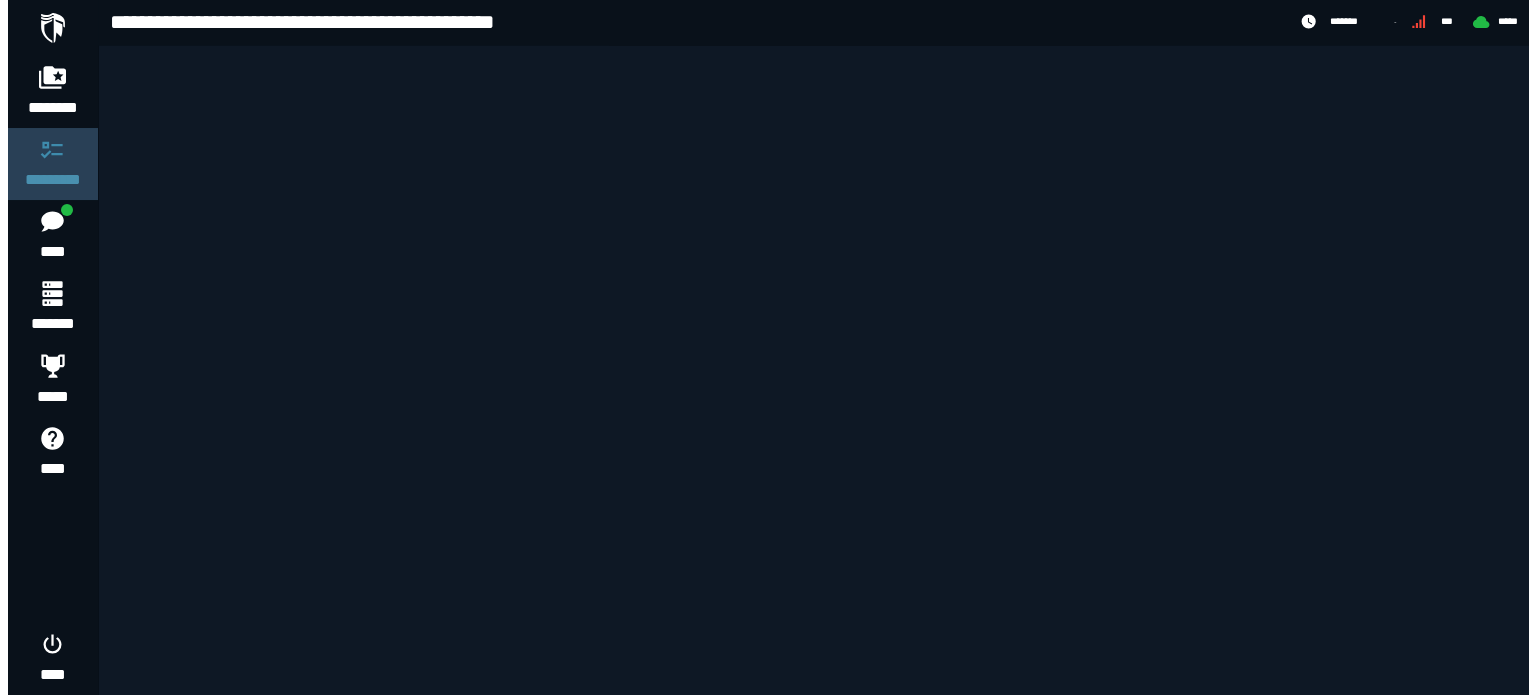 scroll, scrollTop: 0, scrollLeft: 0, axis: both 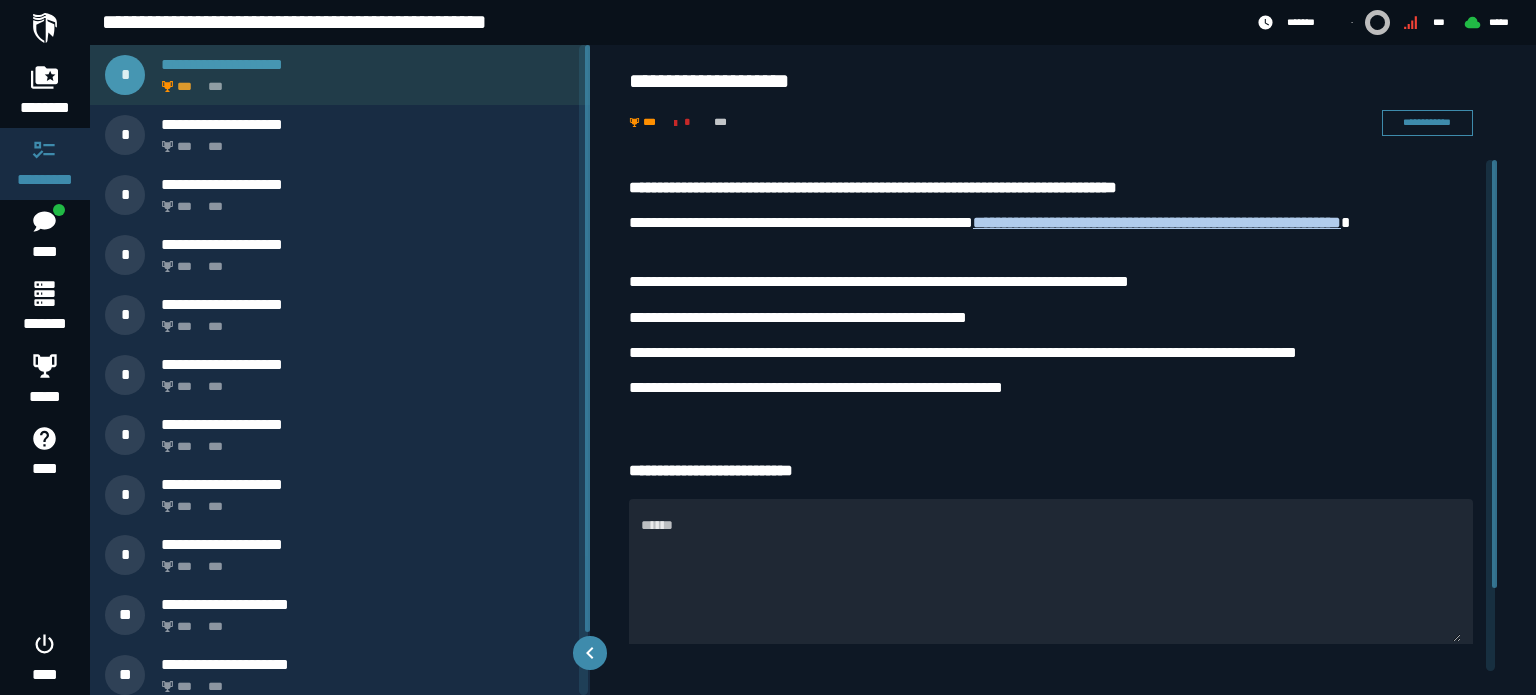 click on "**********" at bounding box center [368, 64] 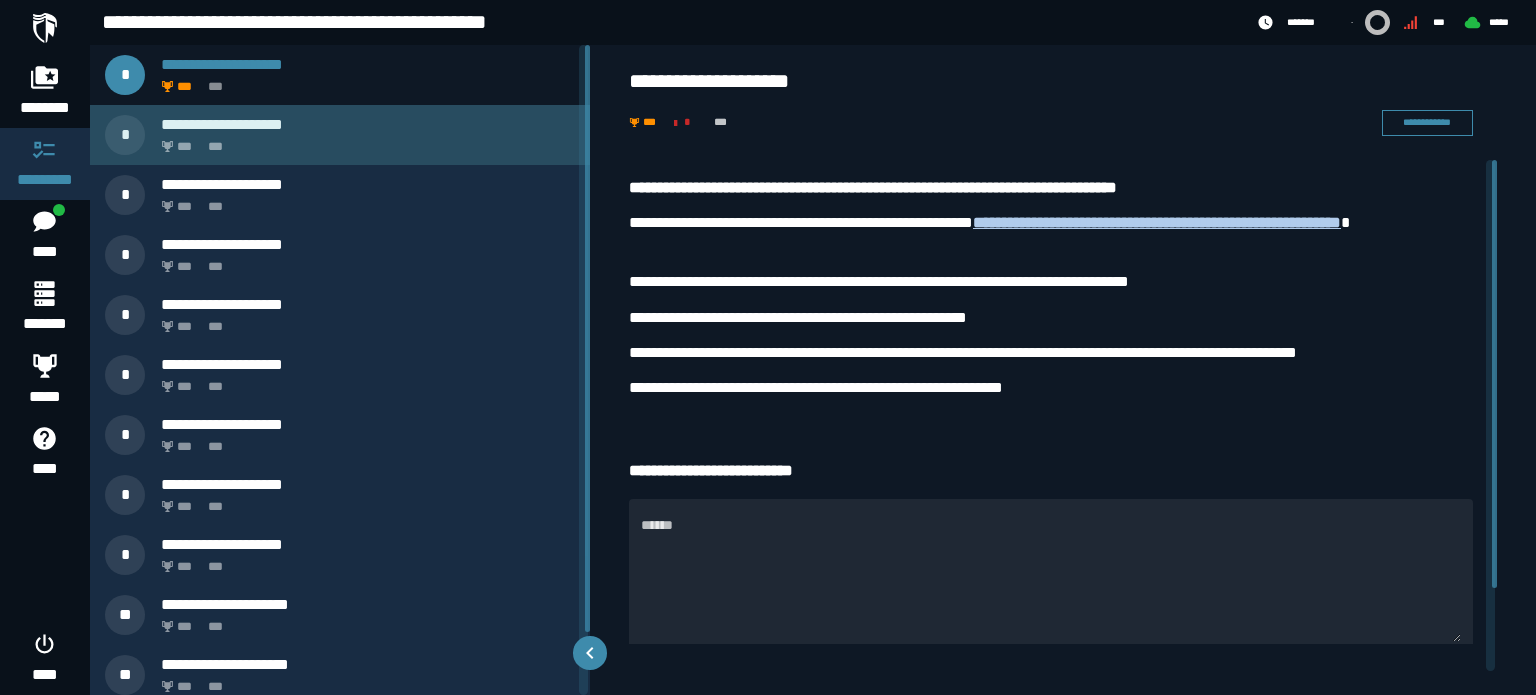 click on "**********" at bounding box center [368, 124] 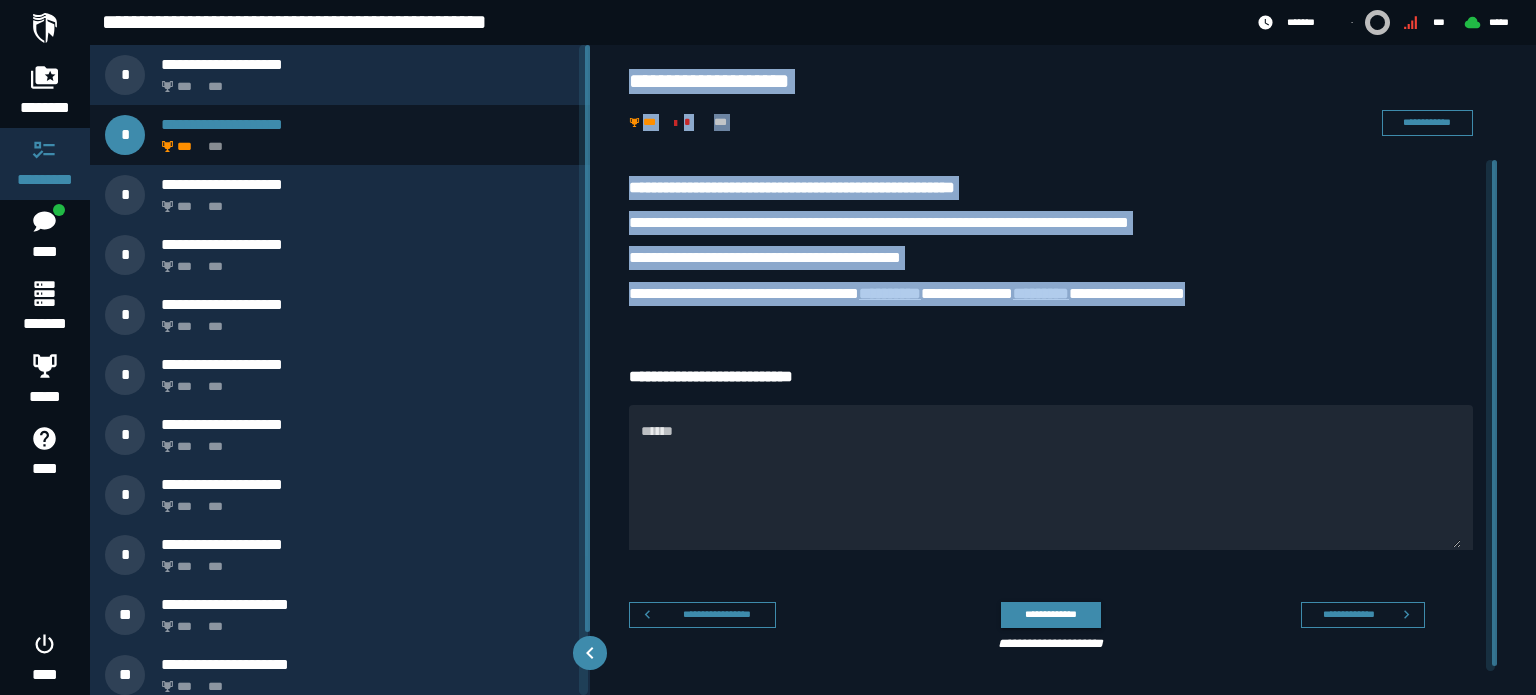 drag, startPoint x: 613, startPoint y: 78, endPoint x: 1276, endPoint y: 310, distance: 702.4194 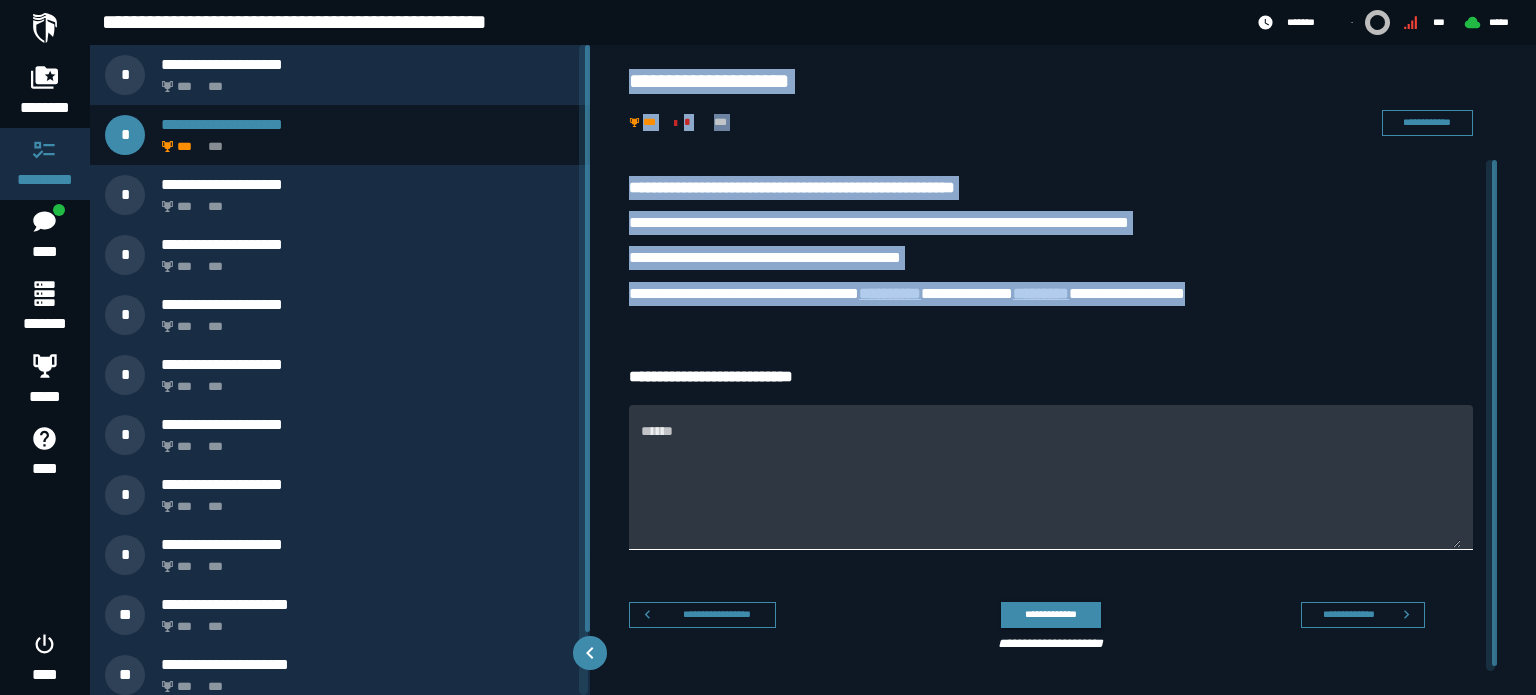 copy on "**********" 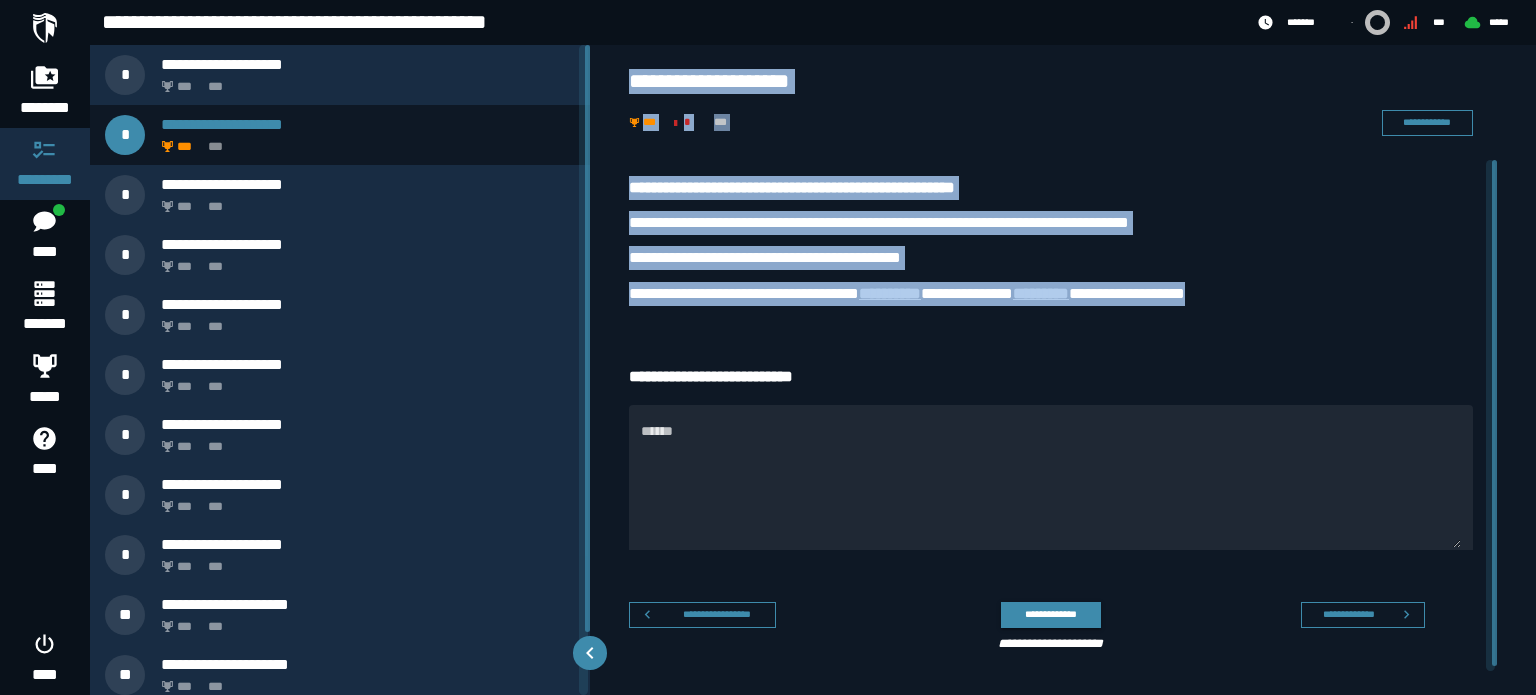 click on "**********" at bounding box center (1051, 223) 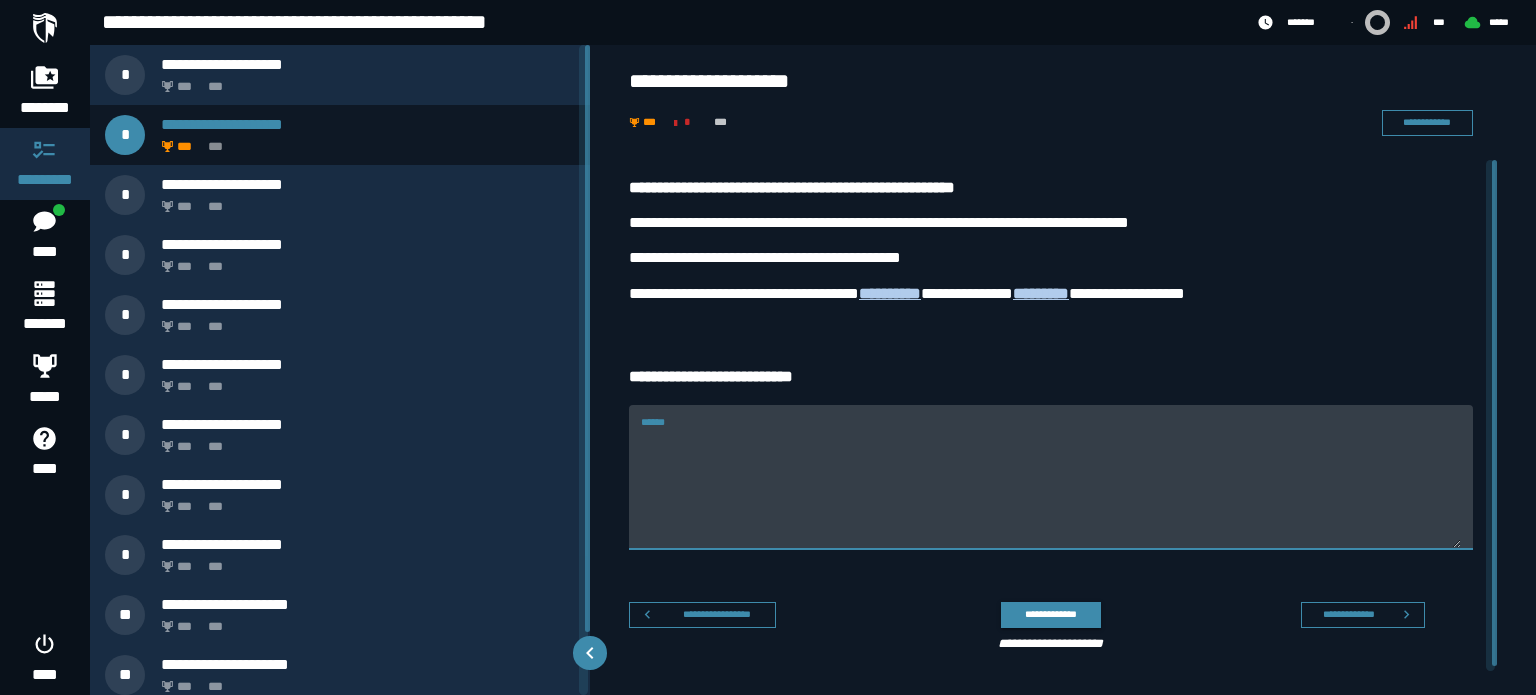 click on "******" at bounding box center [1051, 488] 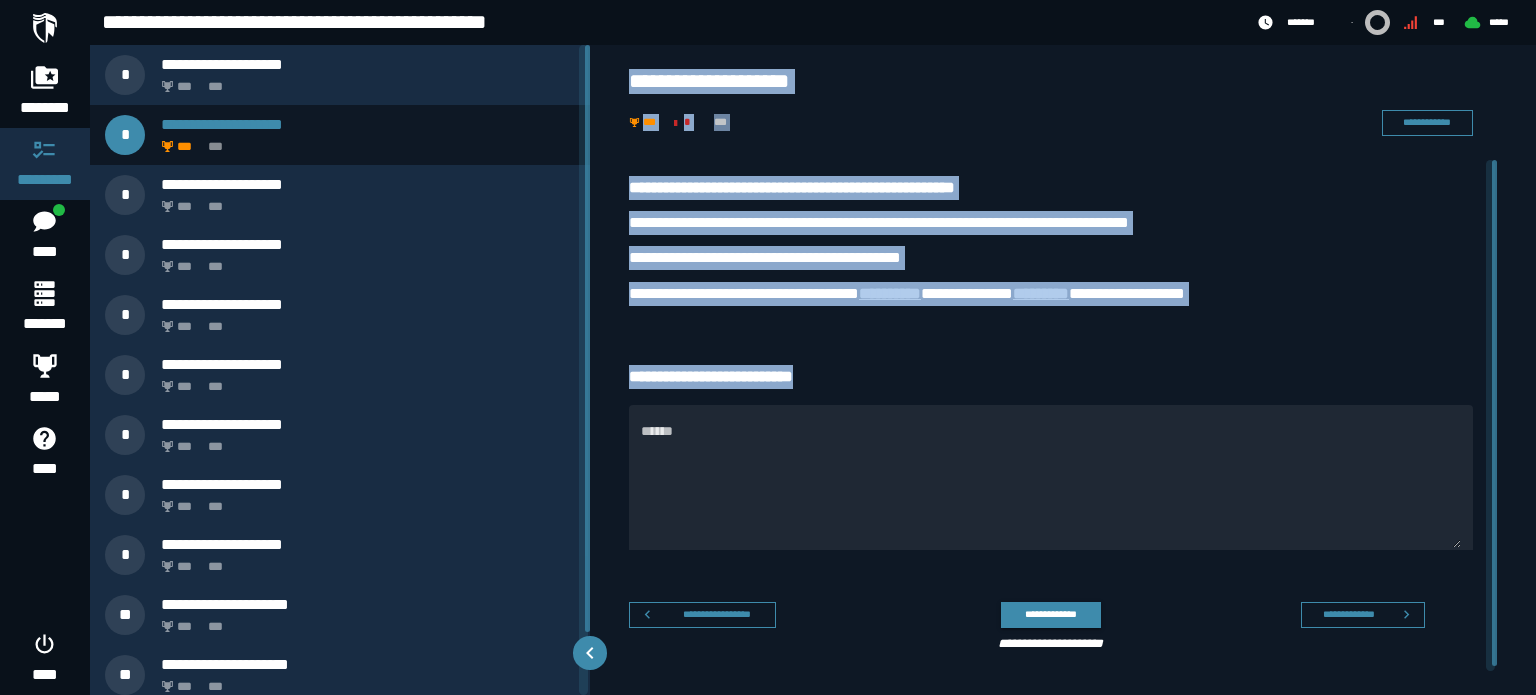 drag, startPoint x: 628, startPoint y: 76, endPoint x: 1346, endPoint y: 336, distance: 763.62555 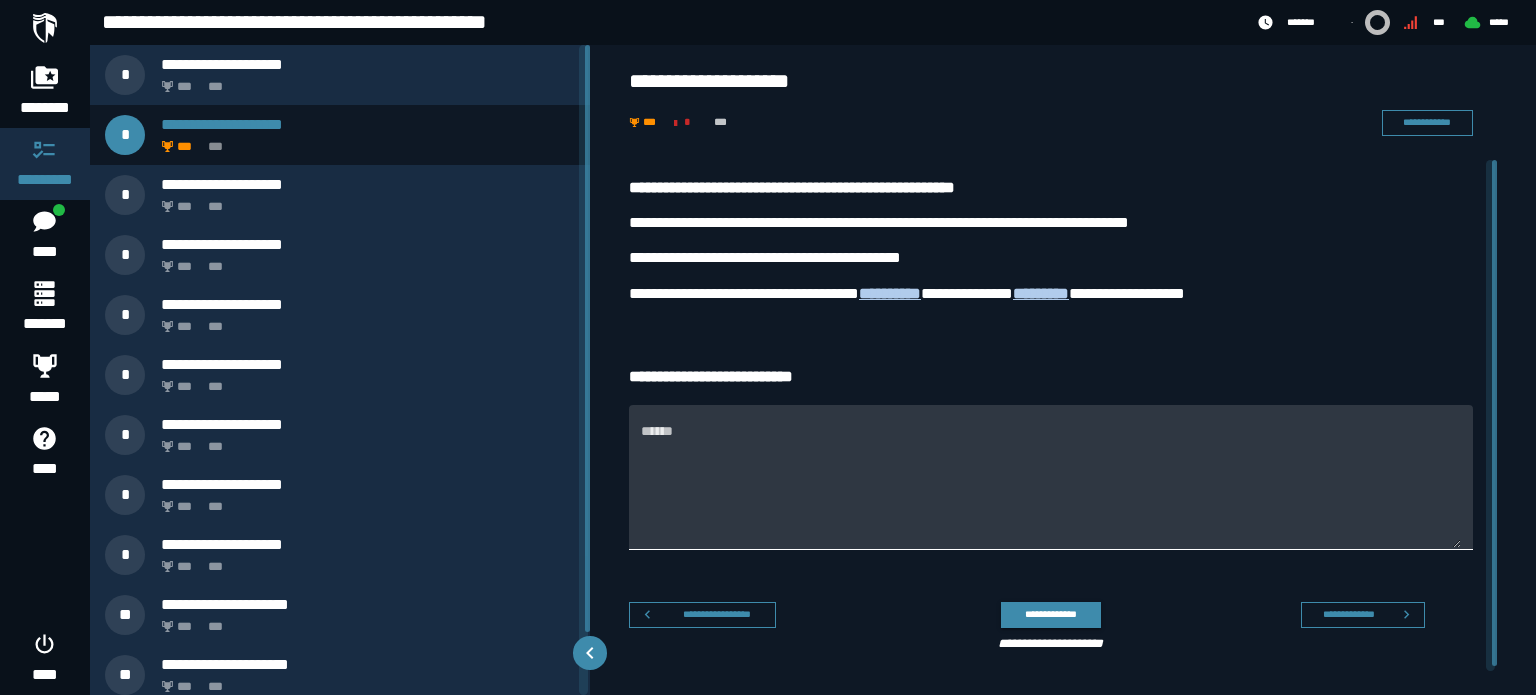 click on "******" at bounding box center [1051, 488] 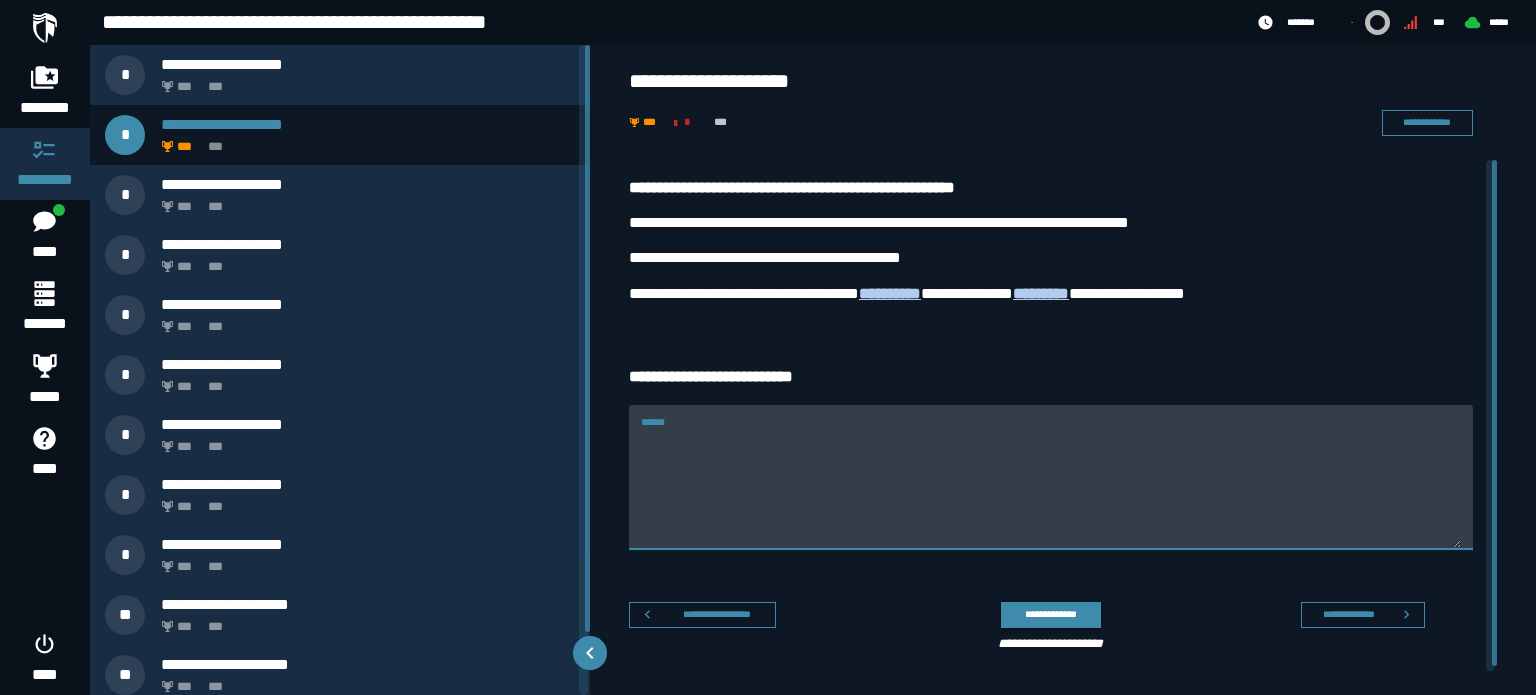 paste on "********" 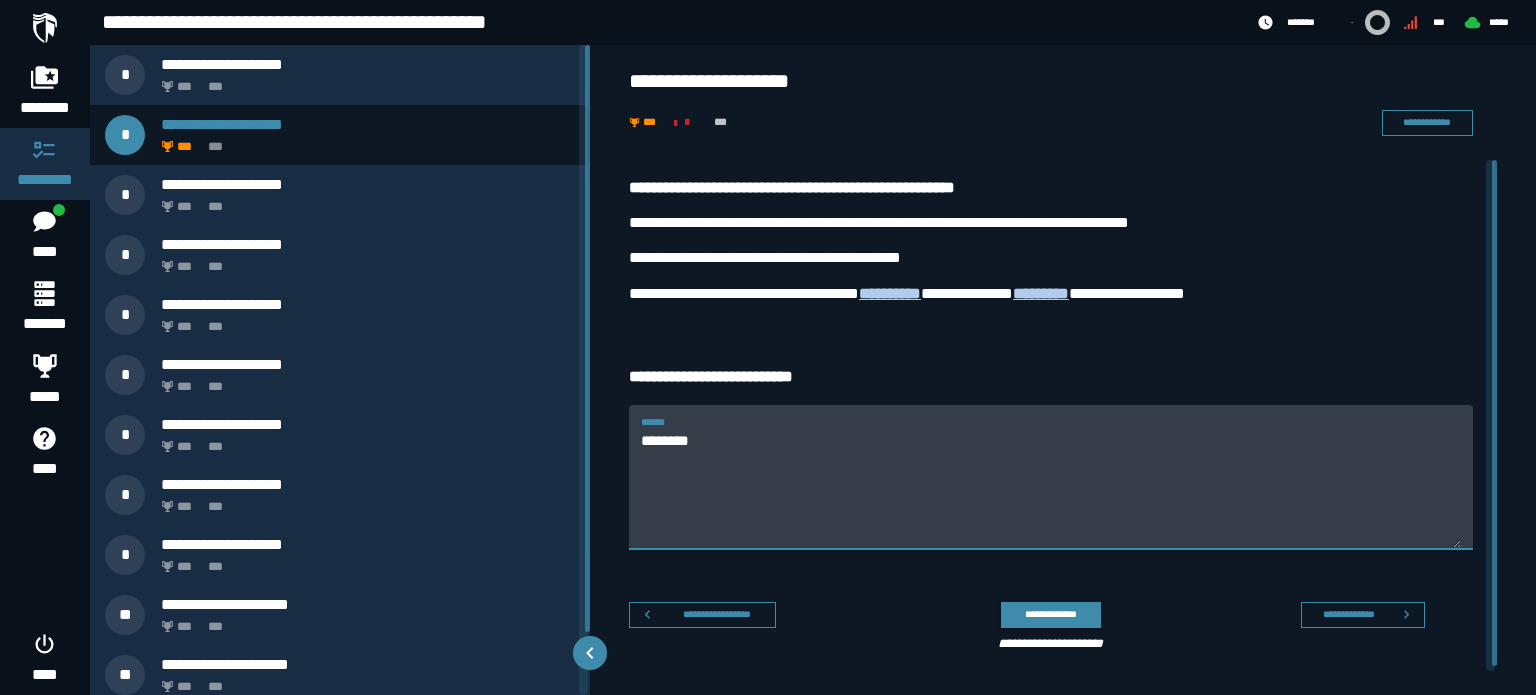 type on "********" 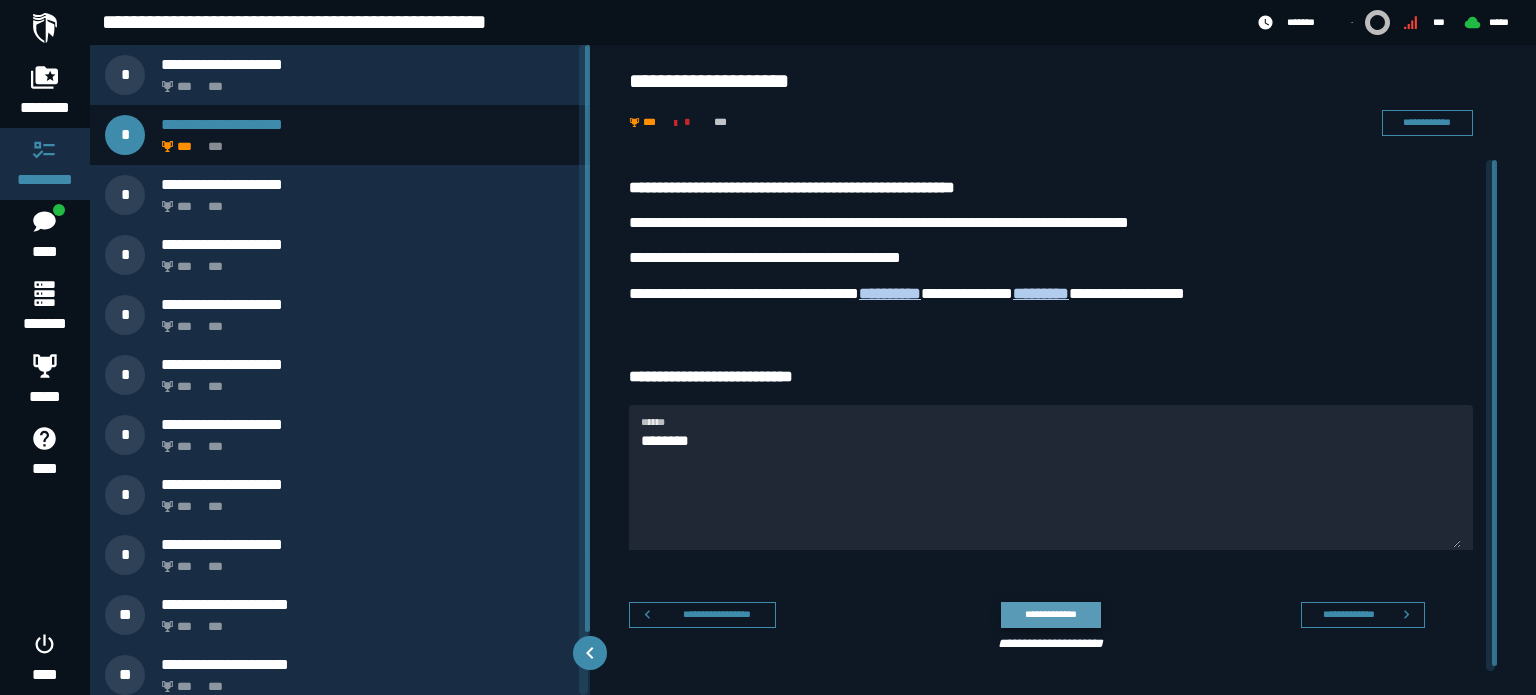 click on "**********" at bounding box center [1050, 614] 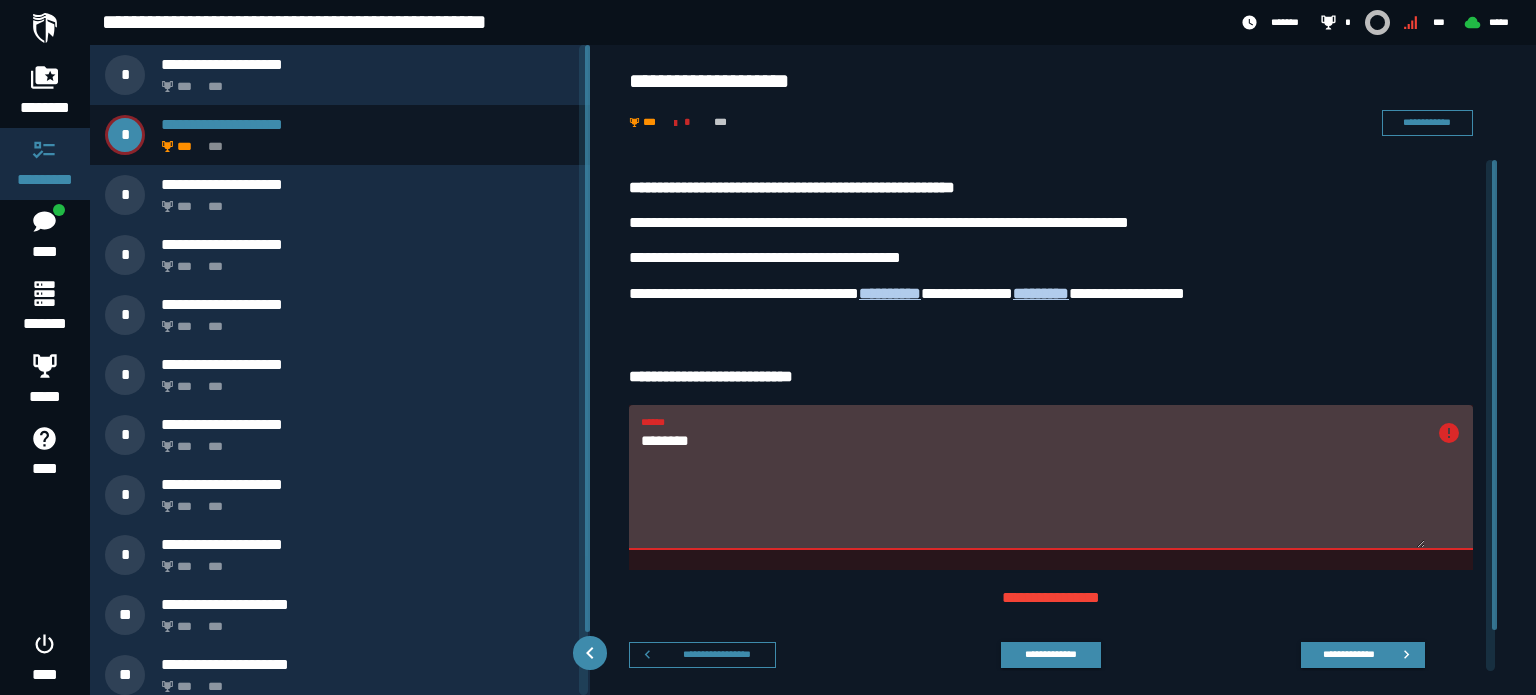 click on "********" at bounding box center (1033, 488) 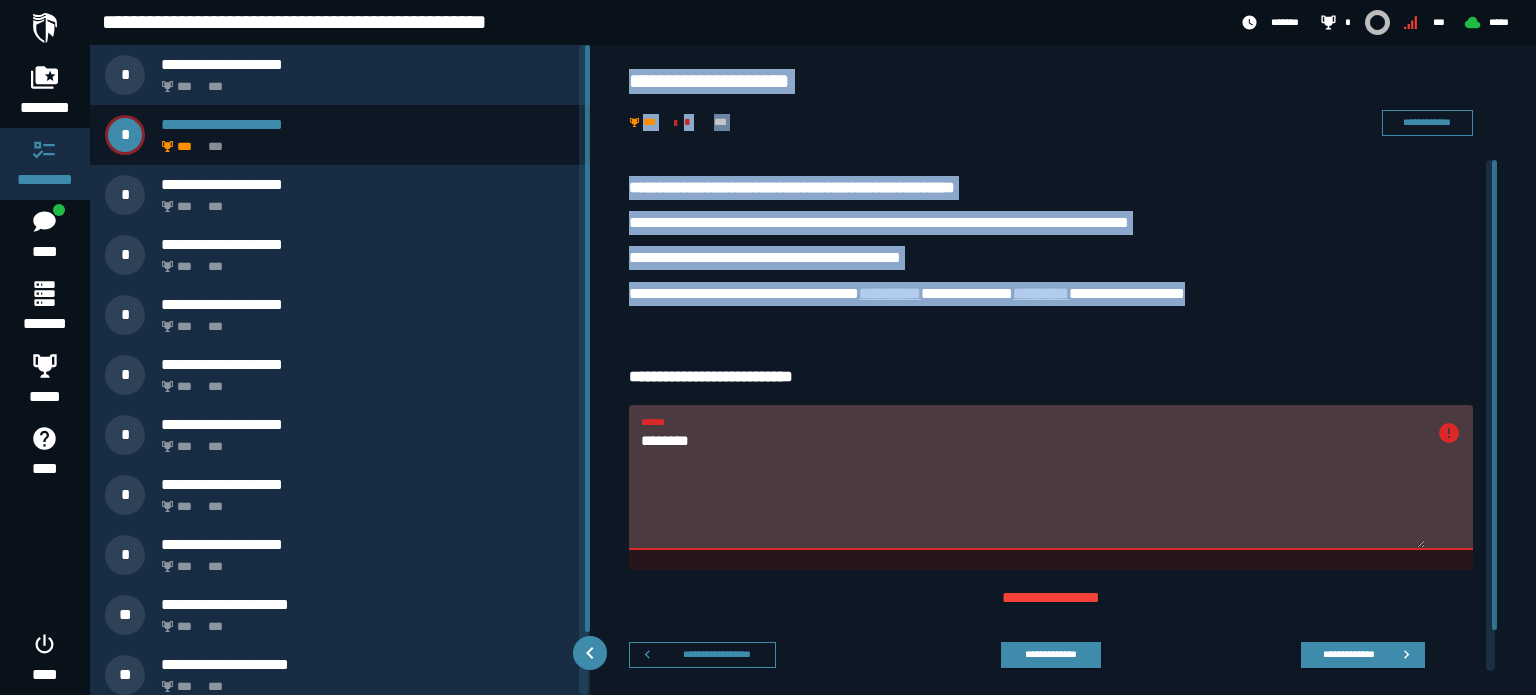 drag, startPoint x: 1066, startPoint y: 282, endPoint x: 614, endPoint y: 81, distance: 494.67667 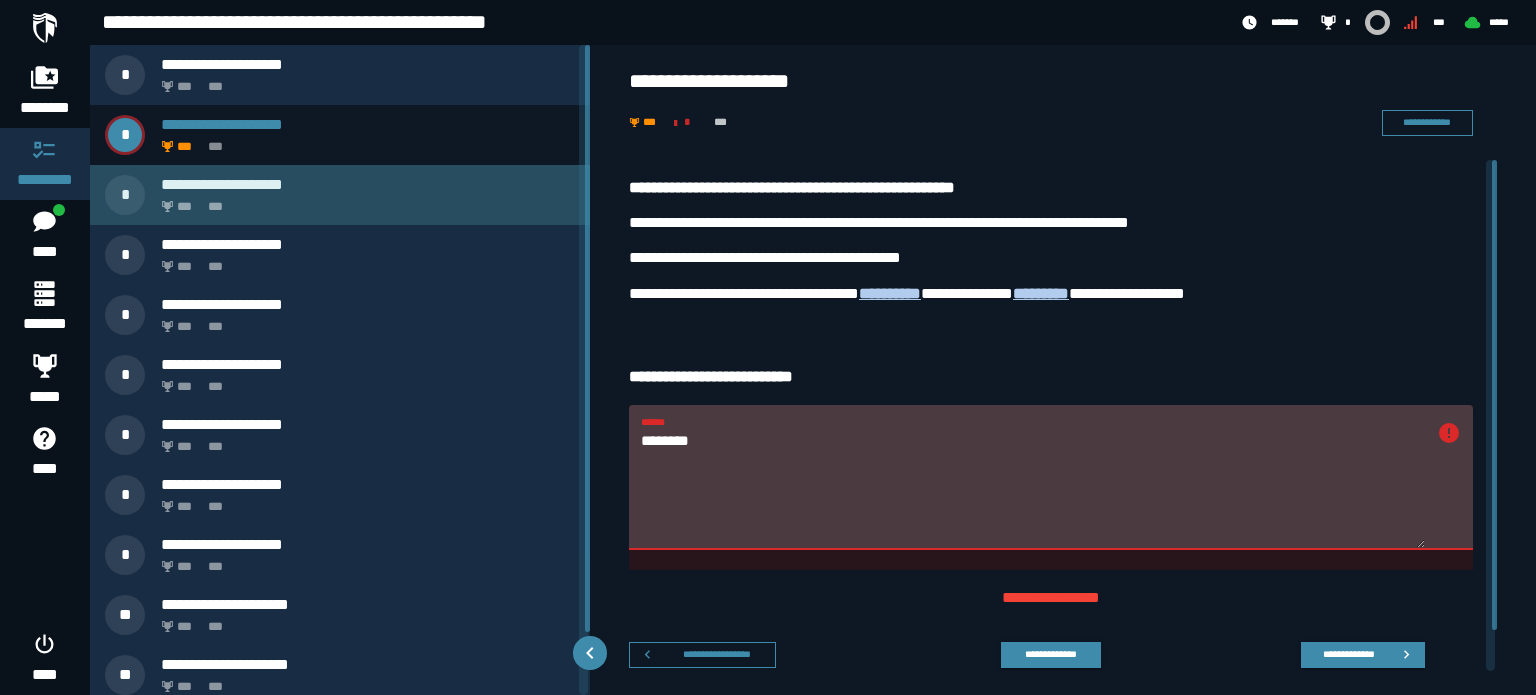 click on "*** ***" at bounding box center (364, 201) 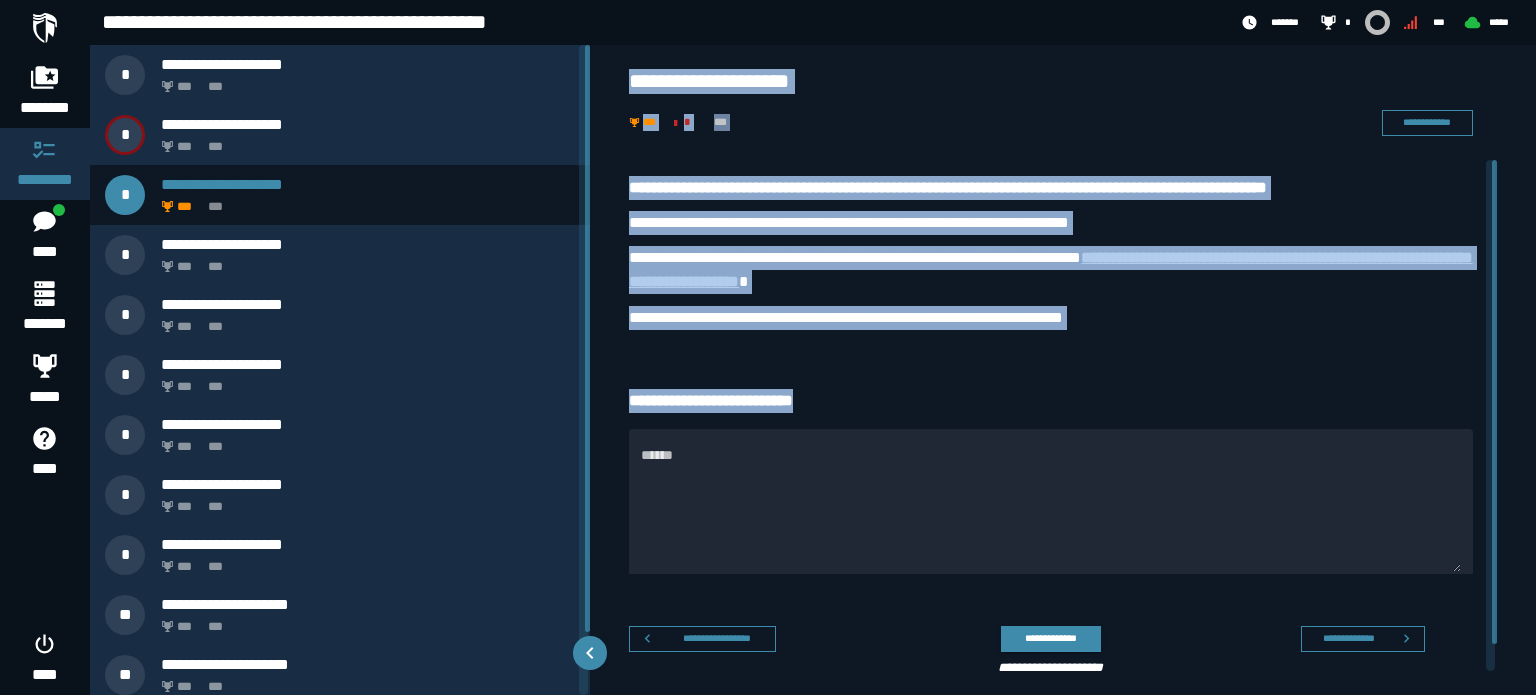 drag, startPoint x: 628, startPoint y: 83, endPoint x: 1143, endPoint y: 397, distance: 603.1758 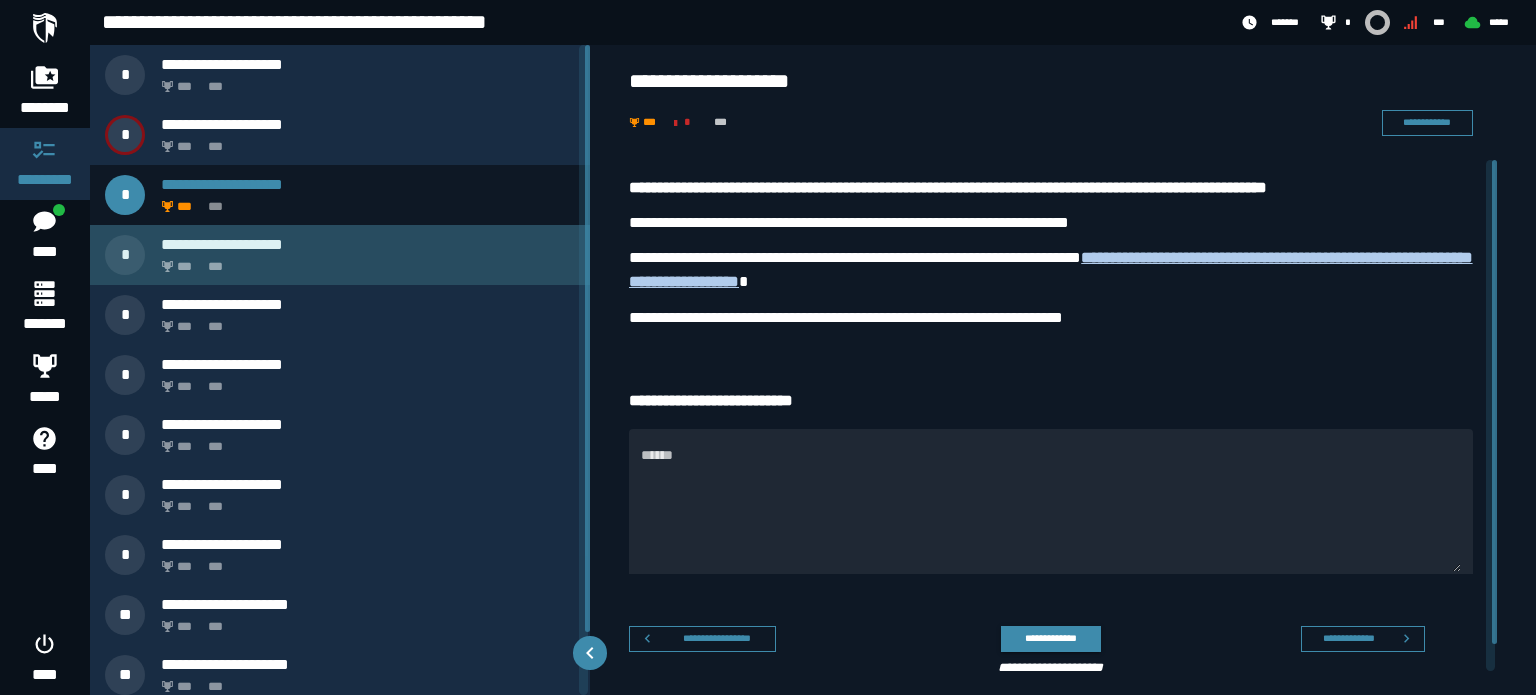 click on "*** ***" at bounding box center (364, 261) 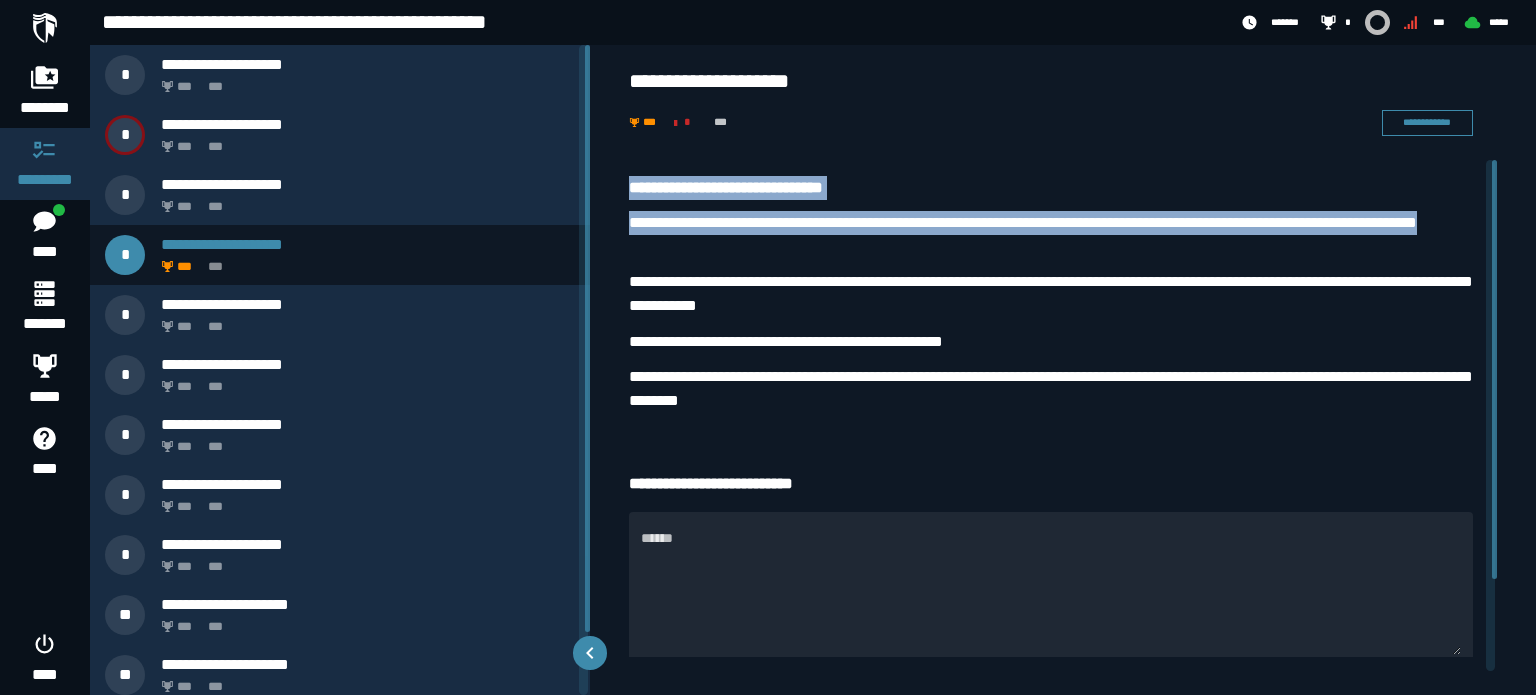 drag, startPoint x: 619, startPoint y: 179, endPoint x: 760, endPoint y: 246, distance: 156.10893 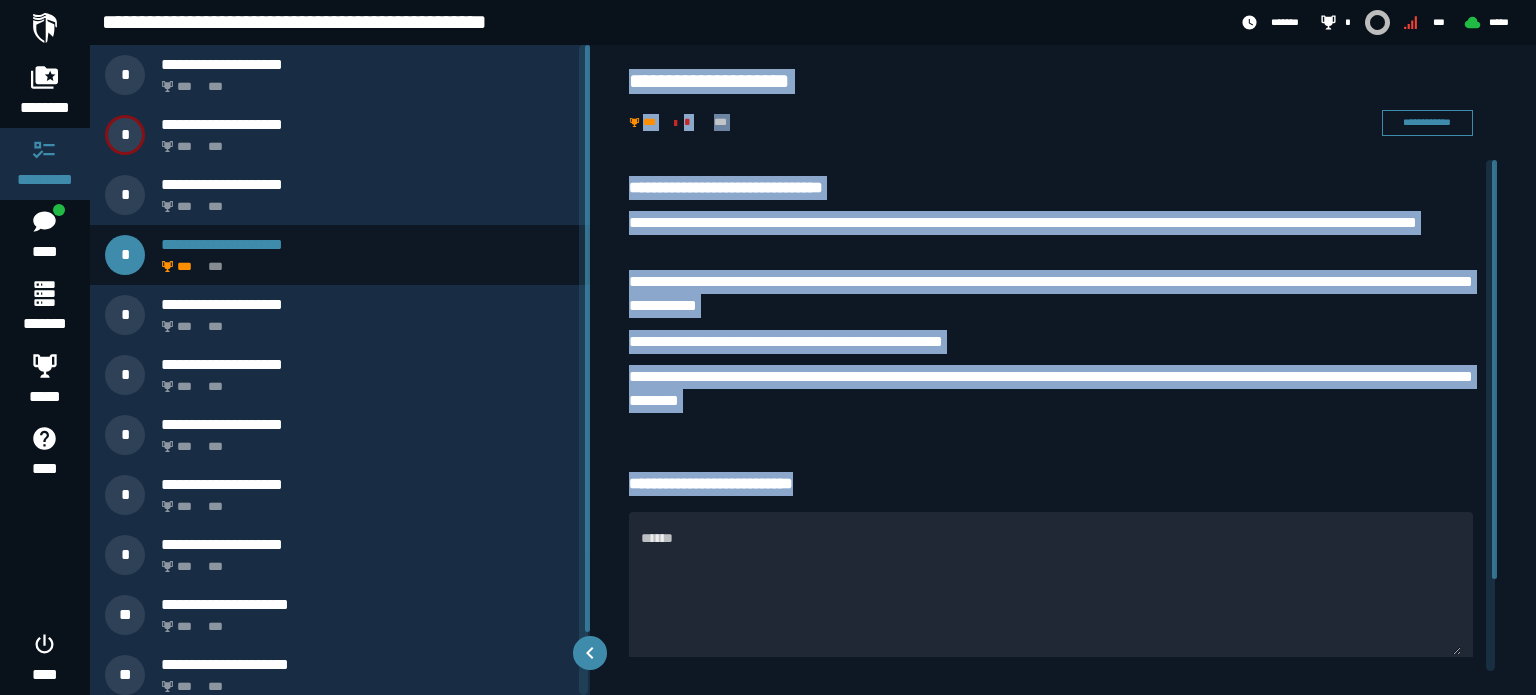 drag, startPoint x: 622, startPoint y: 79, endPoint x: 872, endPoint y: 454, distance: 450.6939 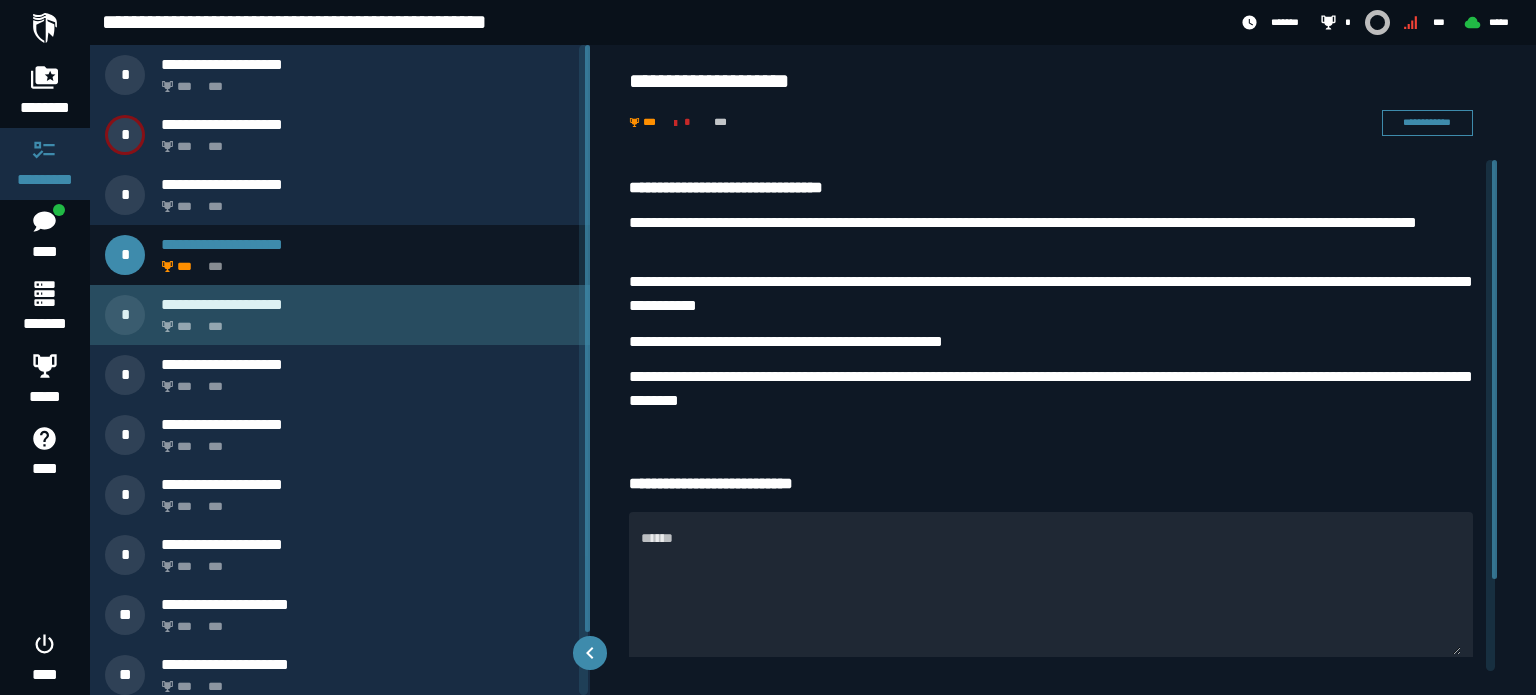 click on "*** ***" at bounding box center (364, 321) 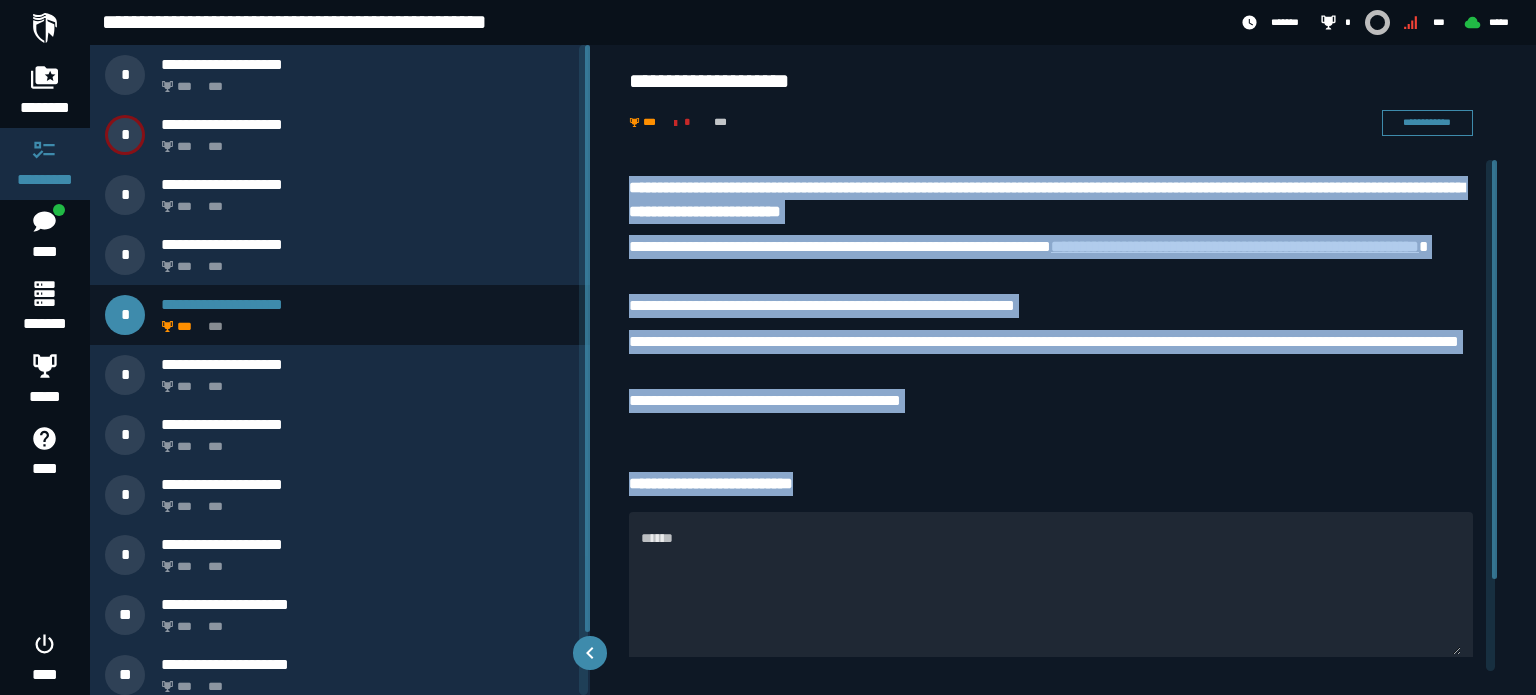 drag, startPoint x: 632, startPoint y: 186, endPoint x: 874, endPoint y: 455, distance: 361.8356 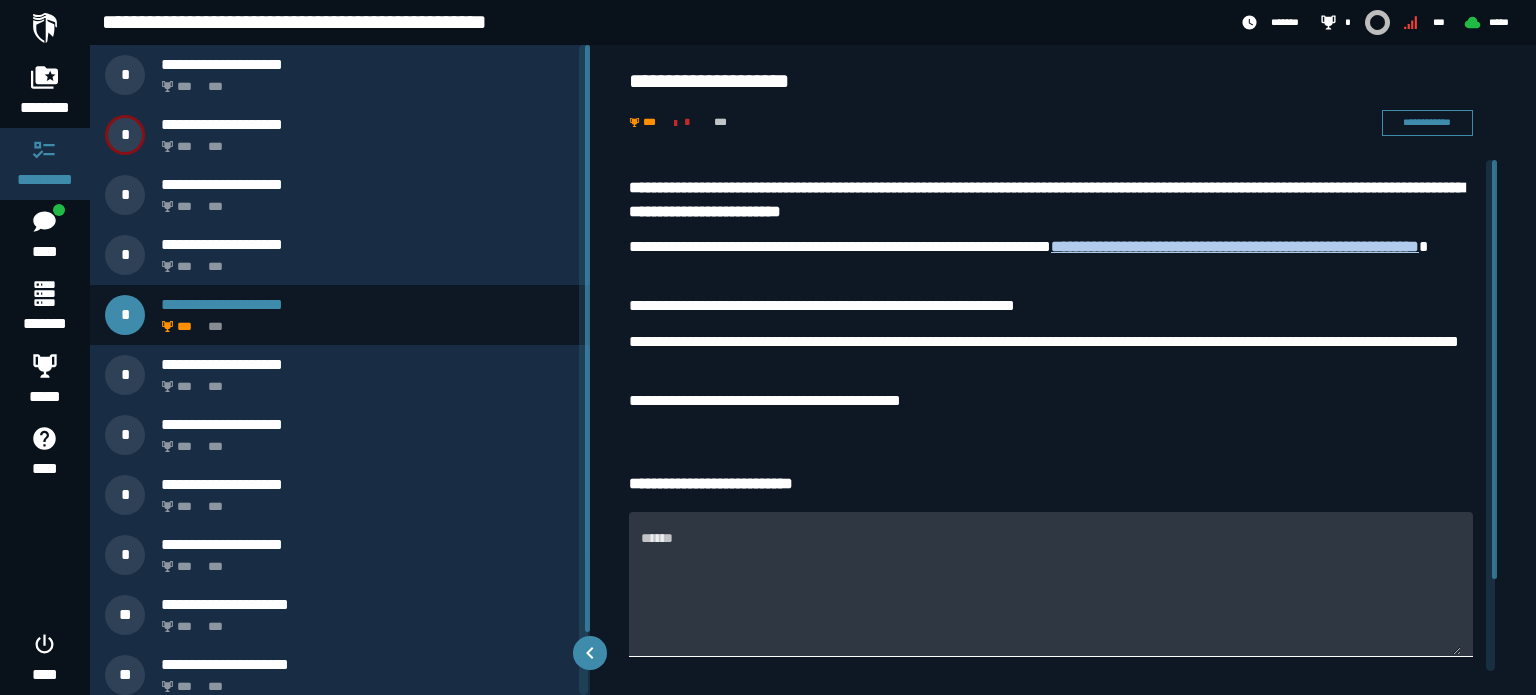 click on "******" at bounding box center [1051, 596] 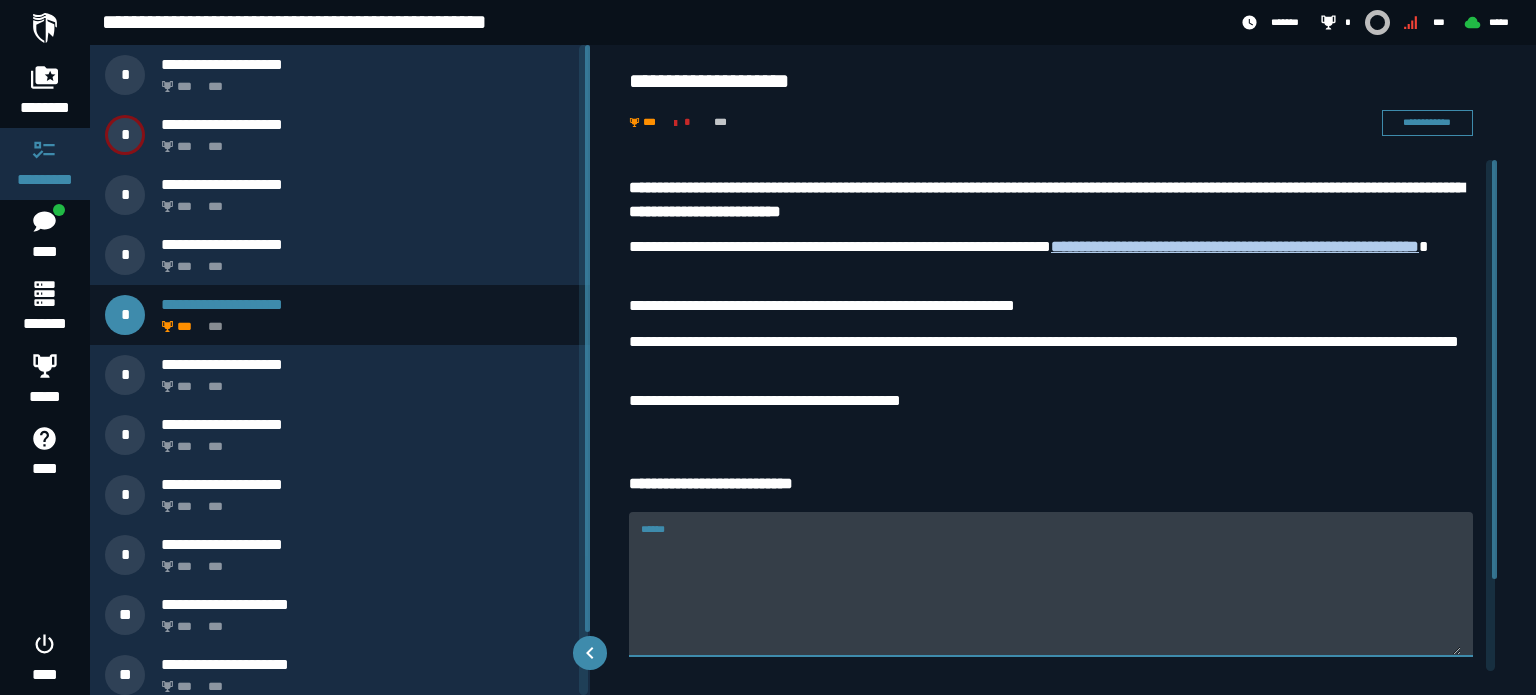 paste on "**********" 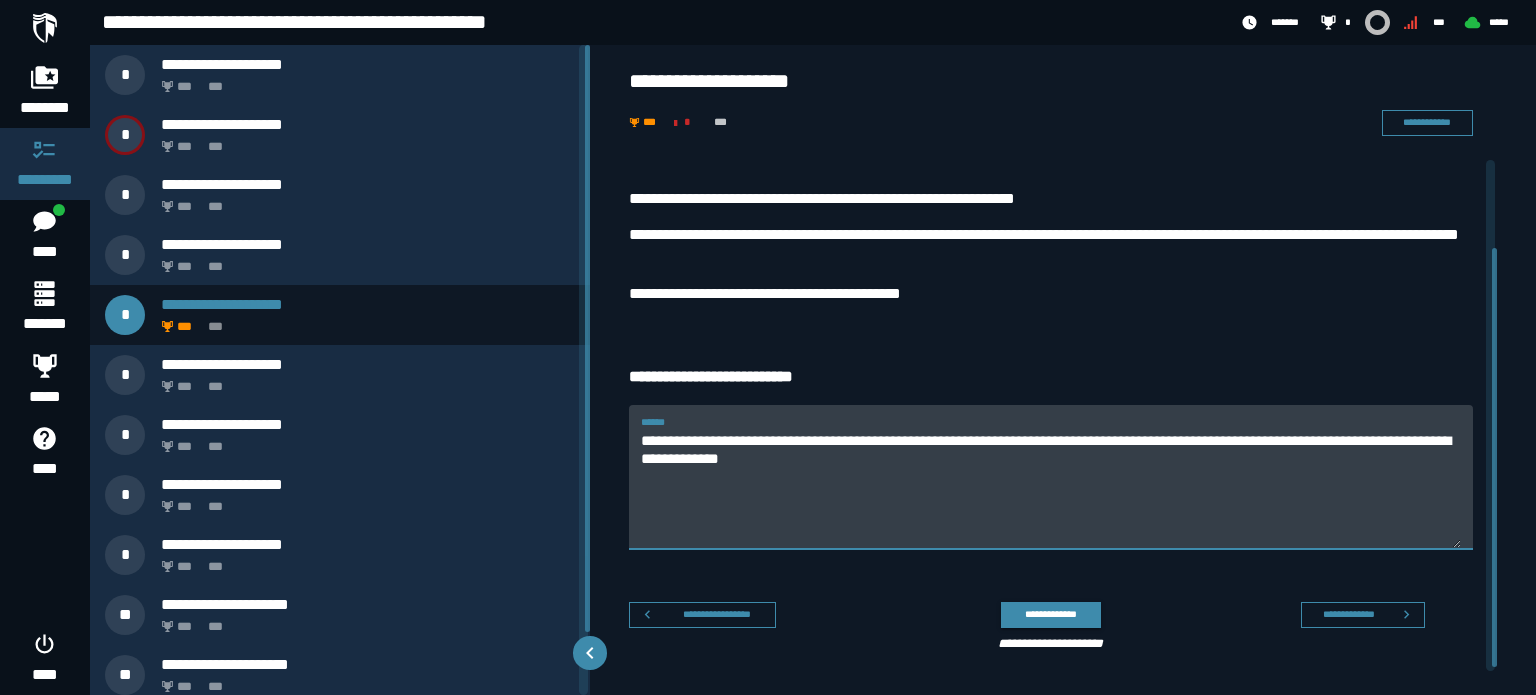 scroll, scrollTop: 112, scrollLeft: 0, axis: vertical 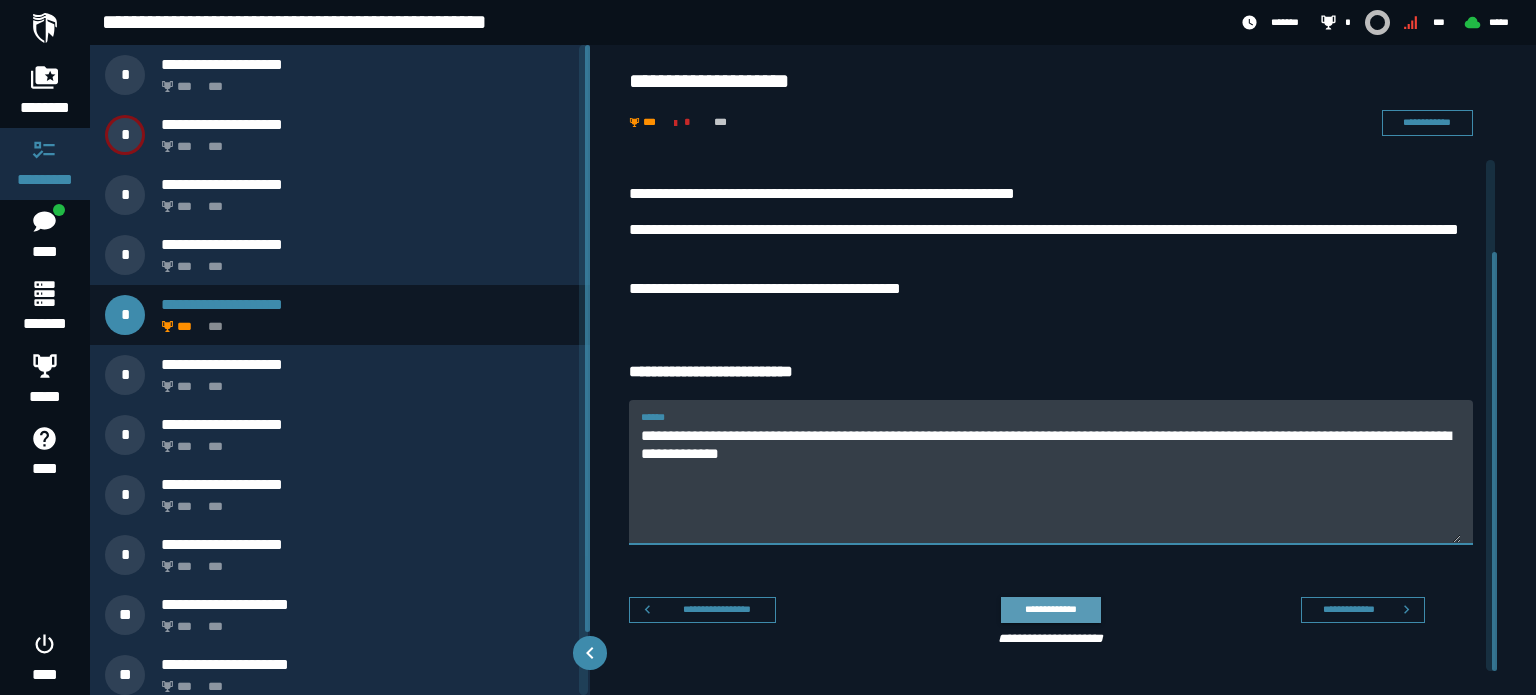 type on "**********" 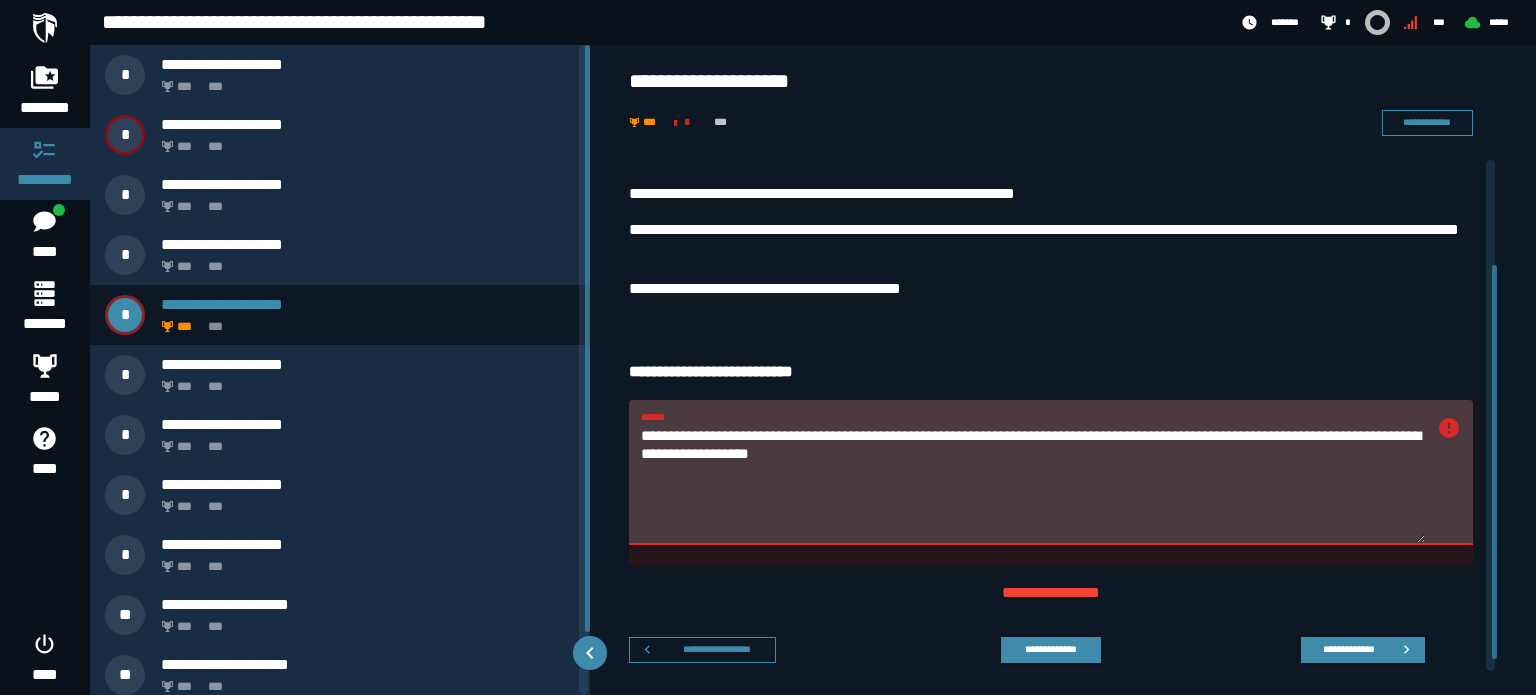 scroll, scrollTop: 152, scrollLeft: 0, axis: vertical 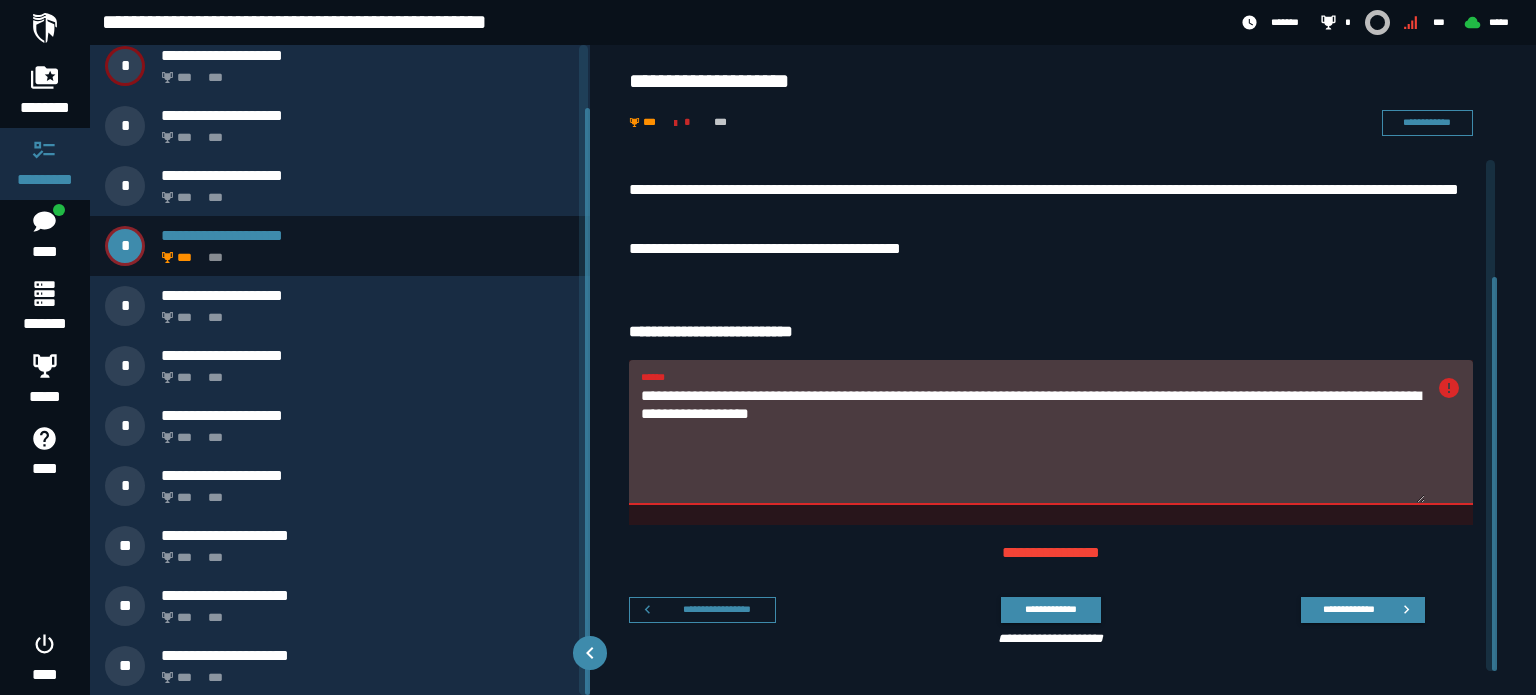 click on "**********" at bounding box center (1033, 444) 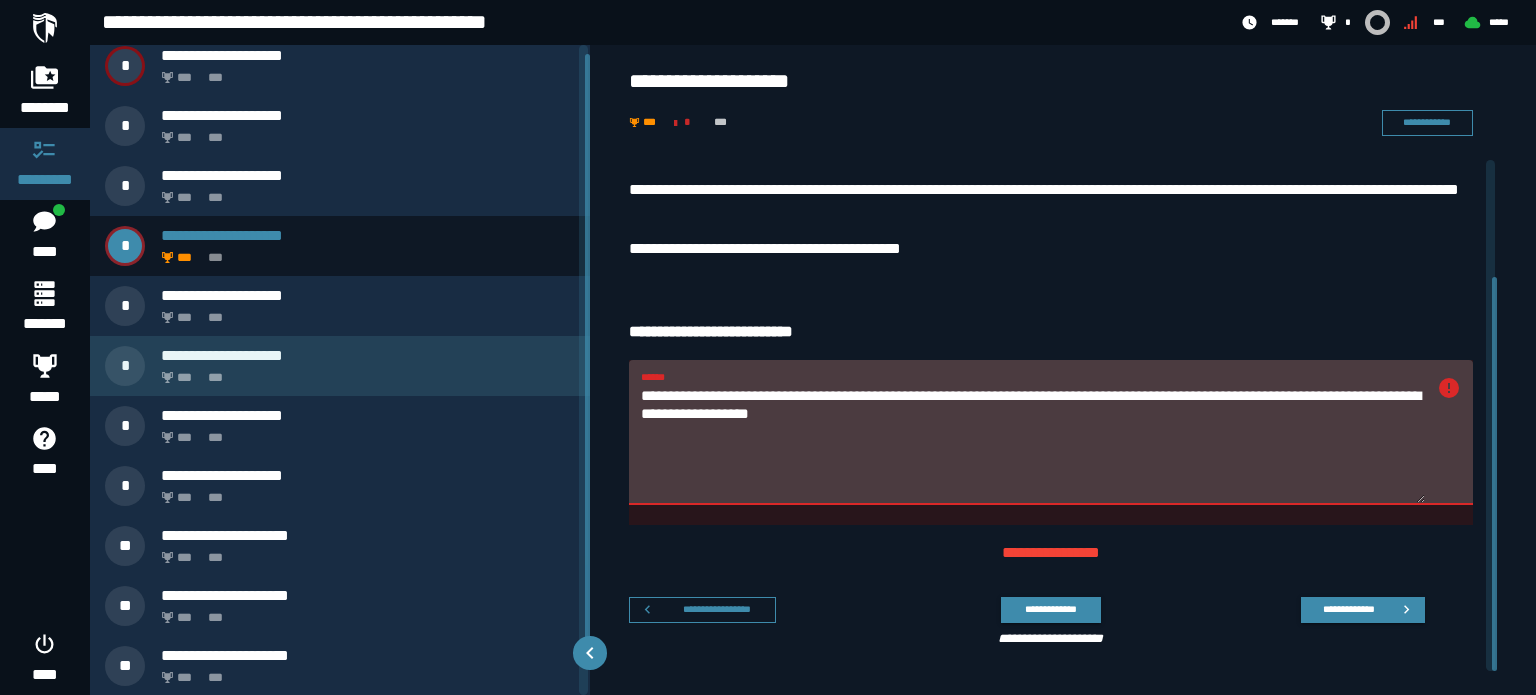 scroll, scrollTop: 0, scrollLeft: 0, axis: both 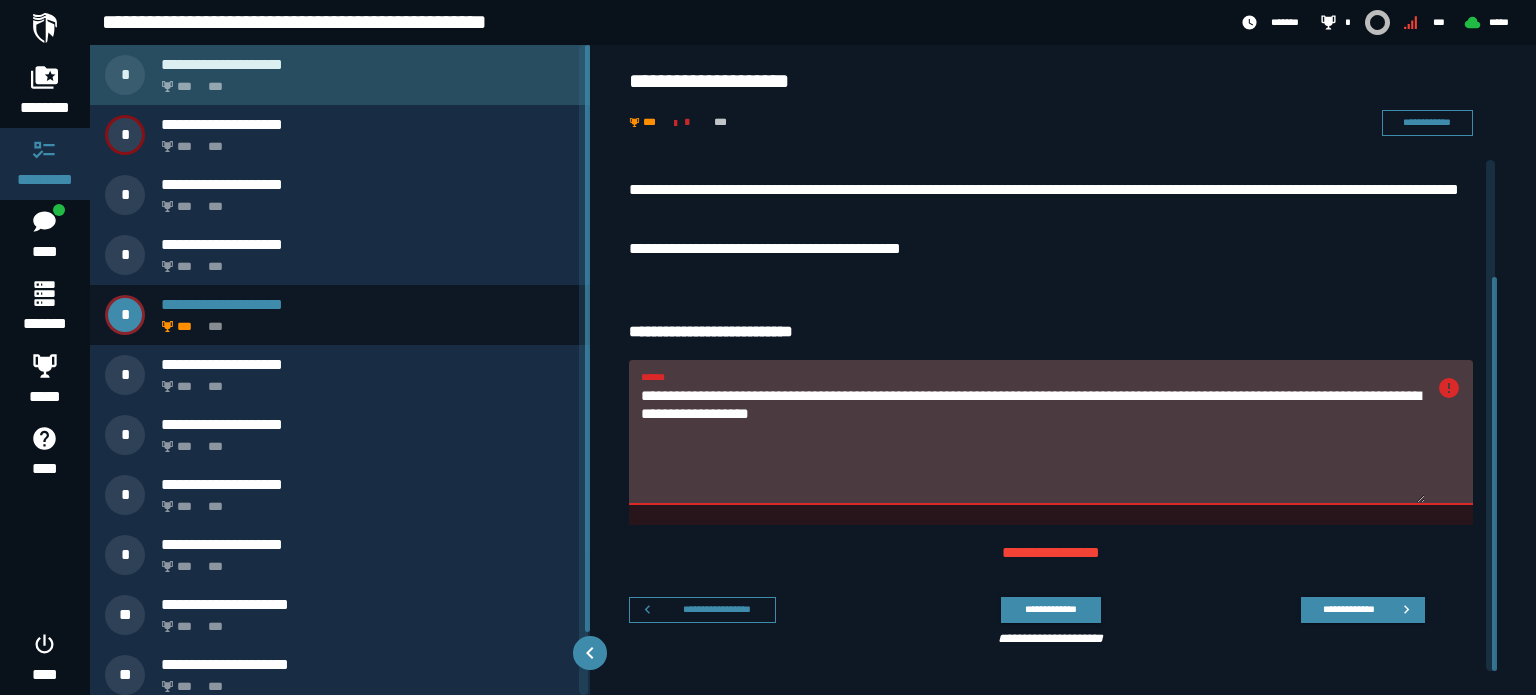 click on "*** ***" at bounding box center [364, 81] 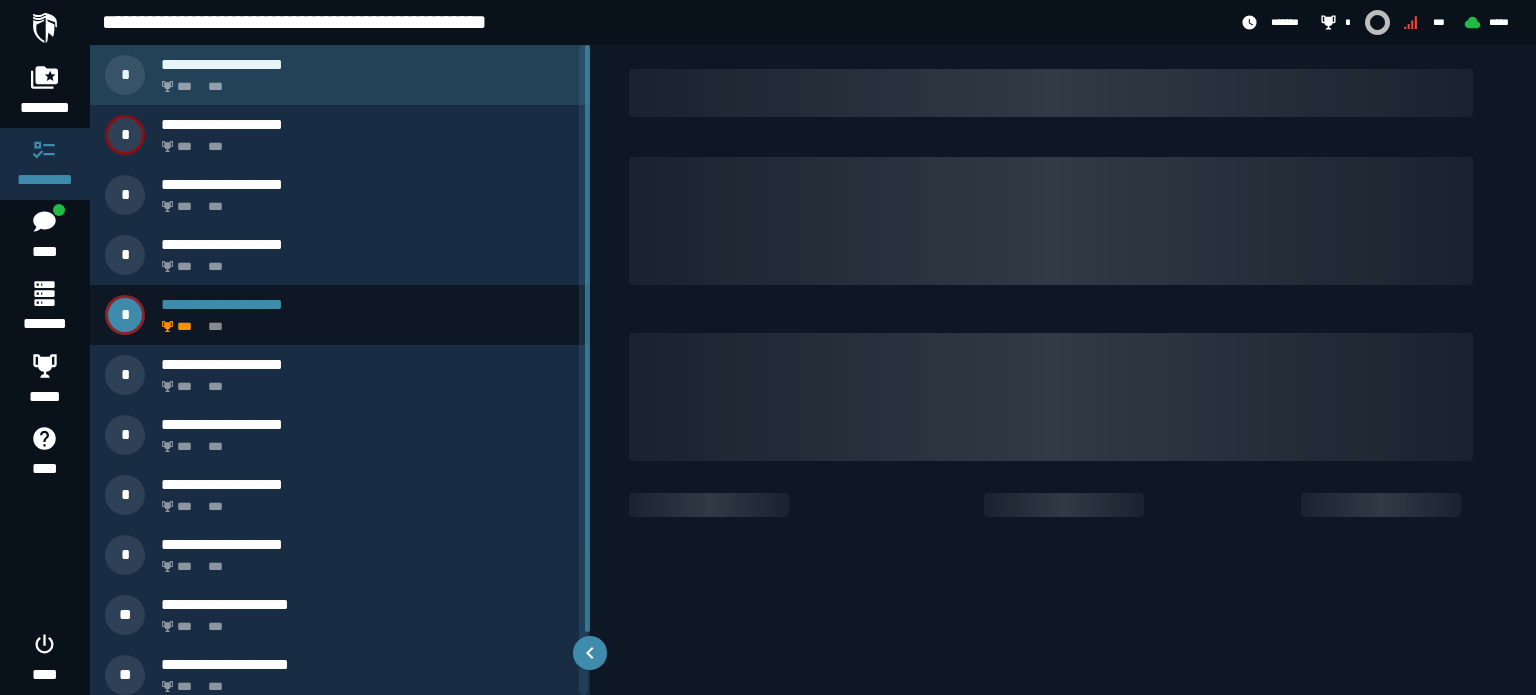 scroll, scrollTop: 0, scrollLeft: 0, axis: both 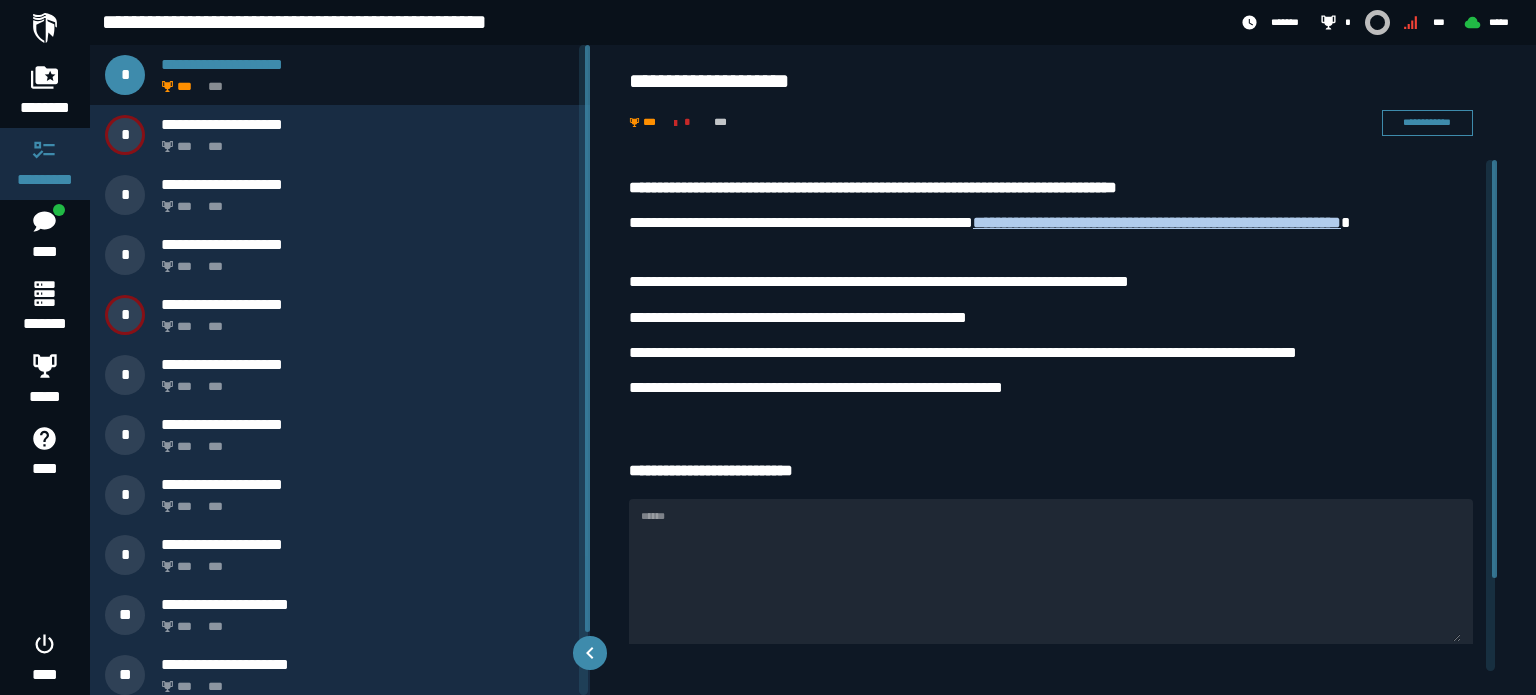 click on "******" at bounding box center (1051, 571) 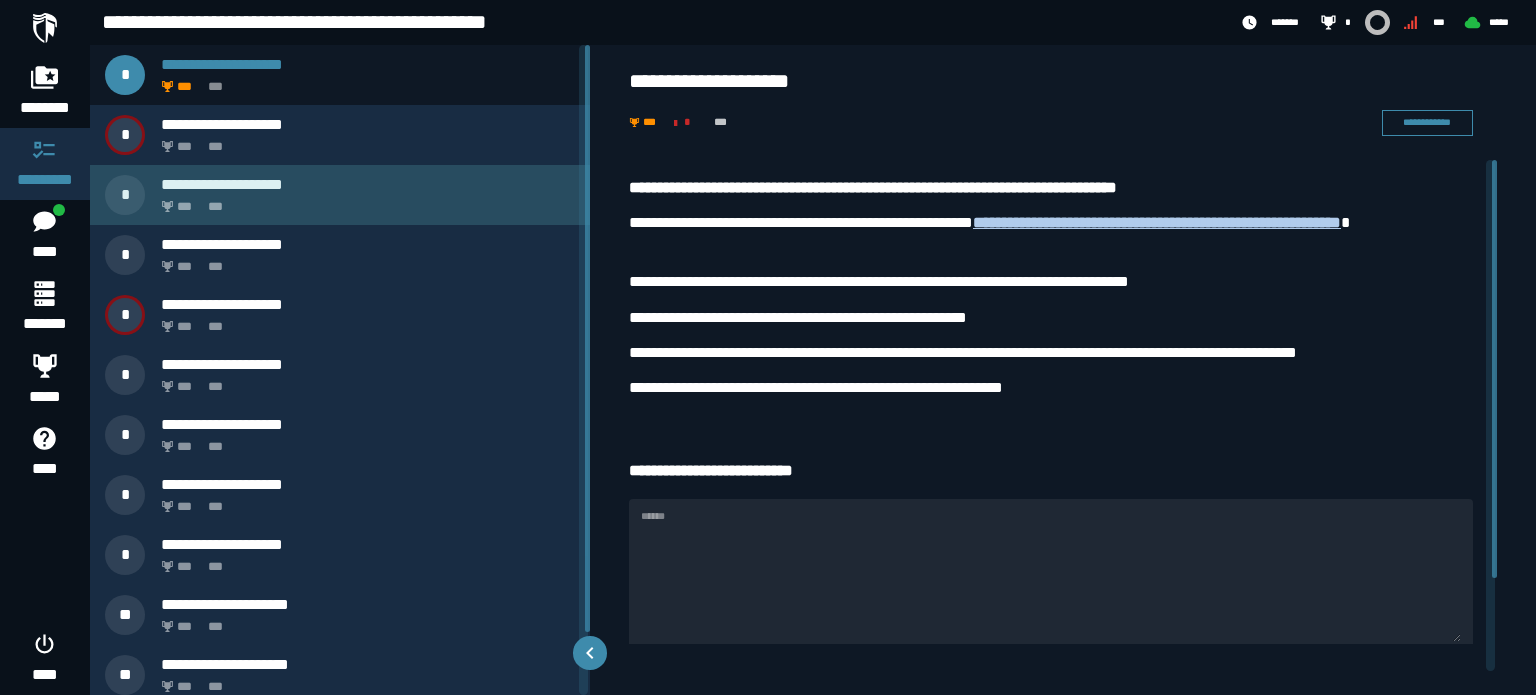 click on "**********" at bounding box center [368, 184] 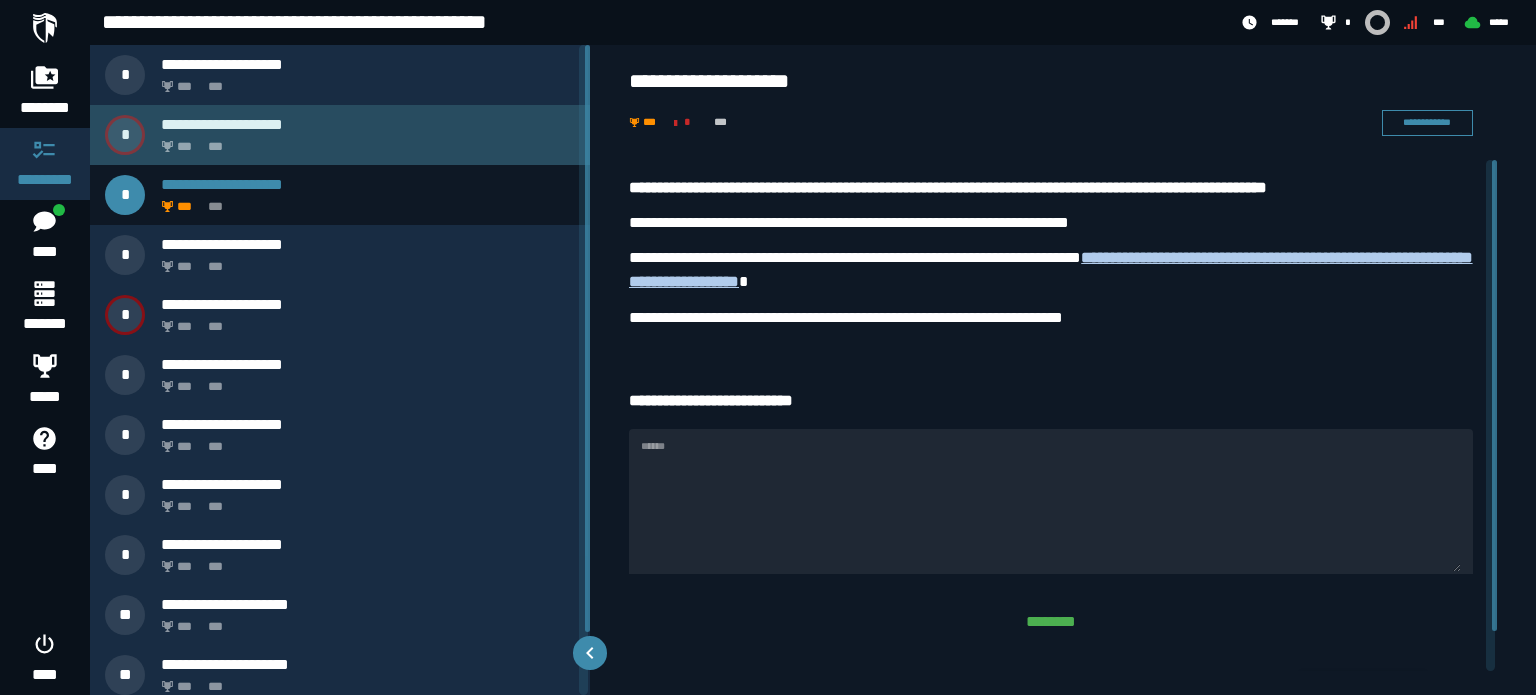 click on "*** ***" at bounding box center [364, 141] 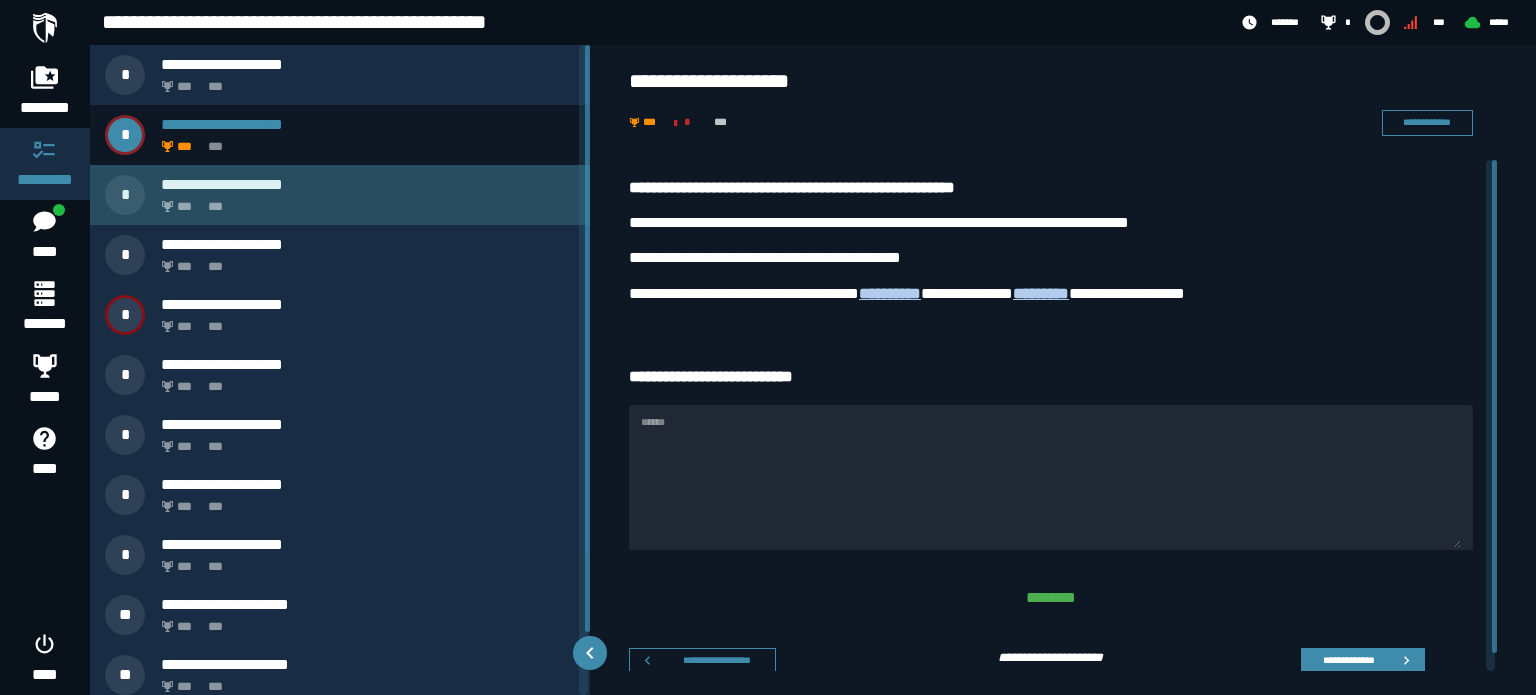 click on "*** ***" at bounding box center (364, 201) 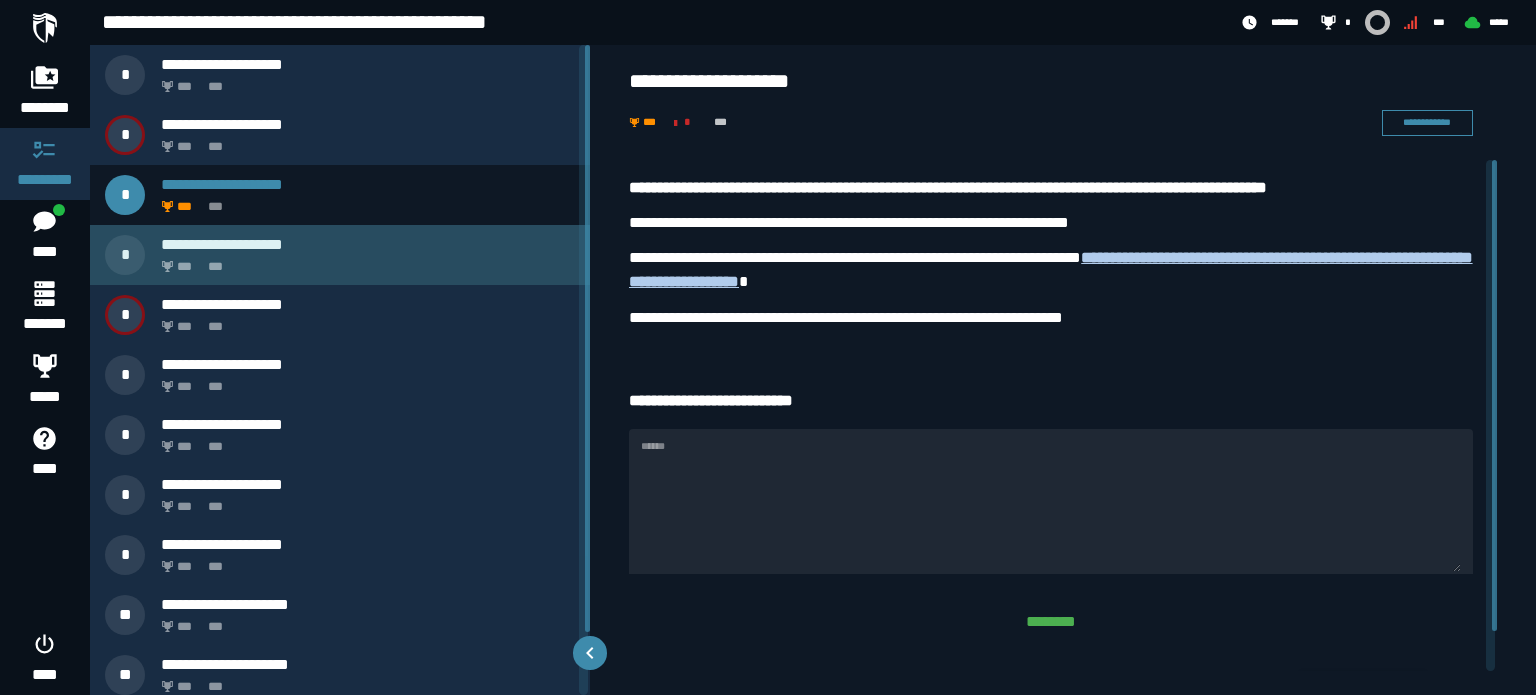 click on "**********" at bounding box center [340, 255] 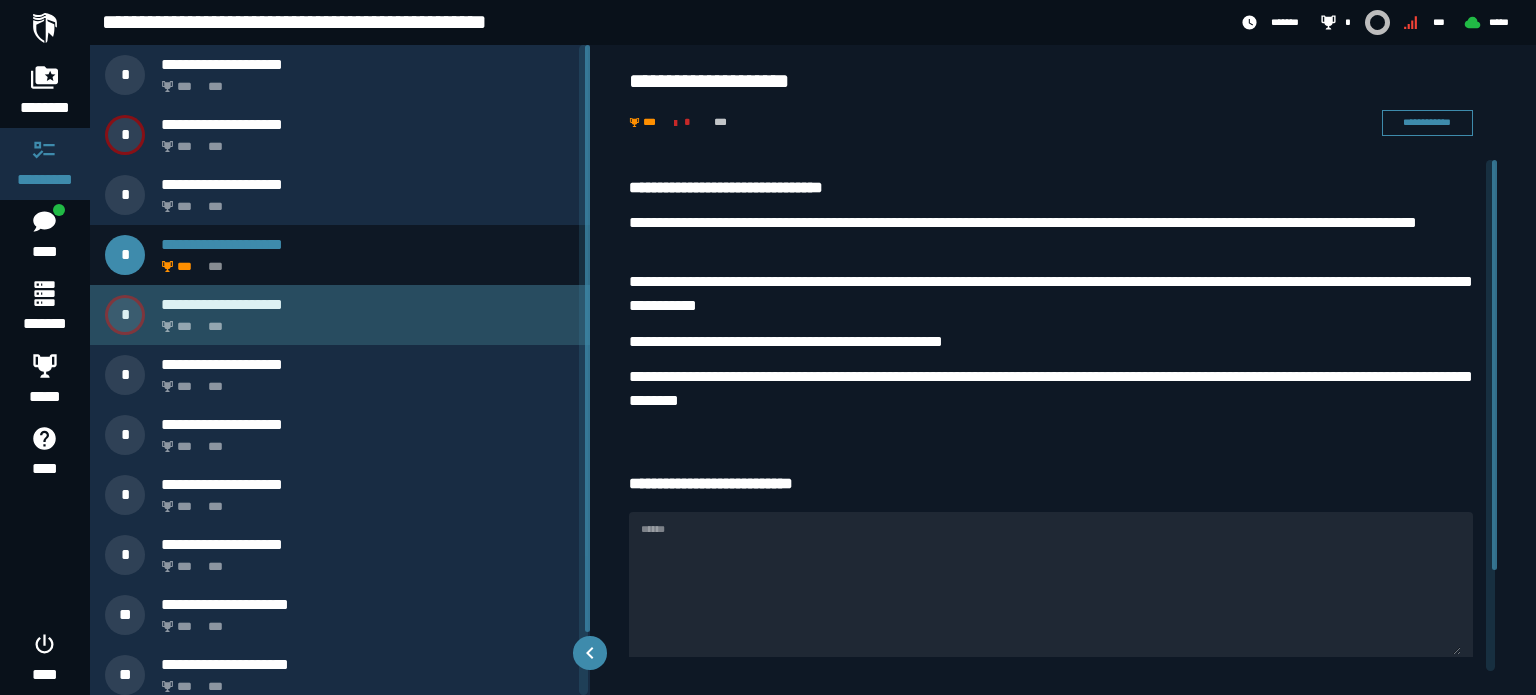 click on "**********" at bounding box center (340, 315) 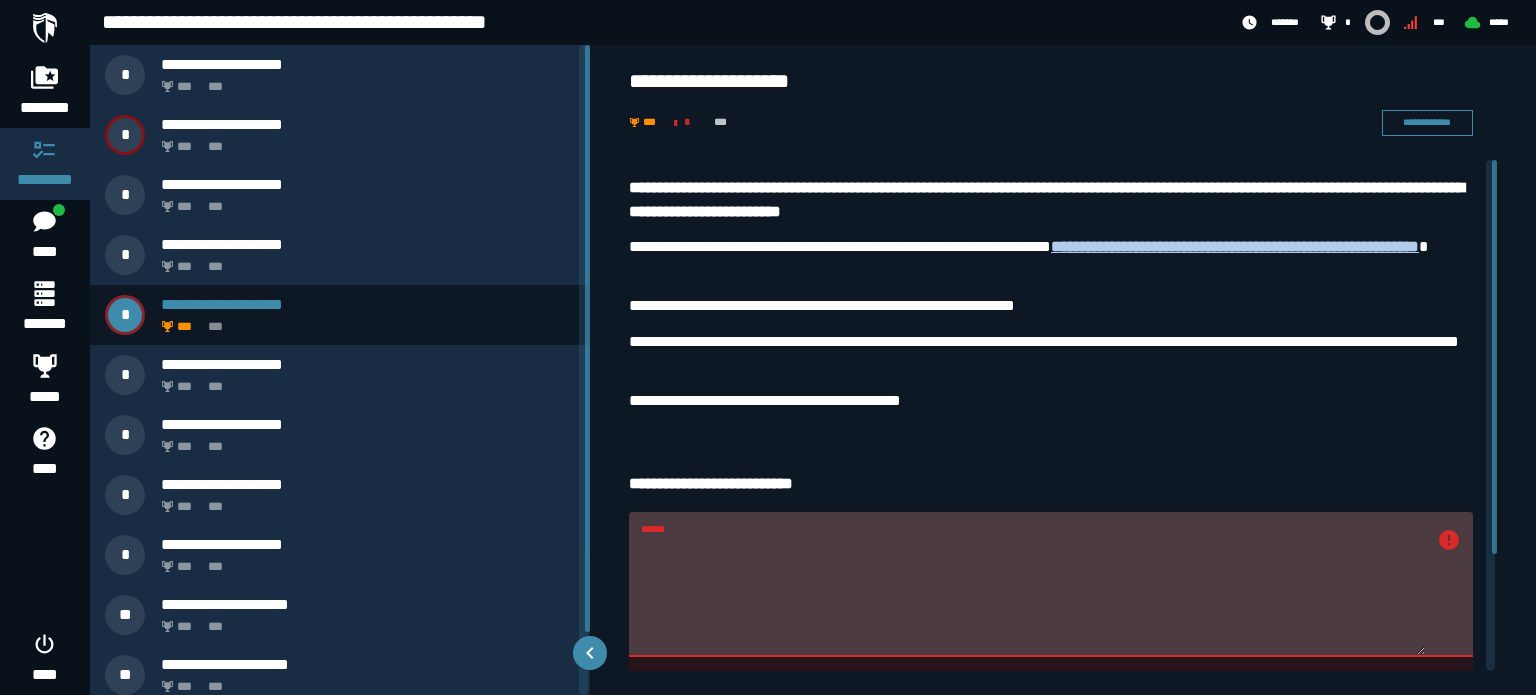 click on "******" at bounding box center [1033, 584] 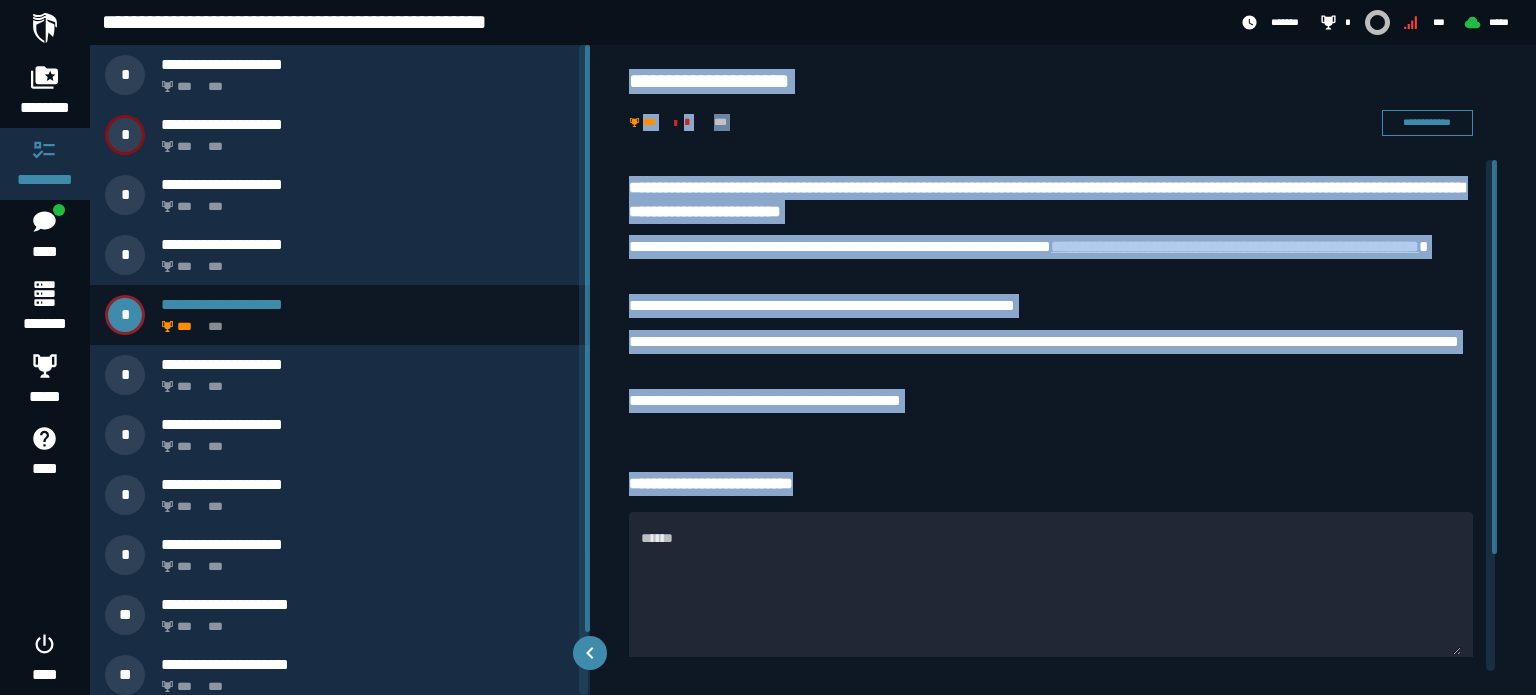 drag, startPoint x: 852, startPoint y: 484, endPoint x: 618, endPoint y: 75, distance: 471.208 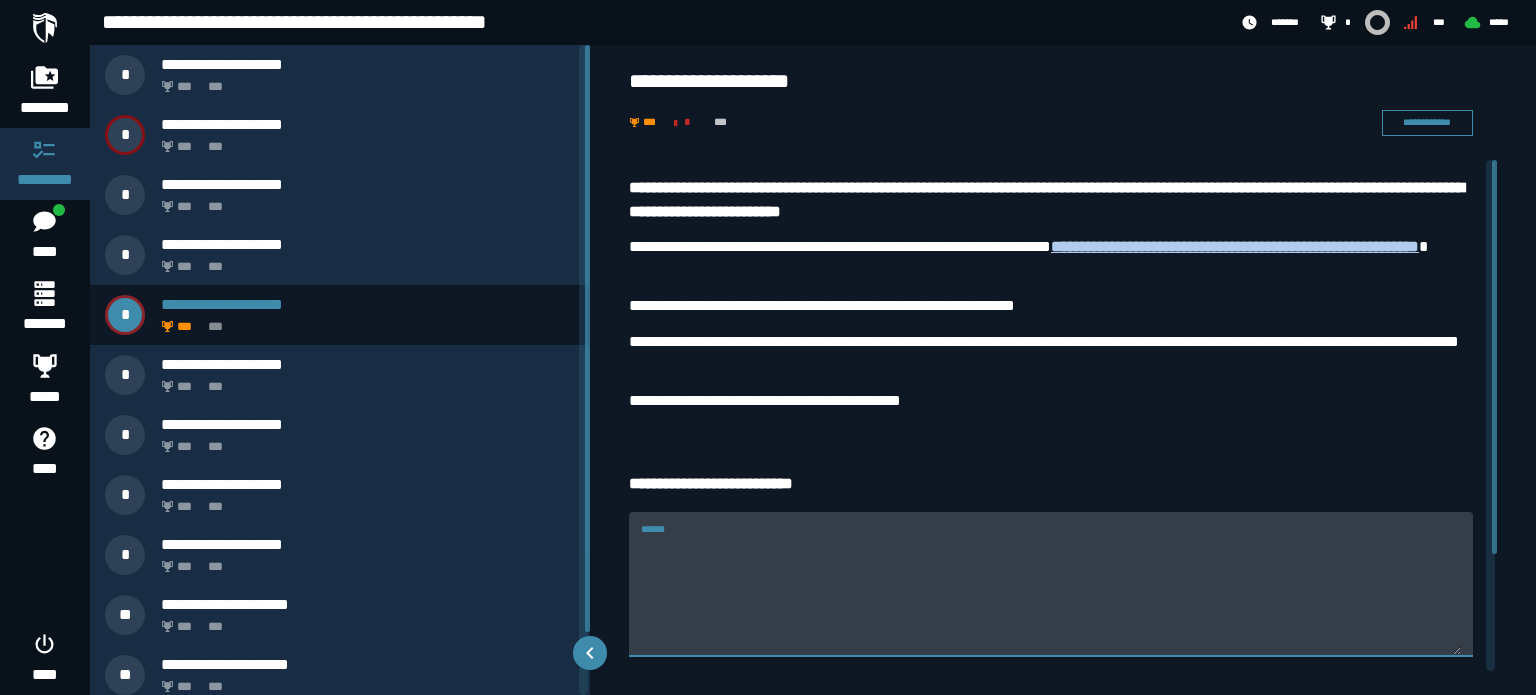 click on "******" at bounding box center [1051, 596] 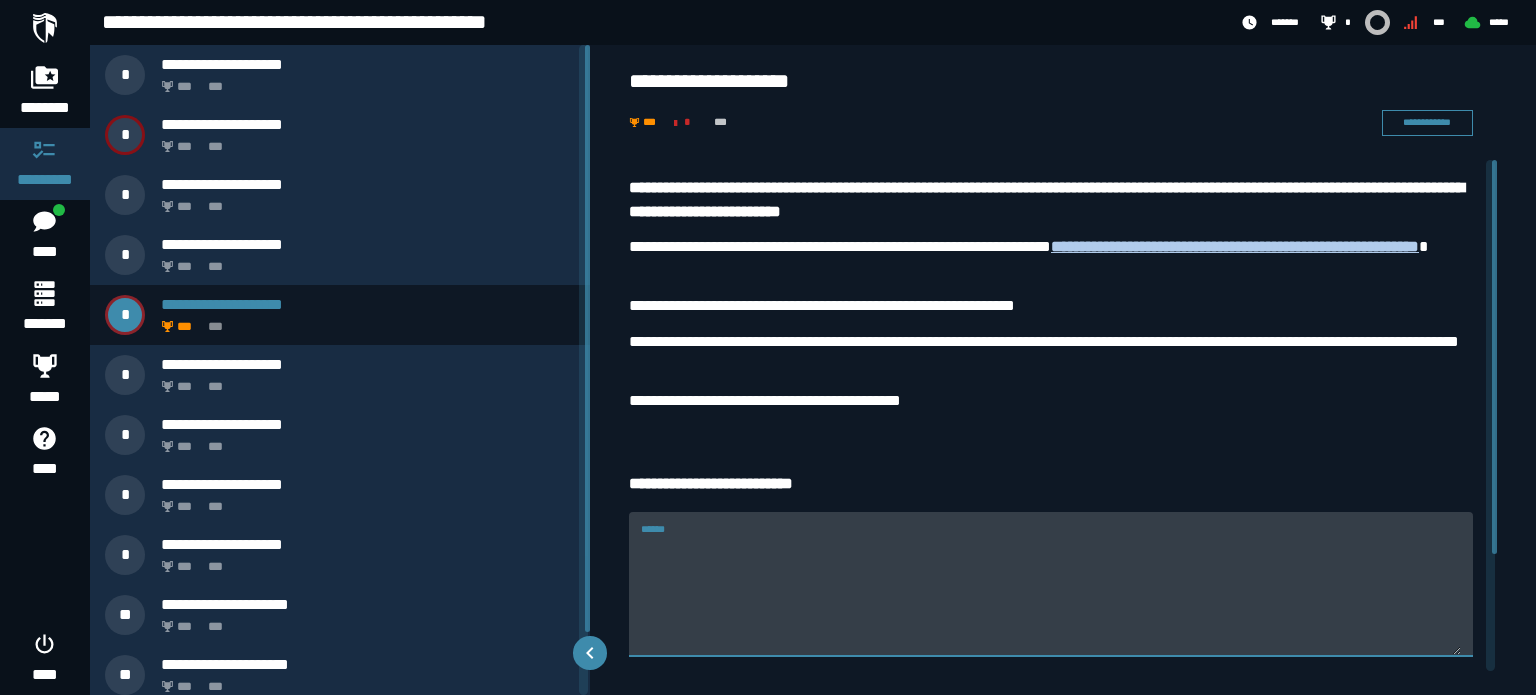 type on "**********" 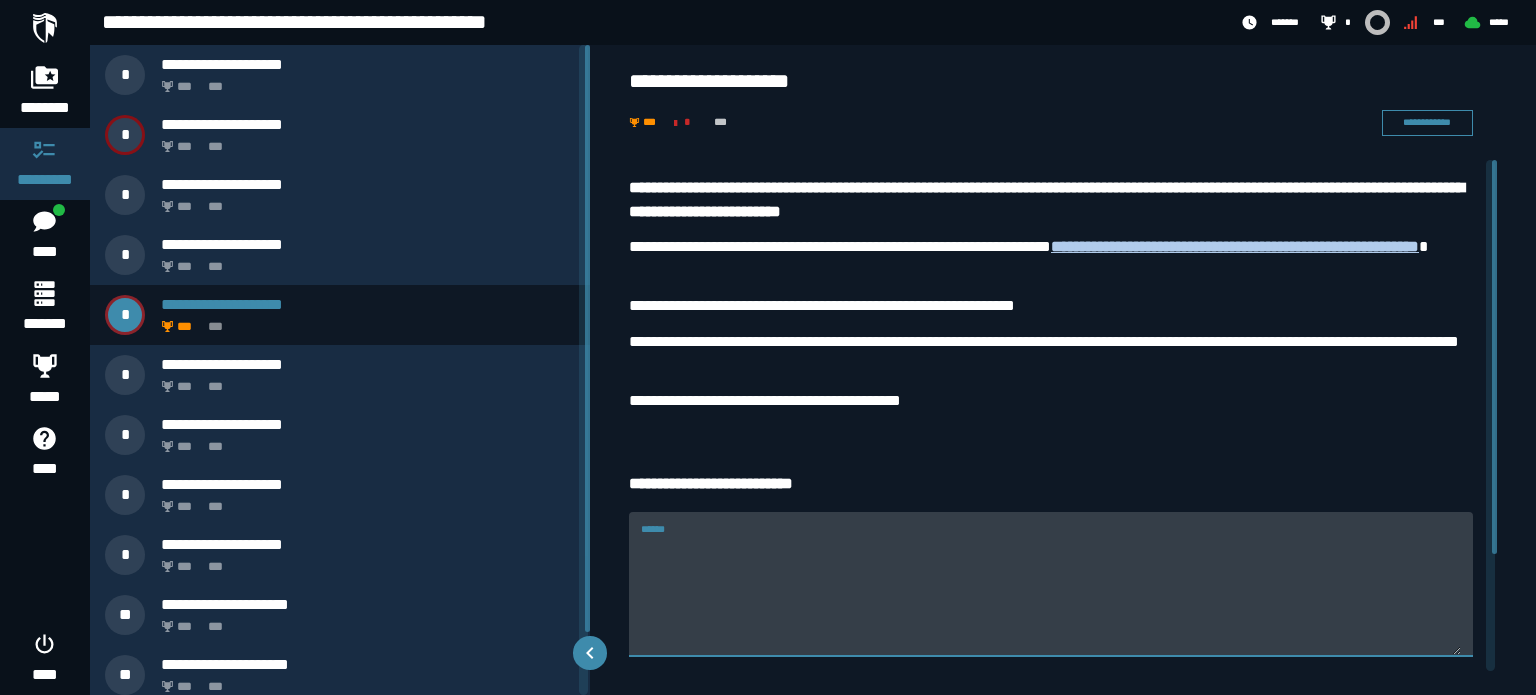 type on "**********" 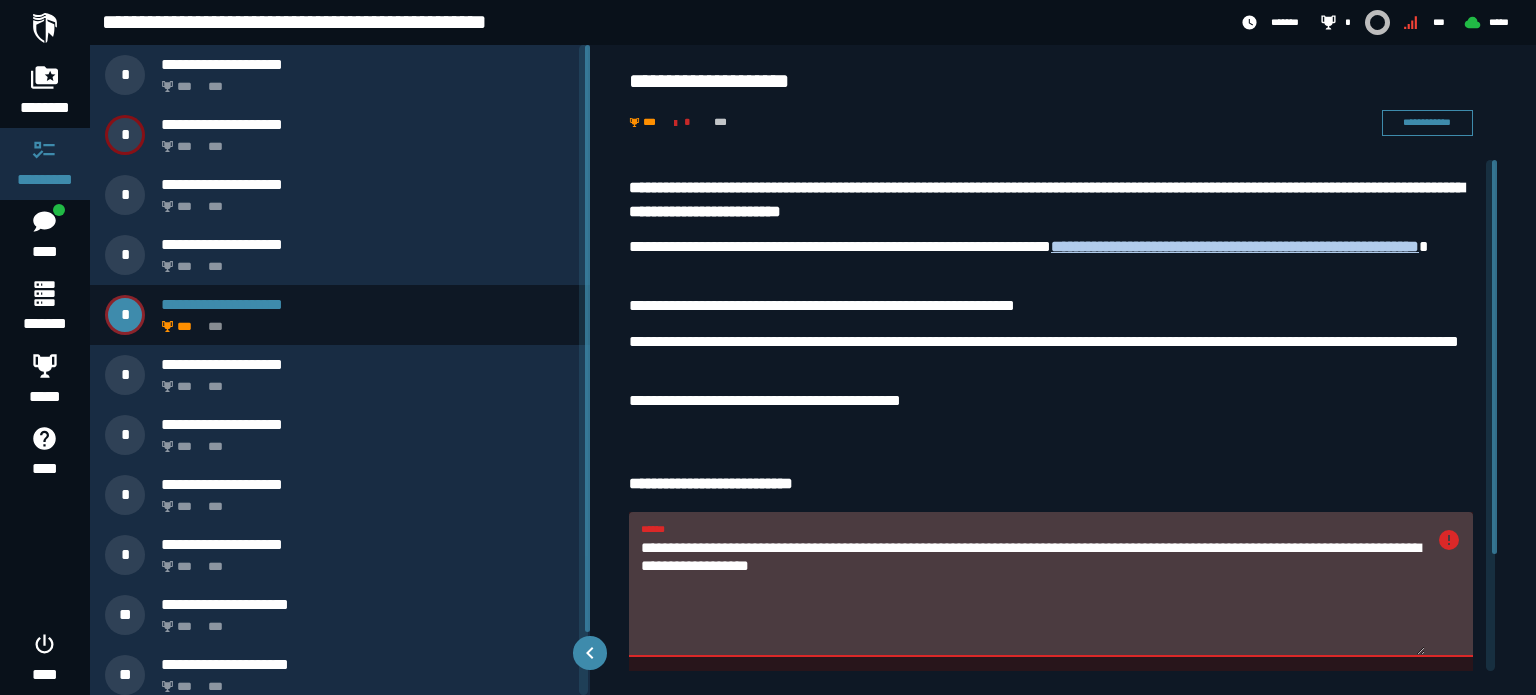 click on "**********" at bounding box center [1033, 596] 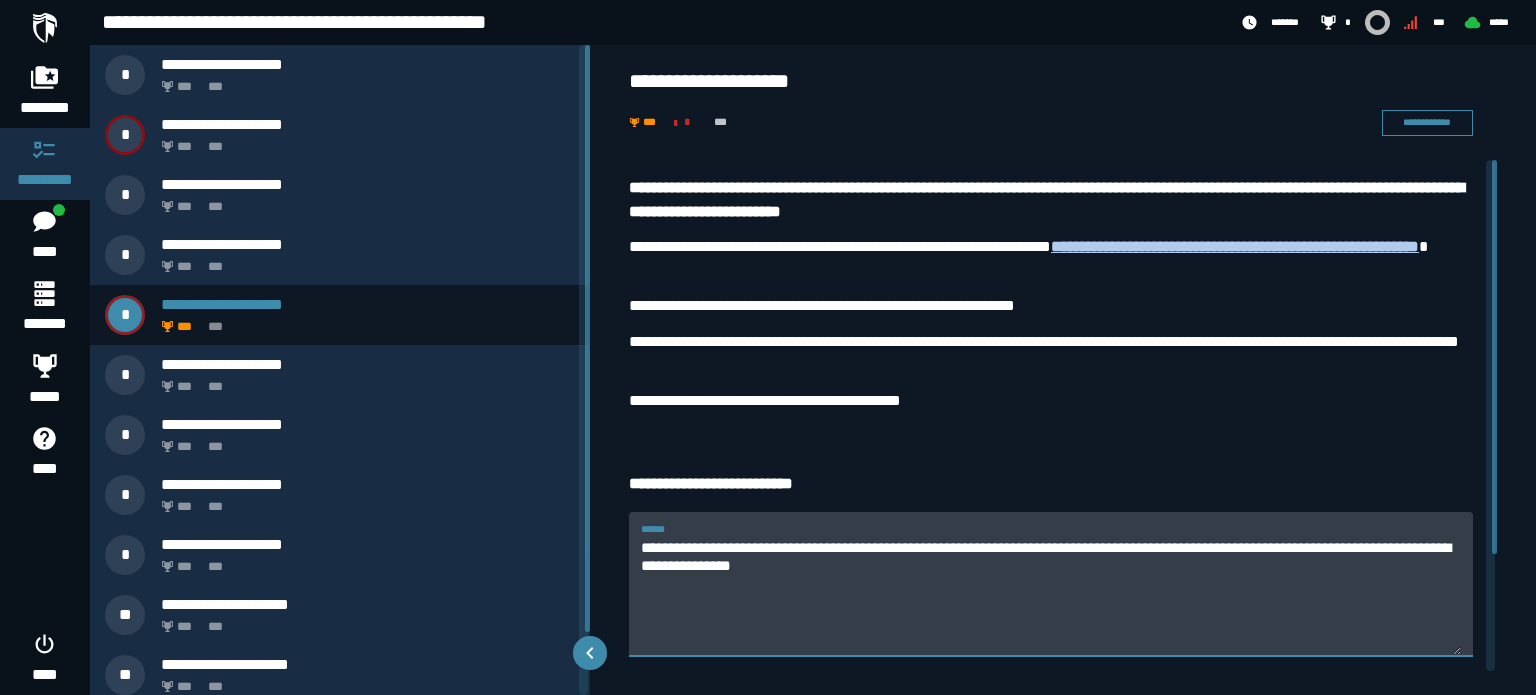 paste on "**********" 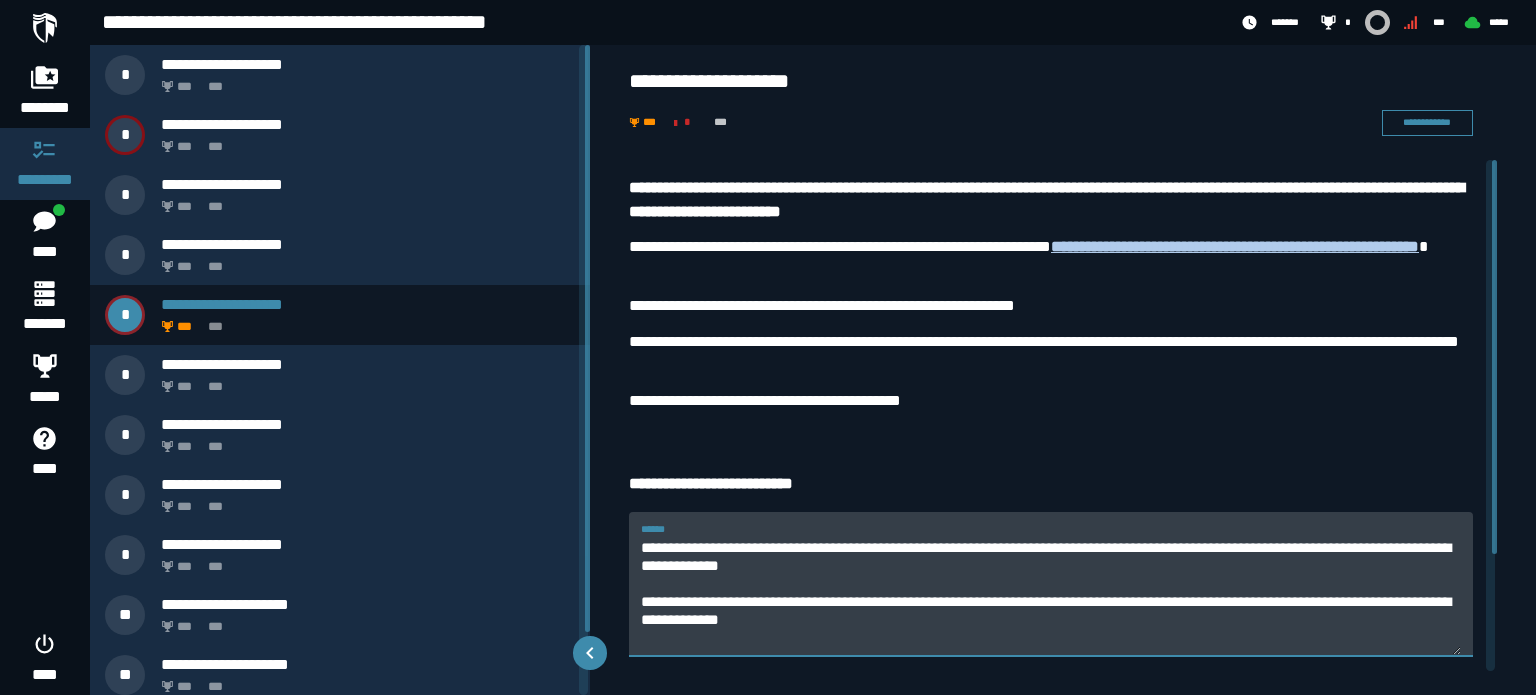 type 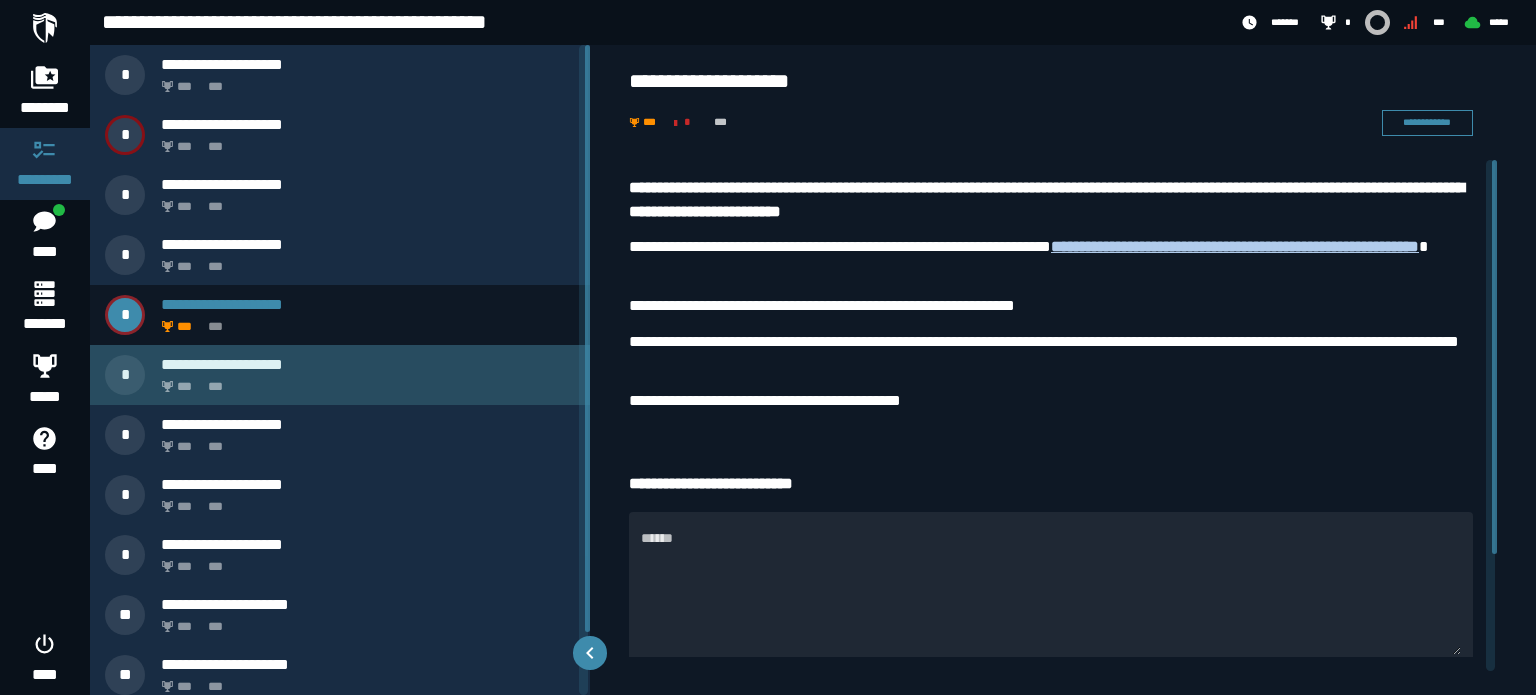 click on "**********" at bounding box center [368, 364] 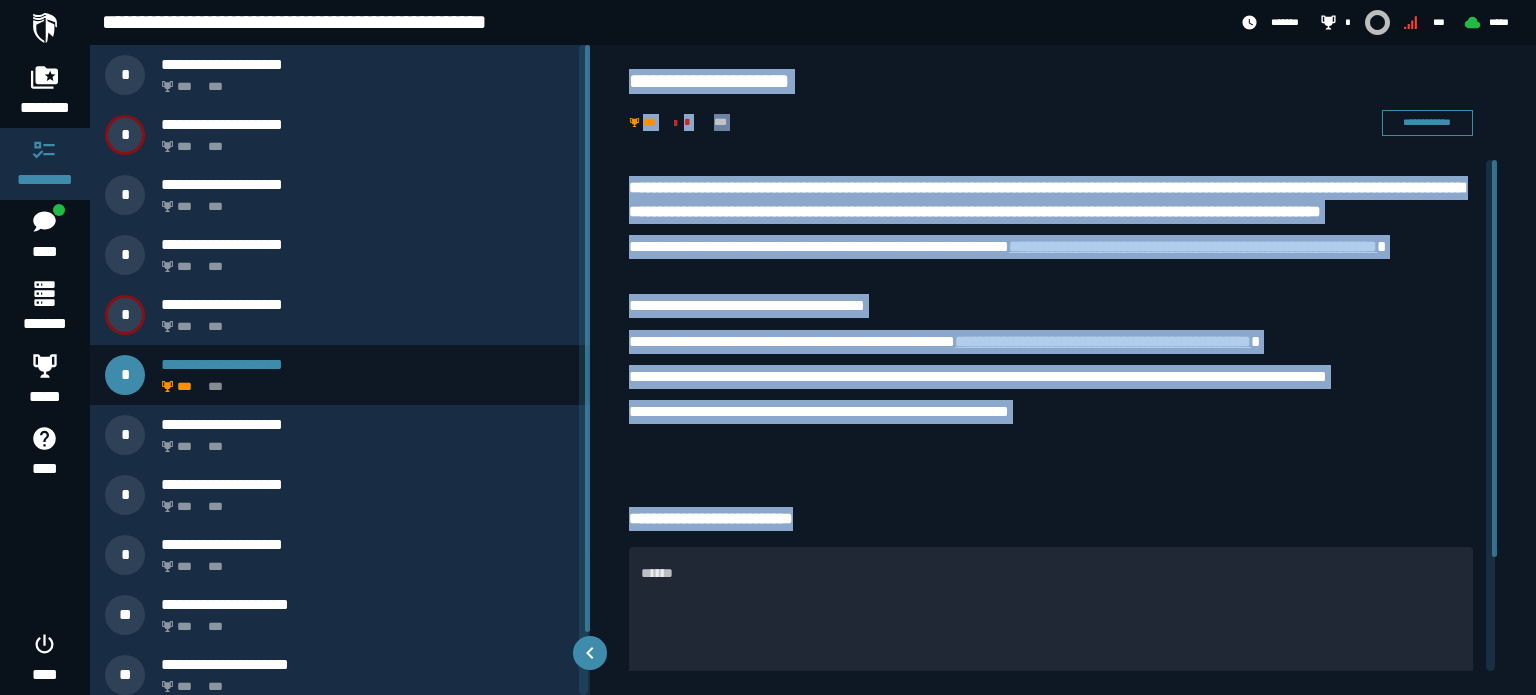 drag, startPoint x: 623, startPoint y: 70, endPoint x: 872, endPoint y: 497, distance: 494.2975 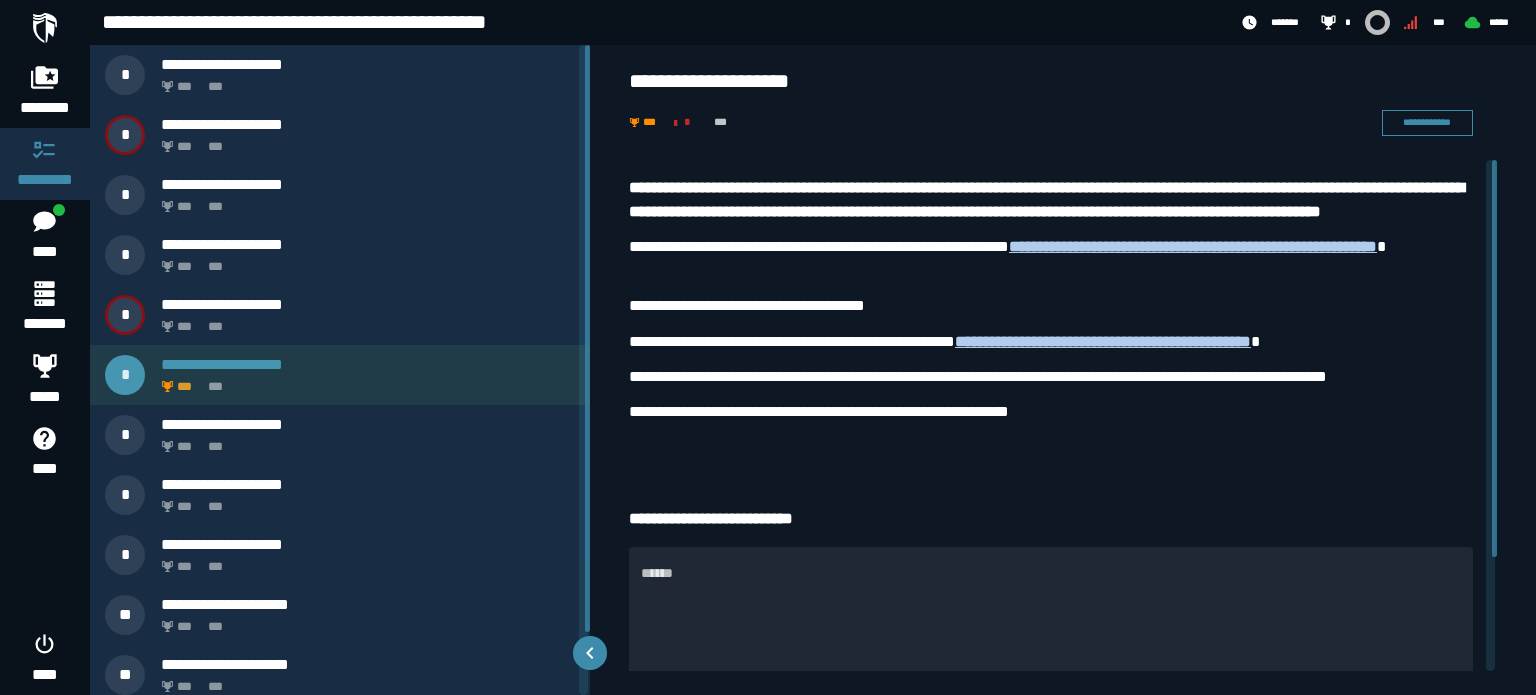 click on "*** ***" at bounding box center [364, 381] 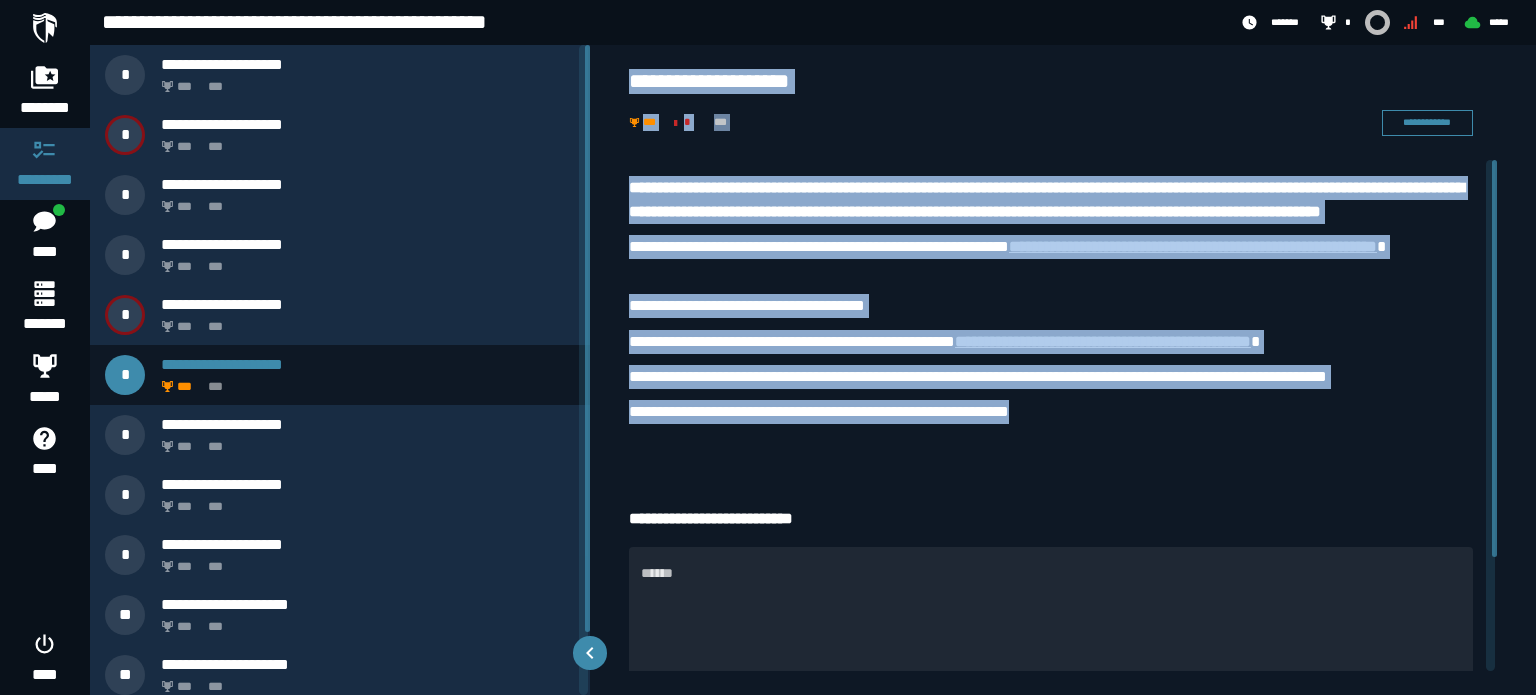 drag, startPoint x: 1078, startPoint y: 448, endPoint x: 628, endPoint y: 90, distance: 575.03394 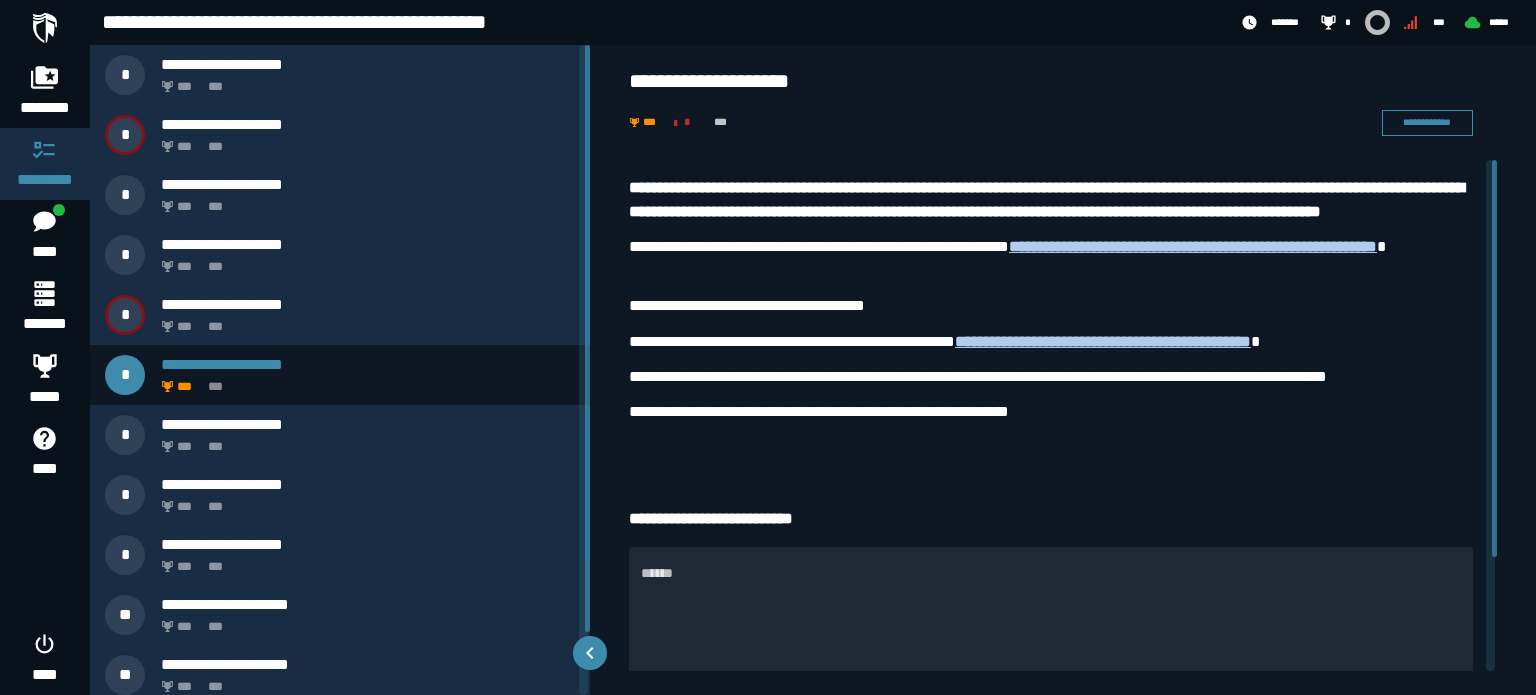 click on "**********" at bounding box center (1051, 519) 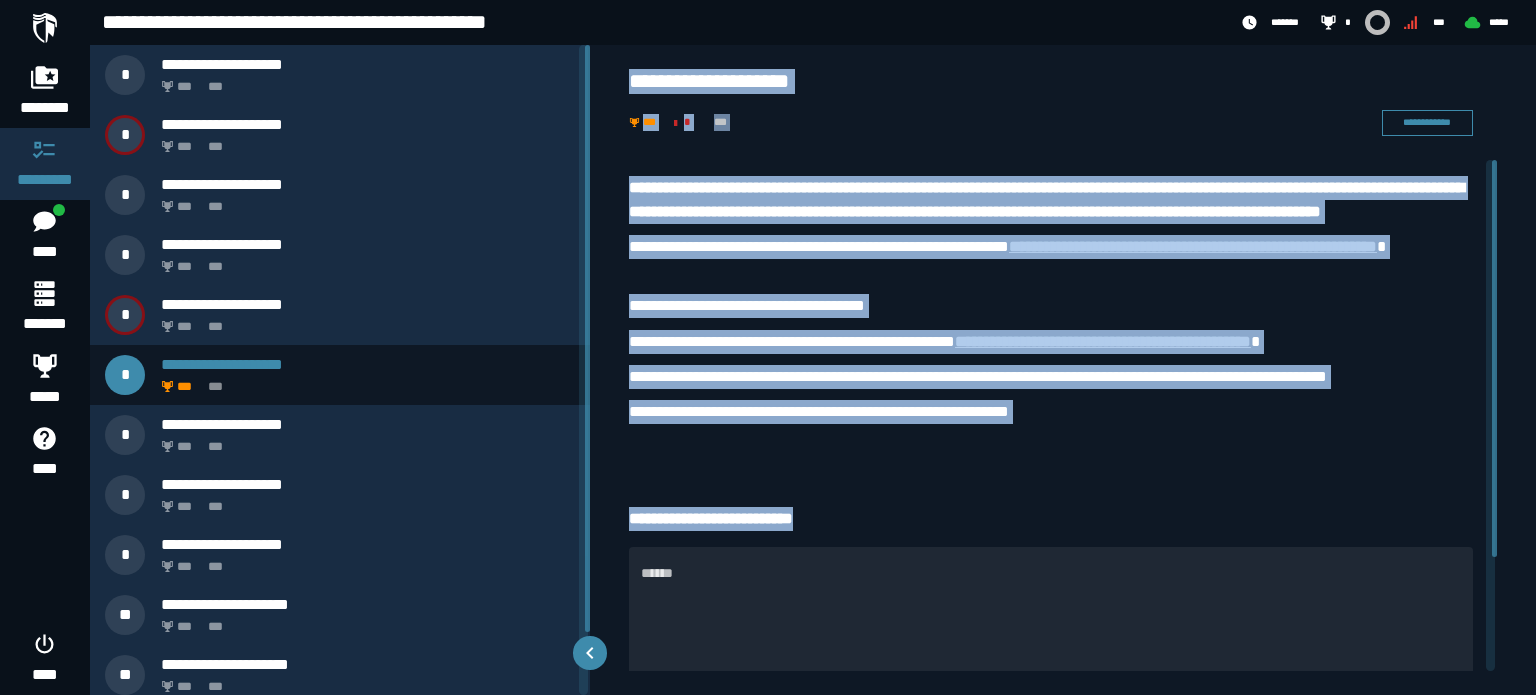 drag, startPoint x: 847, startPoint y: 536, endPoint x: 621, endPoint y: 83, distance: 506.246 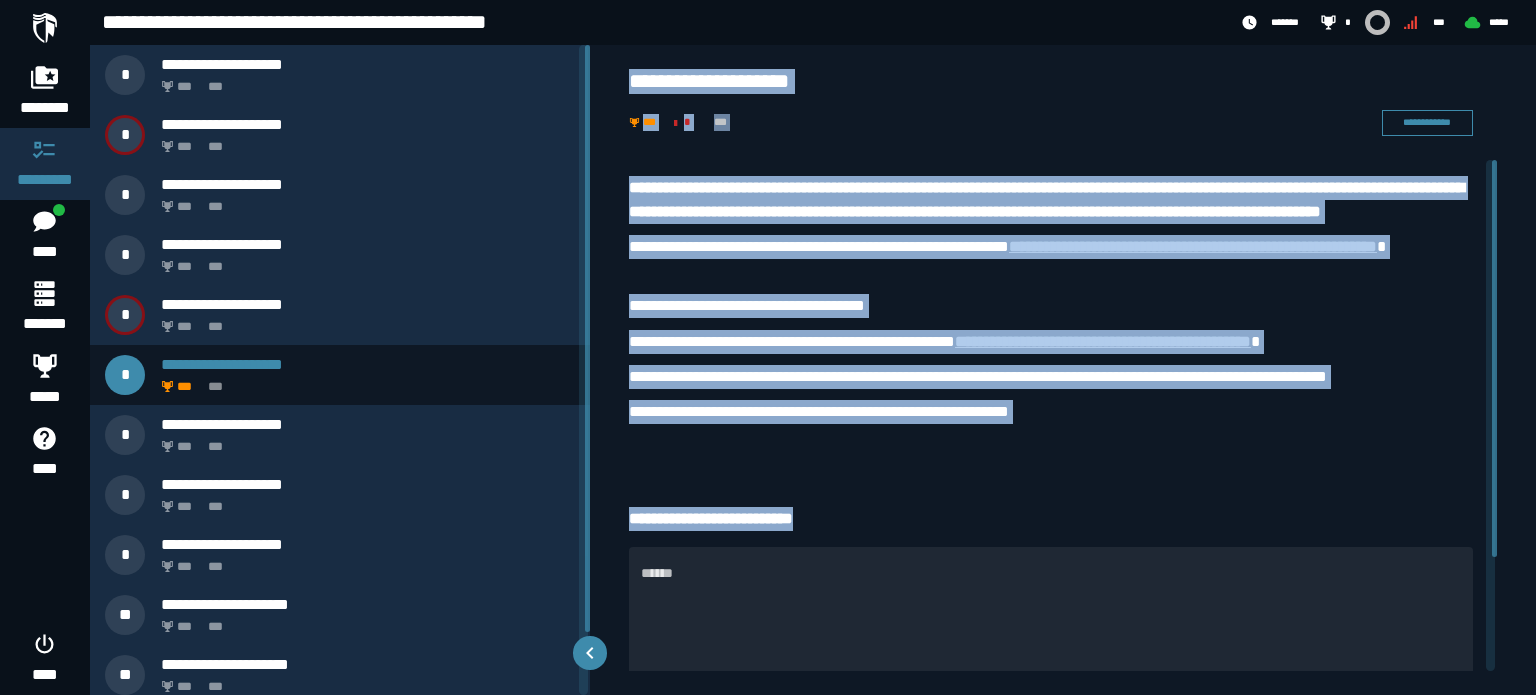 drag, startPoint x: 850, startPoint y: 527, endPoint x: 629, endPoint y: 87, distance: 492.383 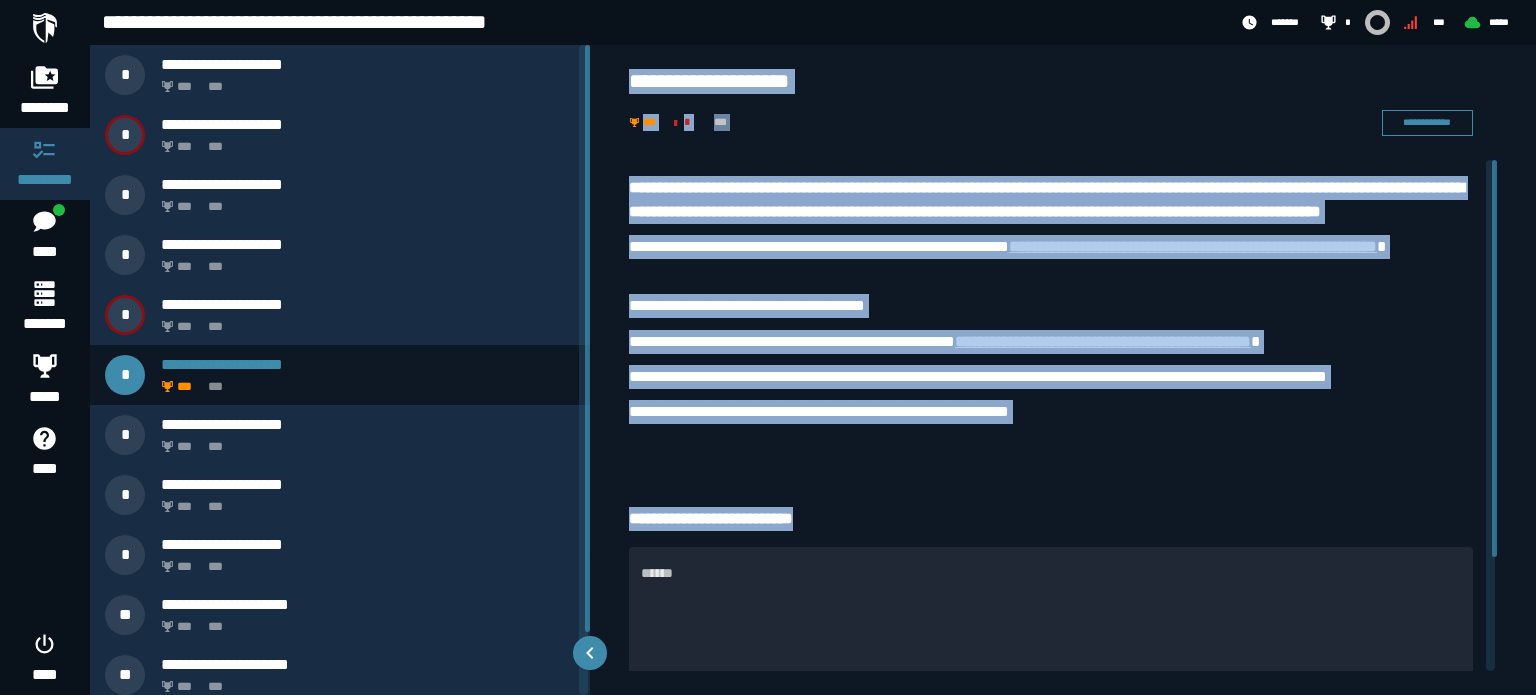 click on "**********" at bounding box center (1051, 81) 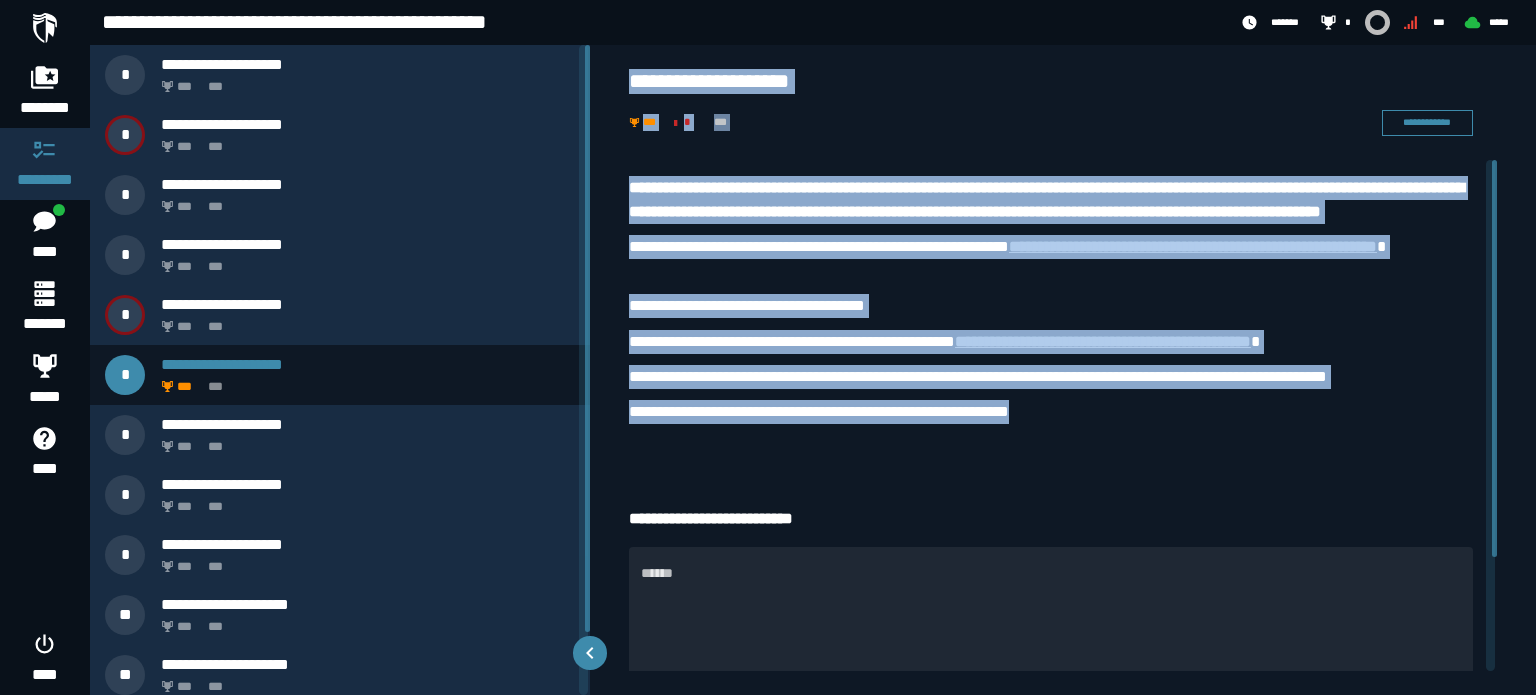 drag, startPoint x: 632, startPoint y: 75, endPoint x: 1108, endPoint y: 440, distance: 599.83417 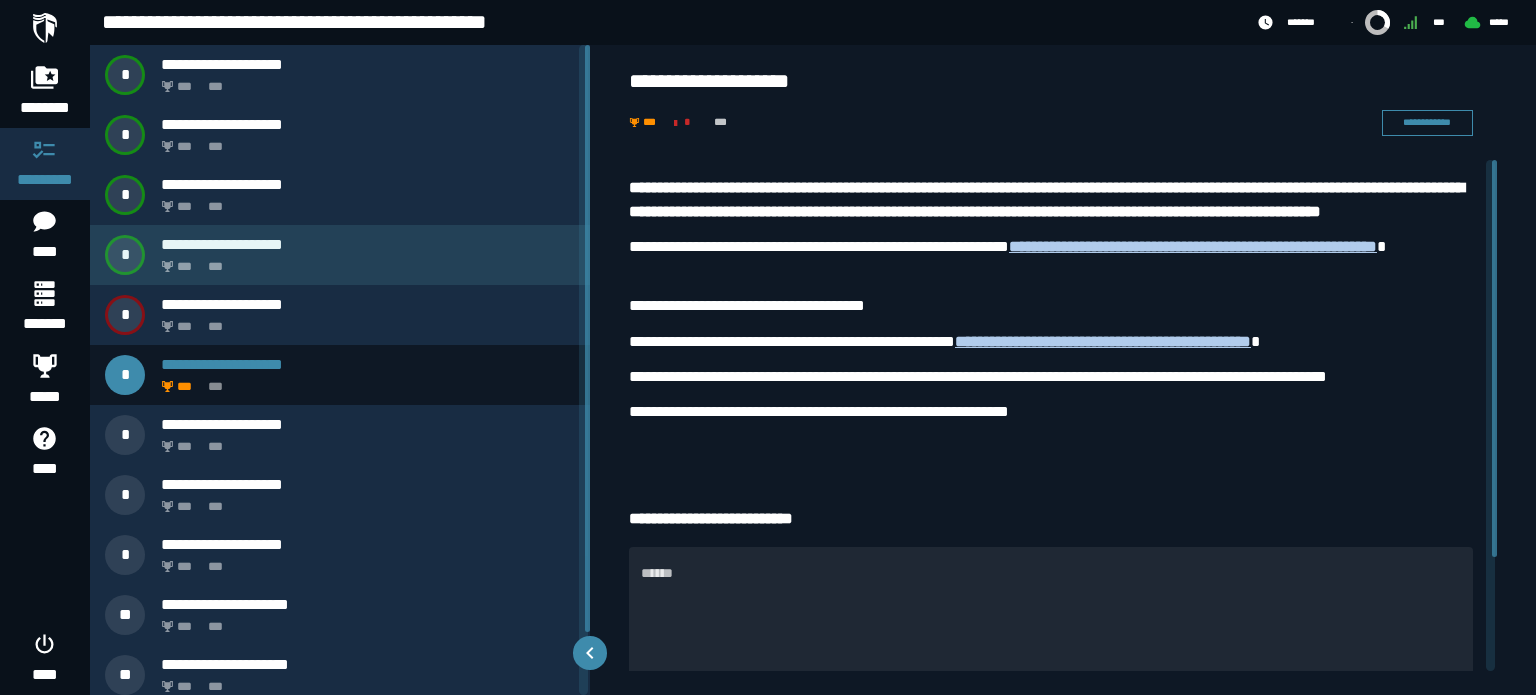 scroll, scrollTop: 0, scrollLeft: 0, axis: both 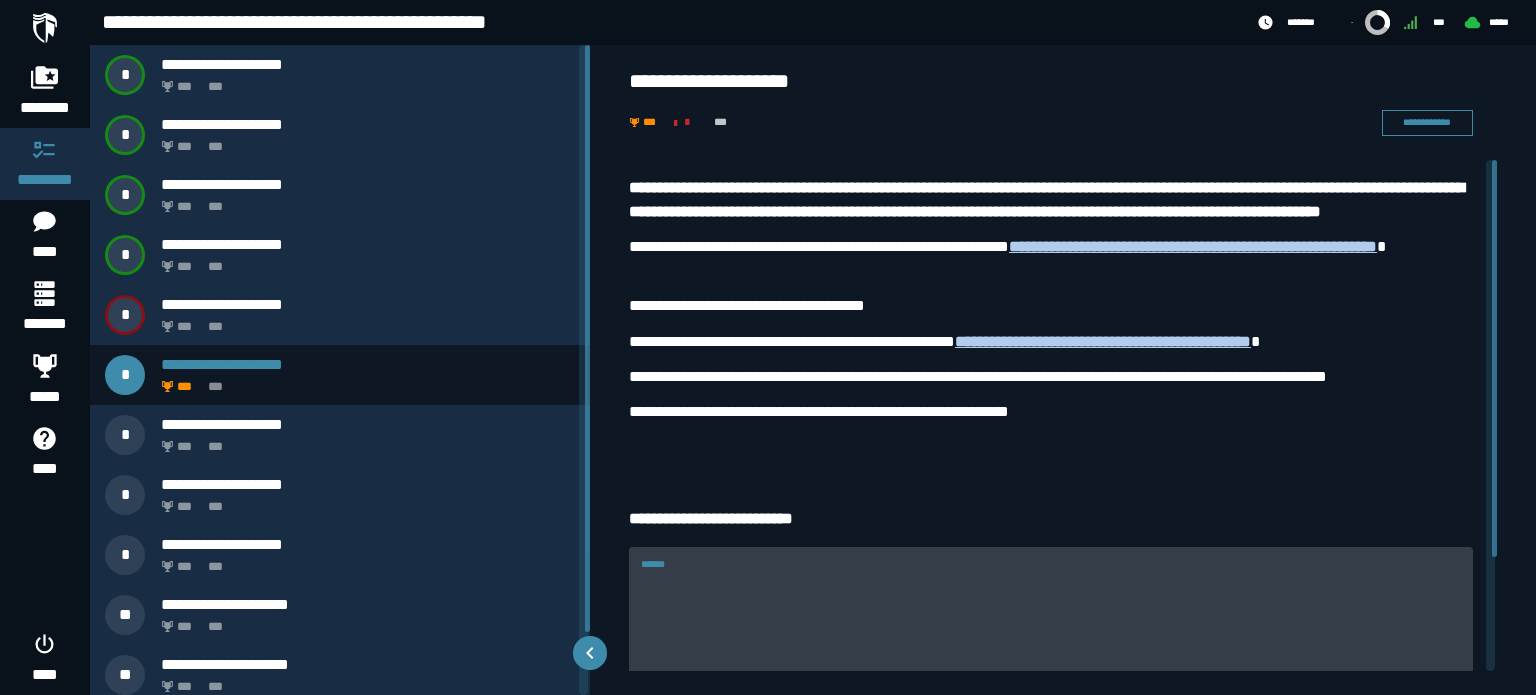 click on "******" at bounding box center [1051, 631] 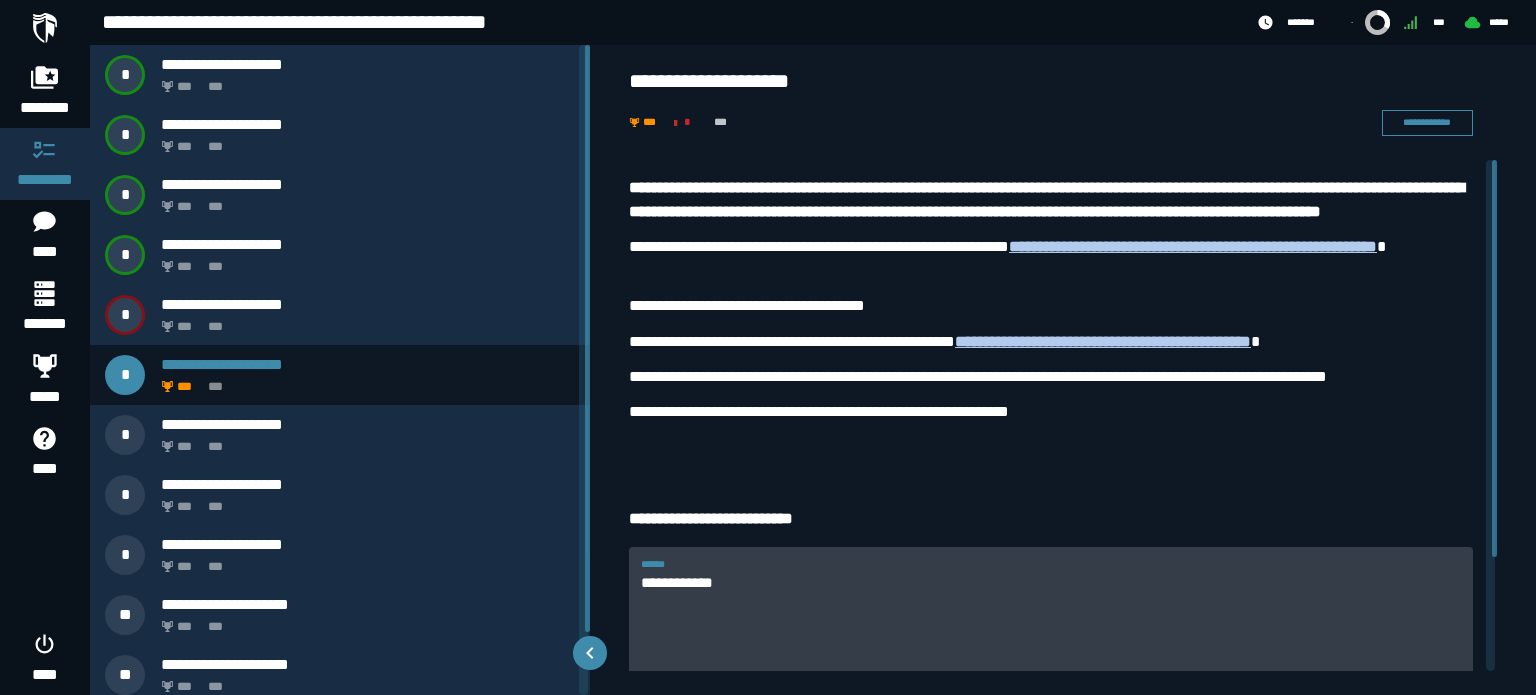 scroll, scrollTop: 147, scrollLeft: 0, axis: vertical 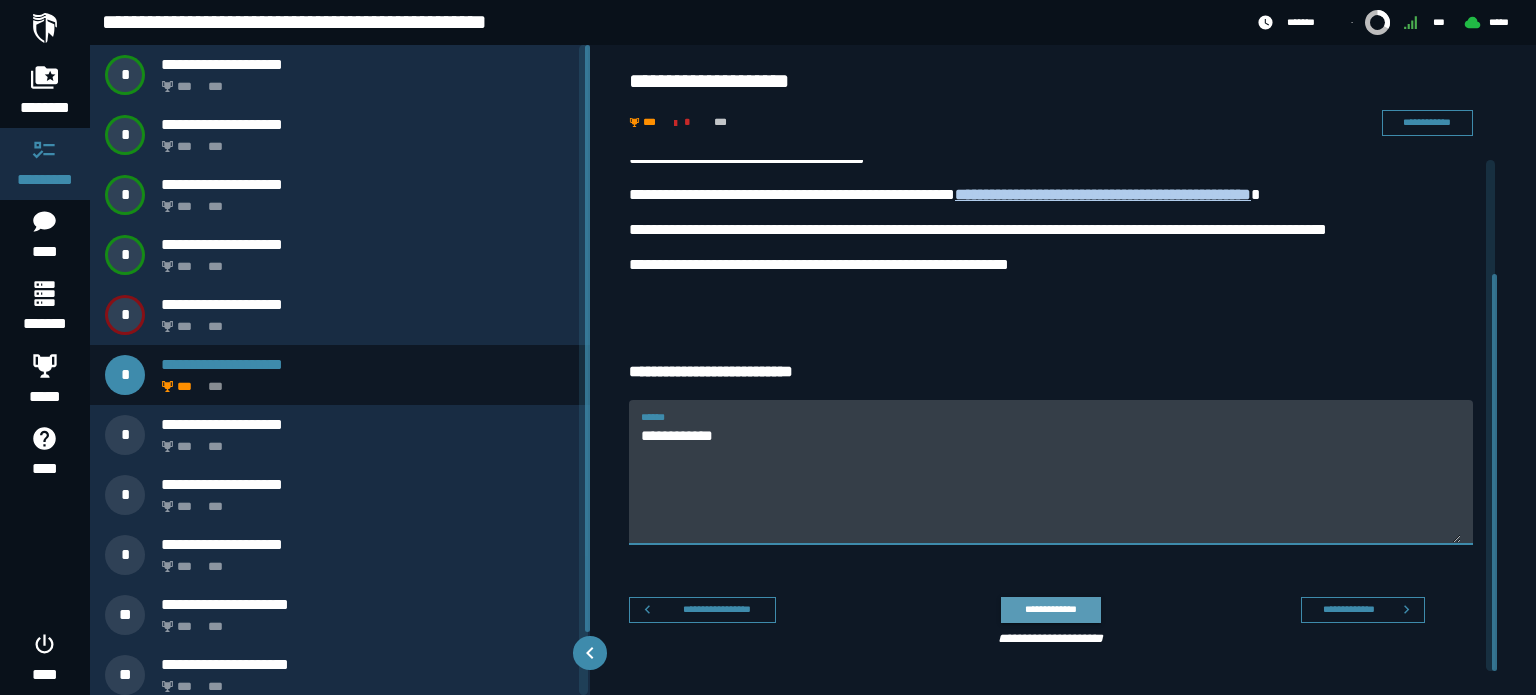 type on "**********" 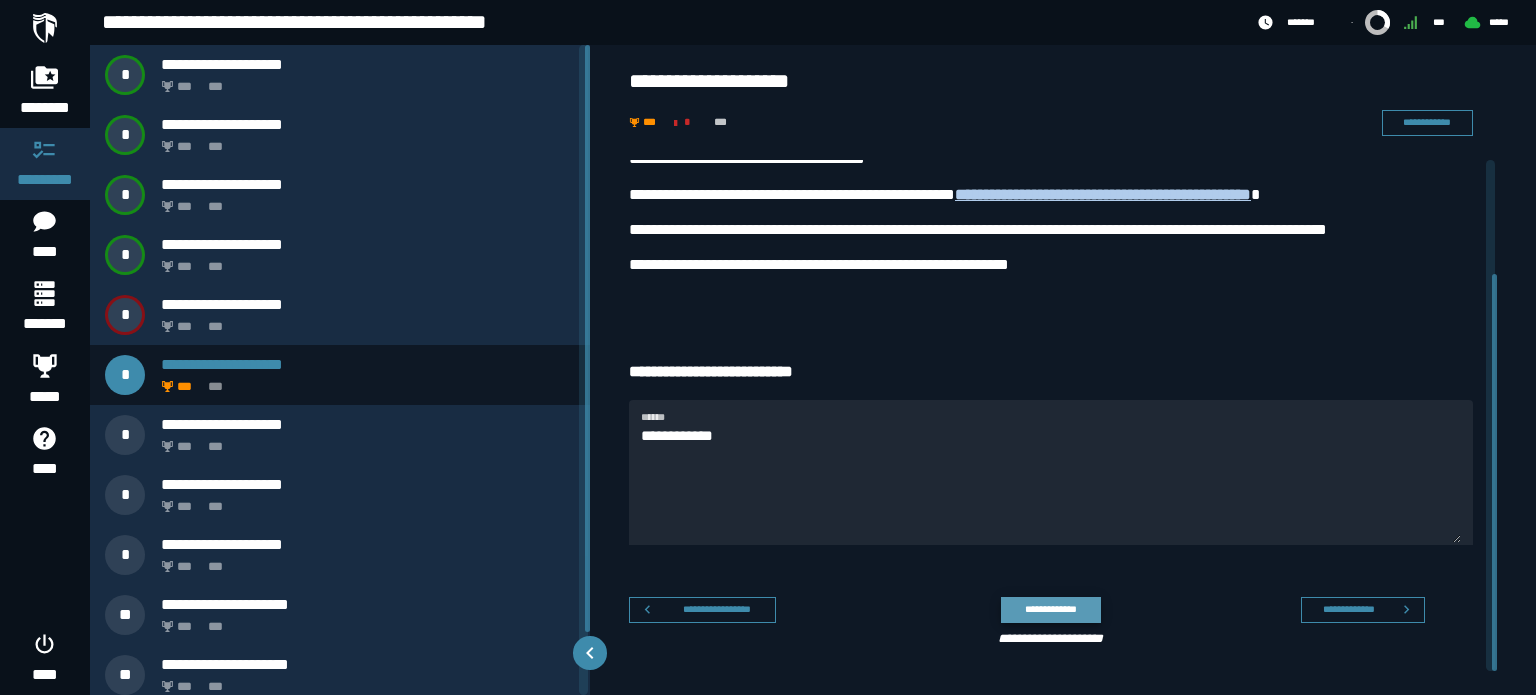 click on "**********" at bounding box center (1050, 609) 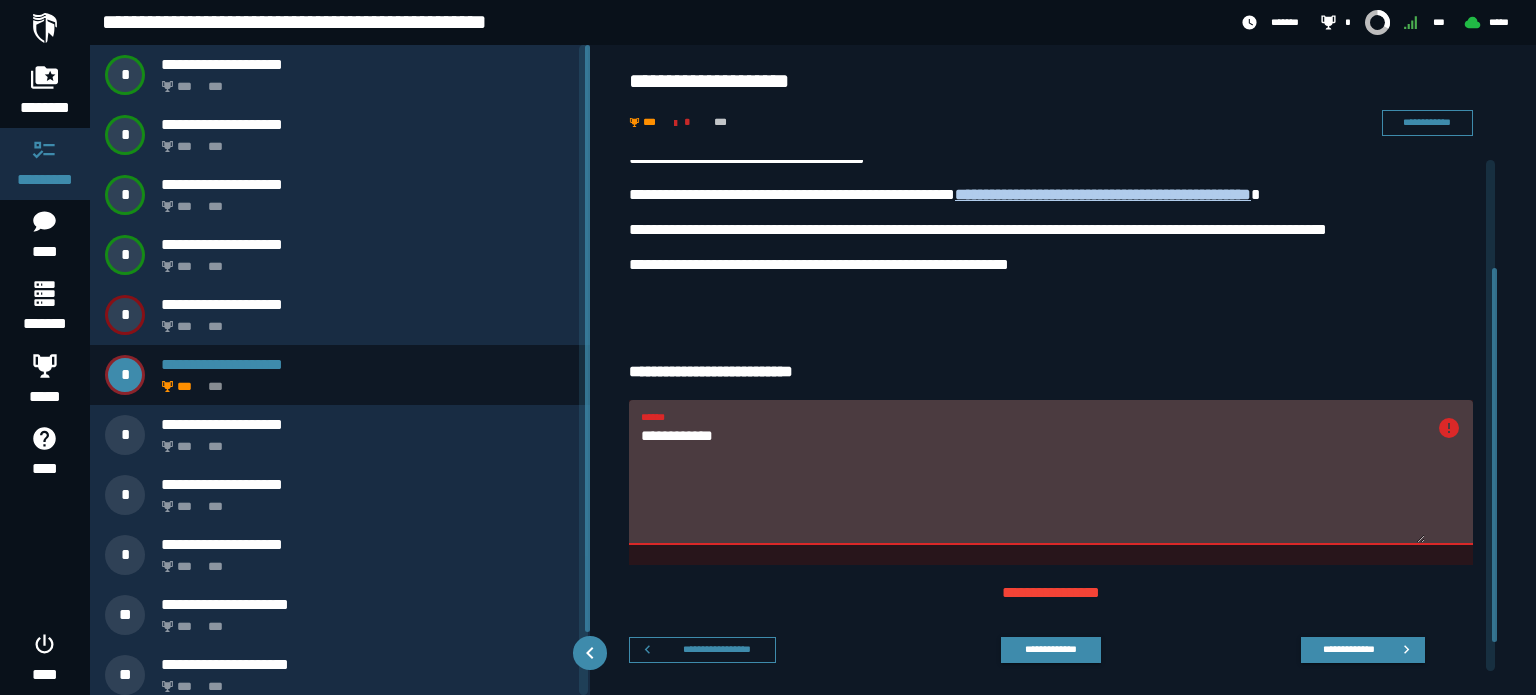 click on "**********" at bounding box center [1033, 484] 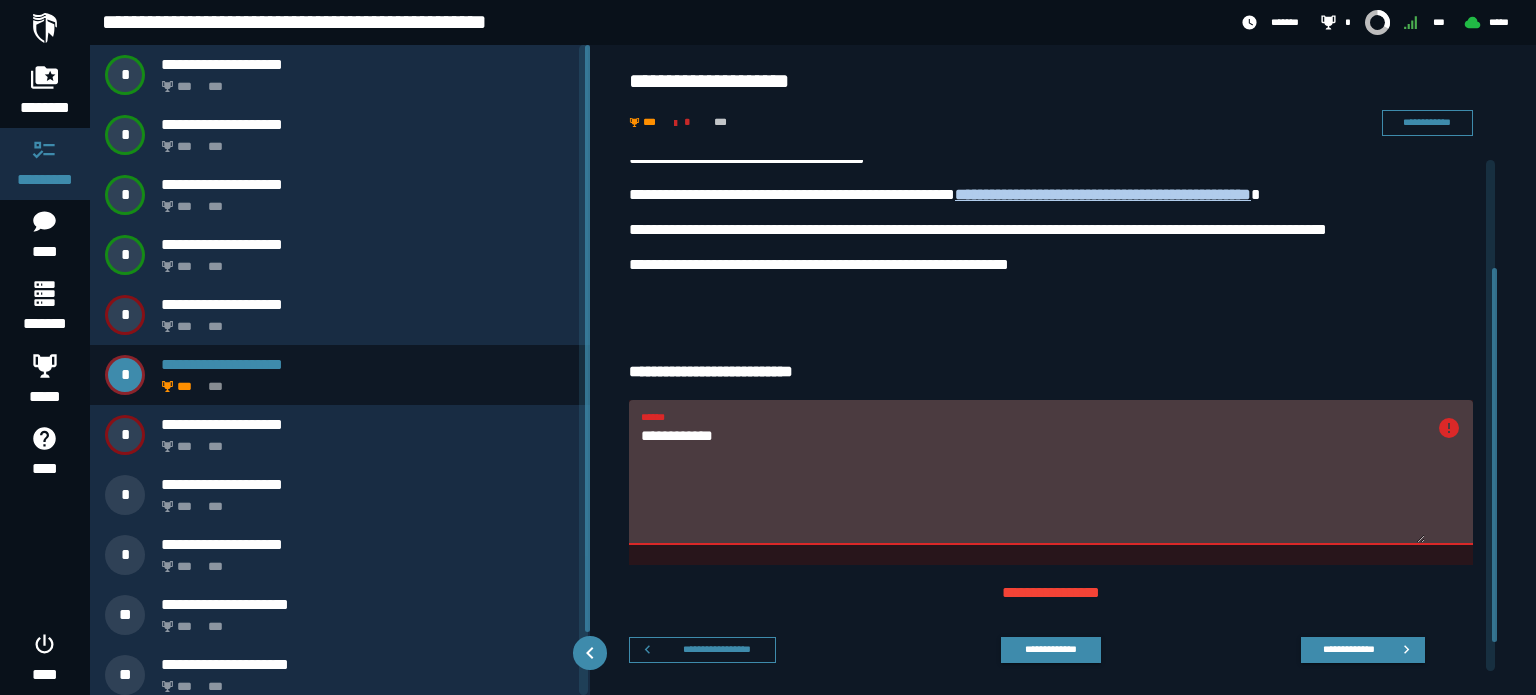 scroll, scrollTop: 0, scrollLeft: 0, axis: both 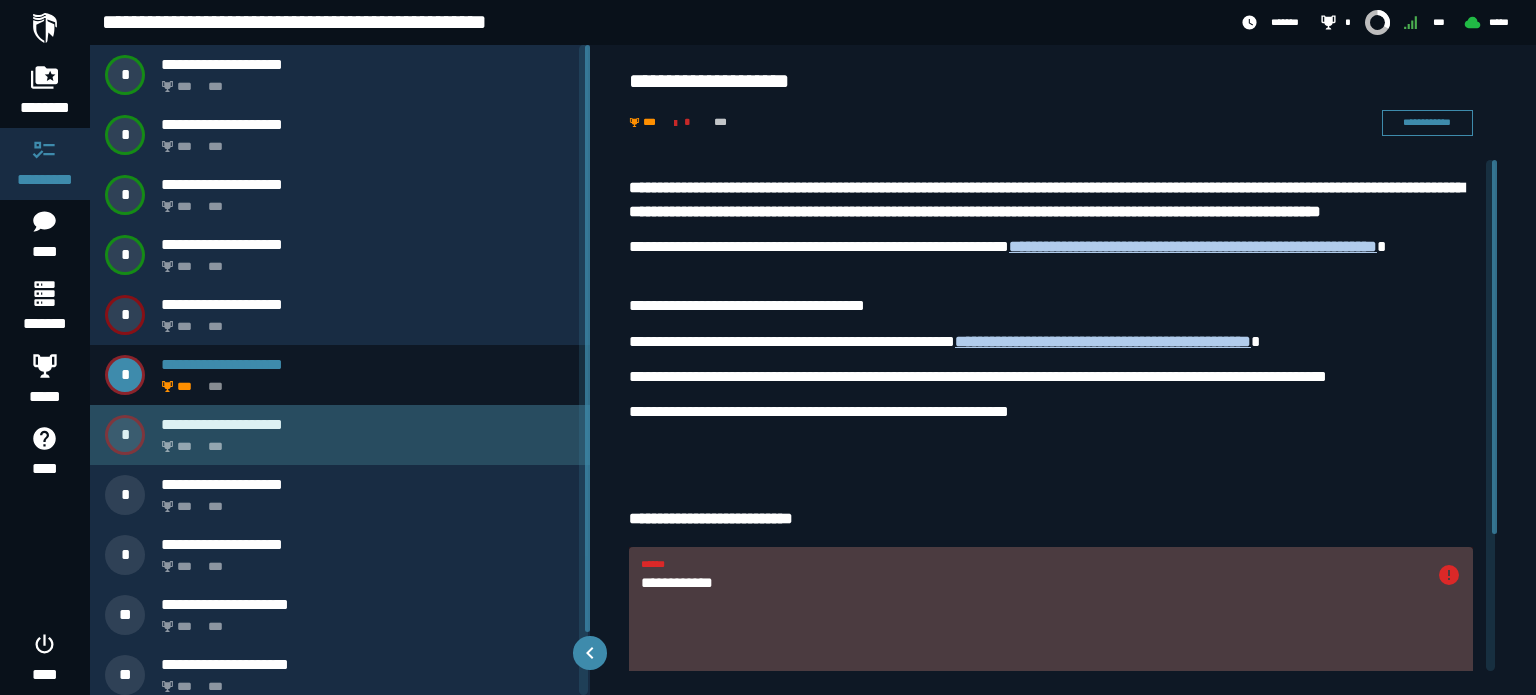 click on "*** ***" at bounding box center (364, 441) 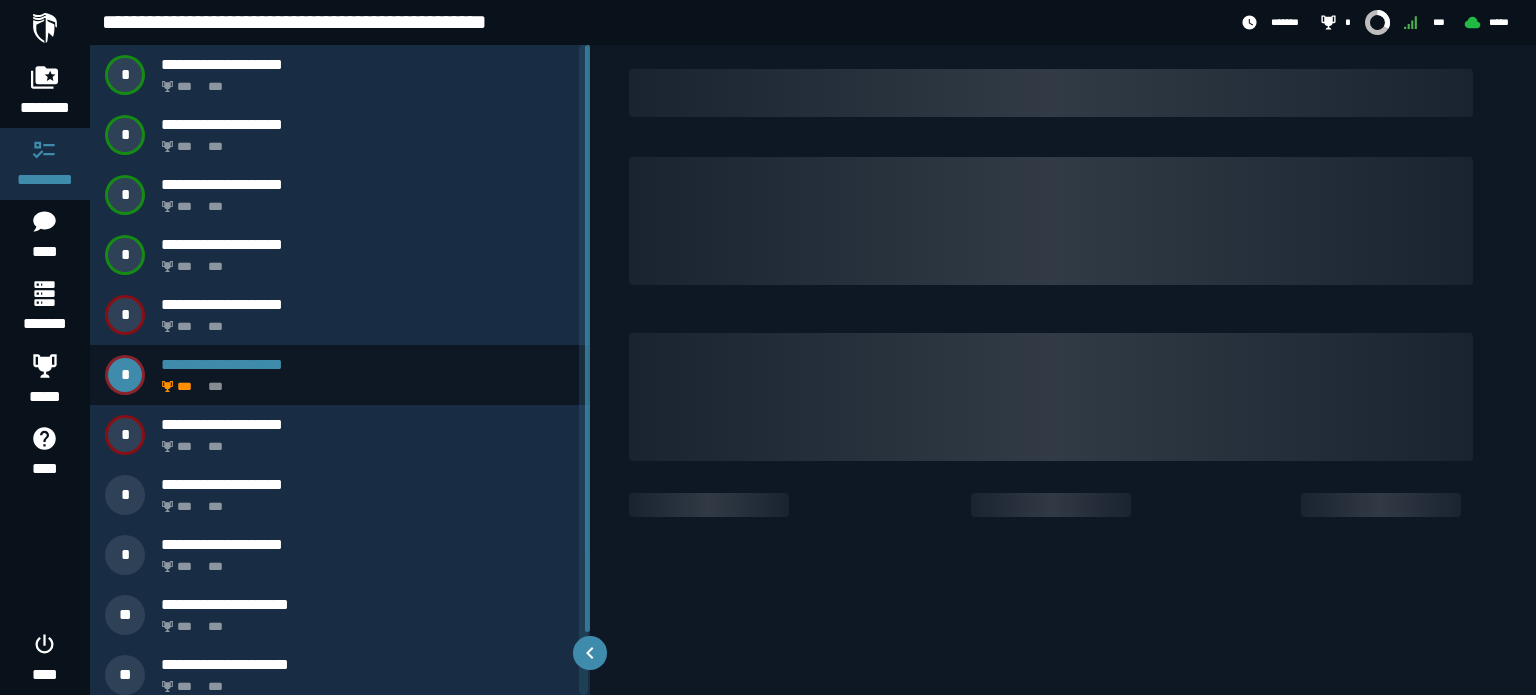 click at bounding box center (1051, 221) 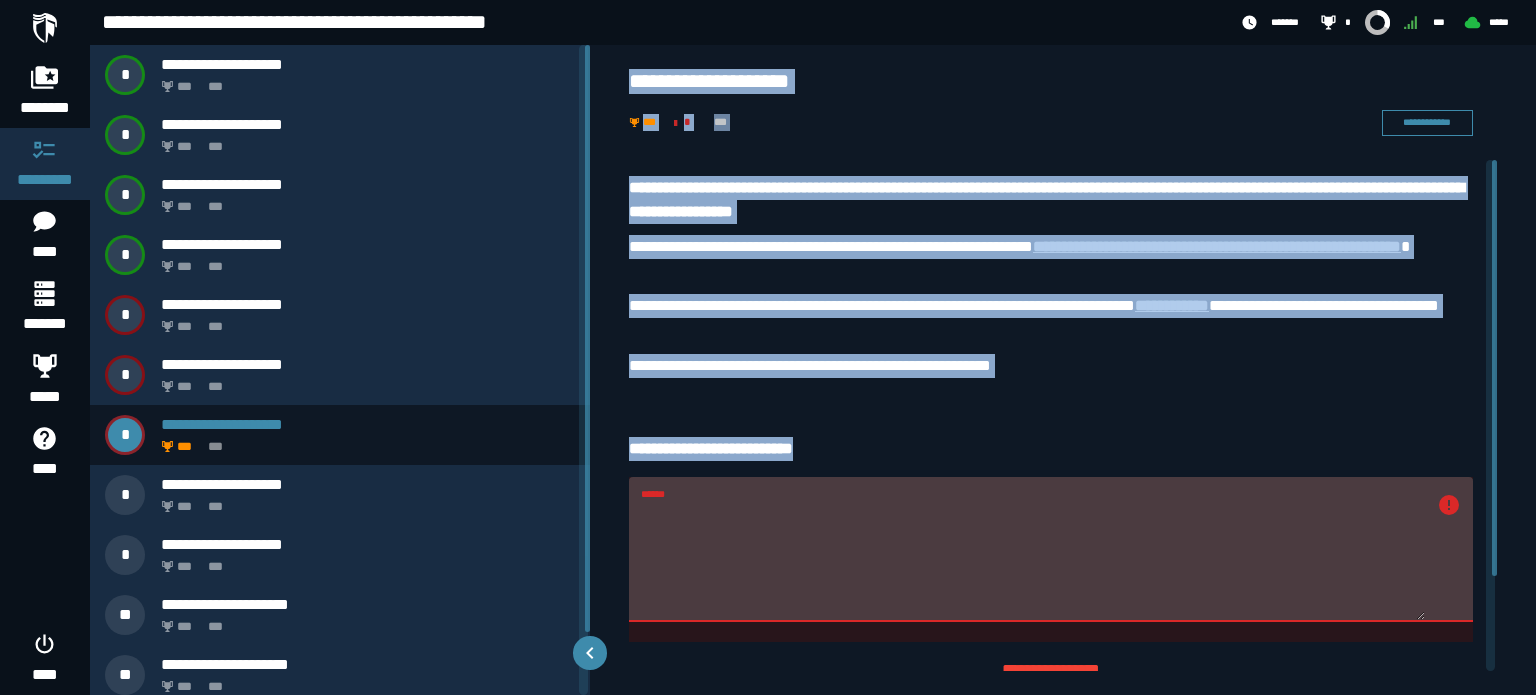 drag, startPoint x: 625, startPoint y: 73, endPoint x: 1004, endPoint y: 424, distance: 516.5675 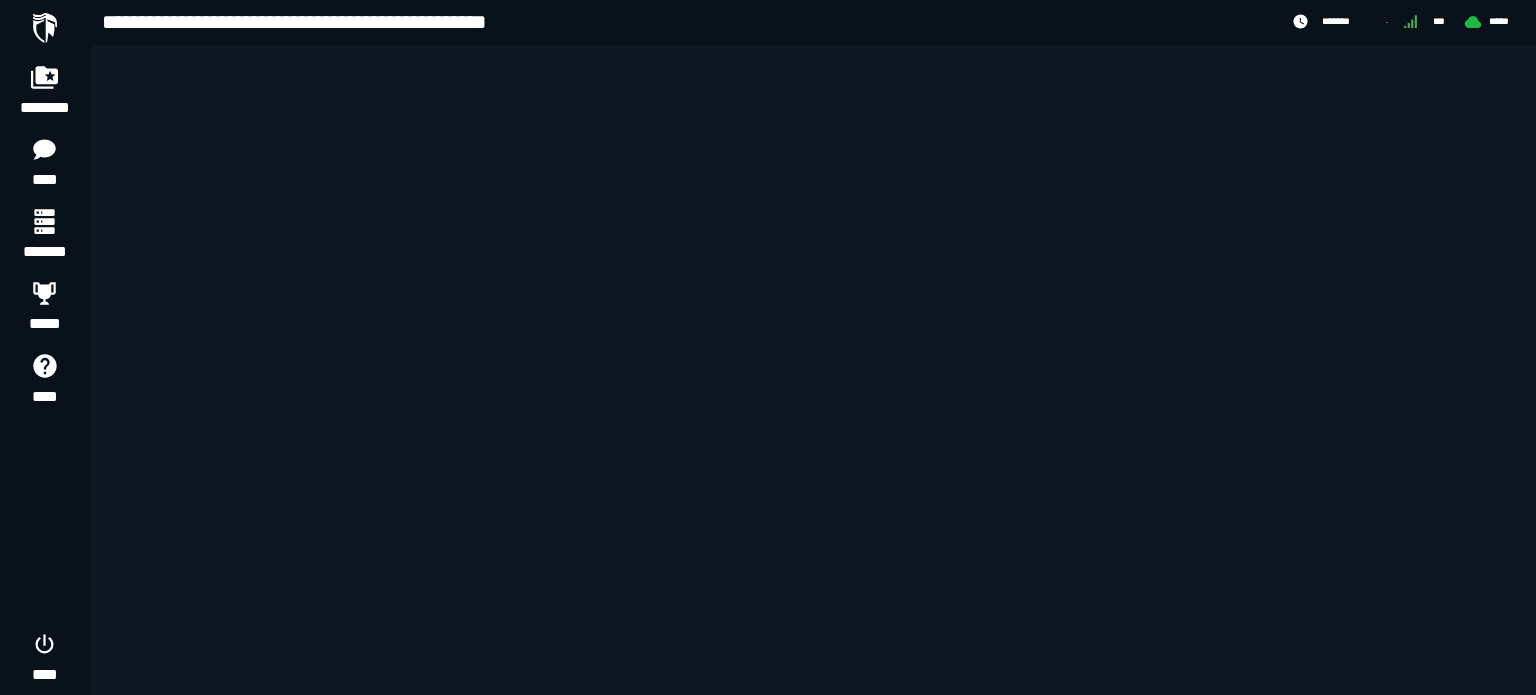 scroll, scrollTop: 0, scrollLeft: 0, axis: both 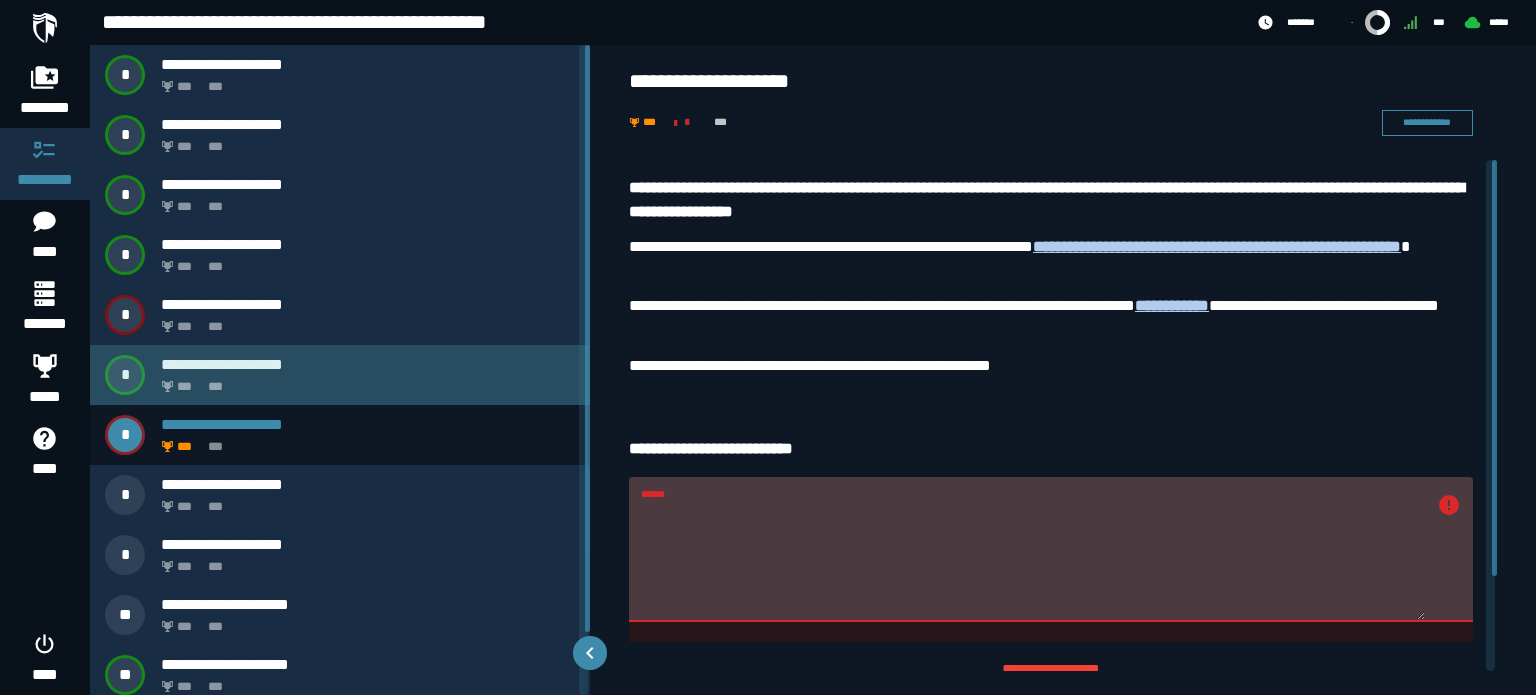 click on "**********" at bounding box center (340, 375) 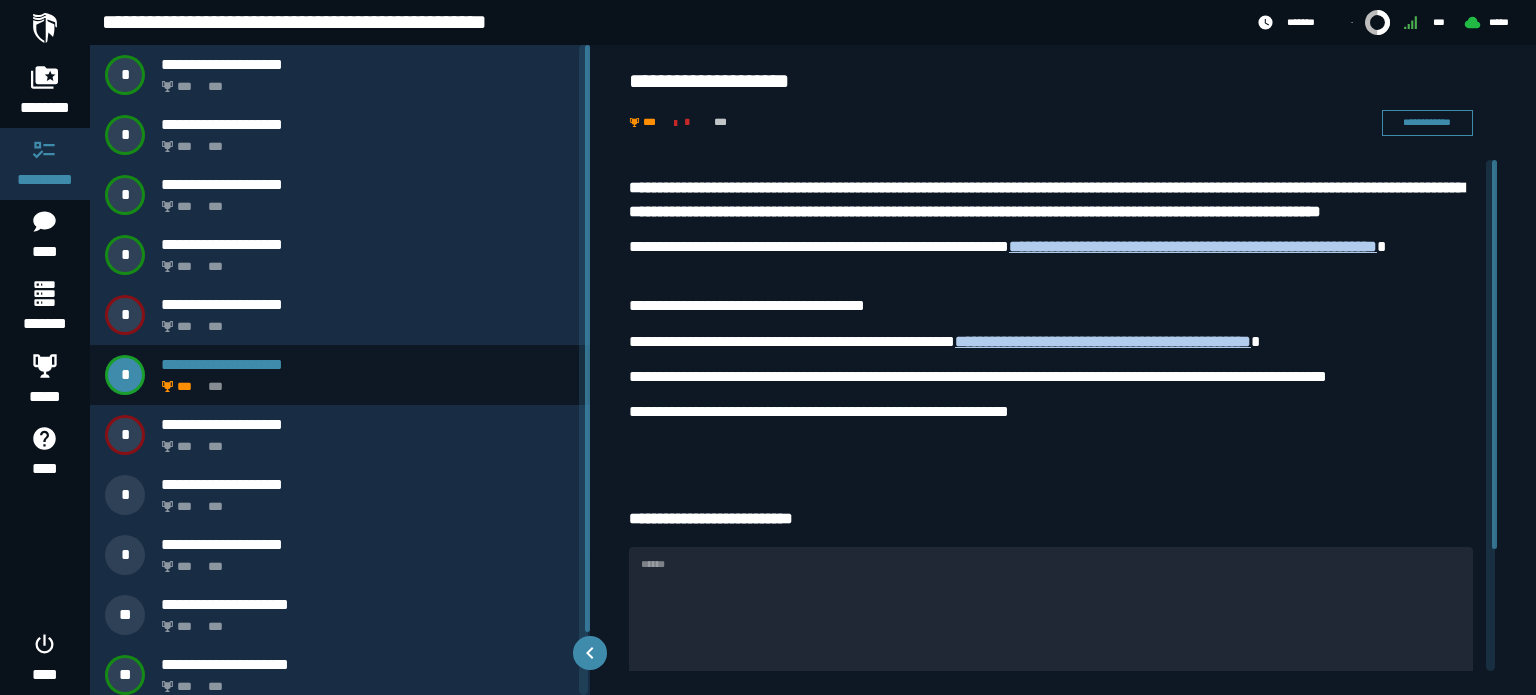 drag, startPoint x: 818, startPoint y: 595, endPoint x: 684, endPoint y: 592, distance: 134.03358 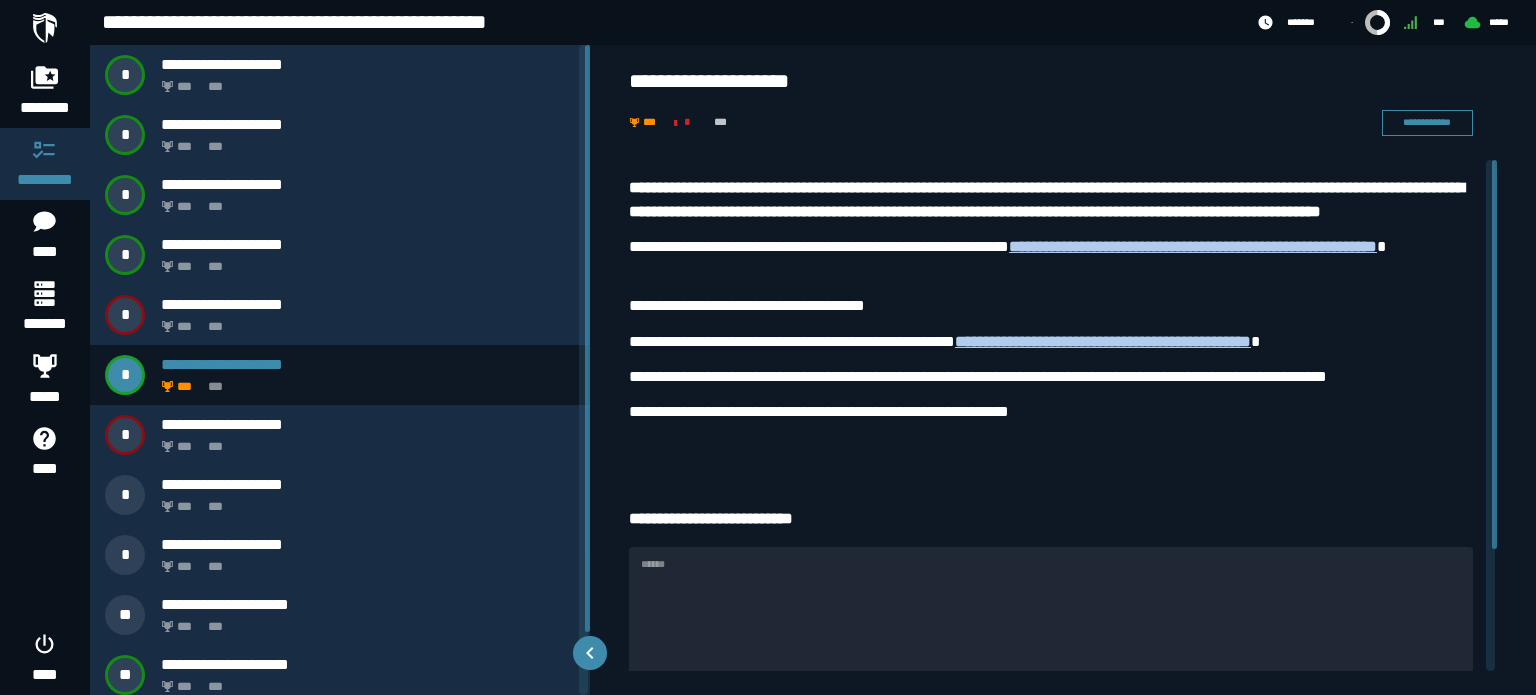 drag, startPoint x: 720, startPoint y: 588, endPoint x: 784, endPoint y: 586, distance: 64.03124 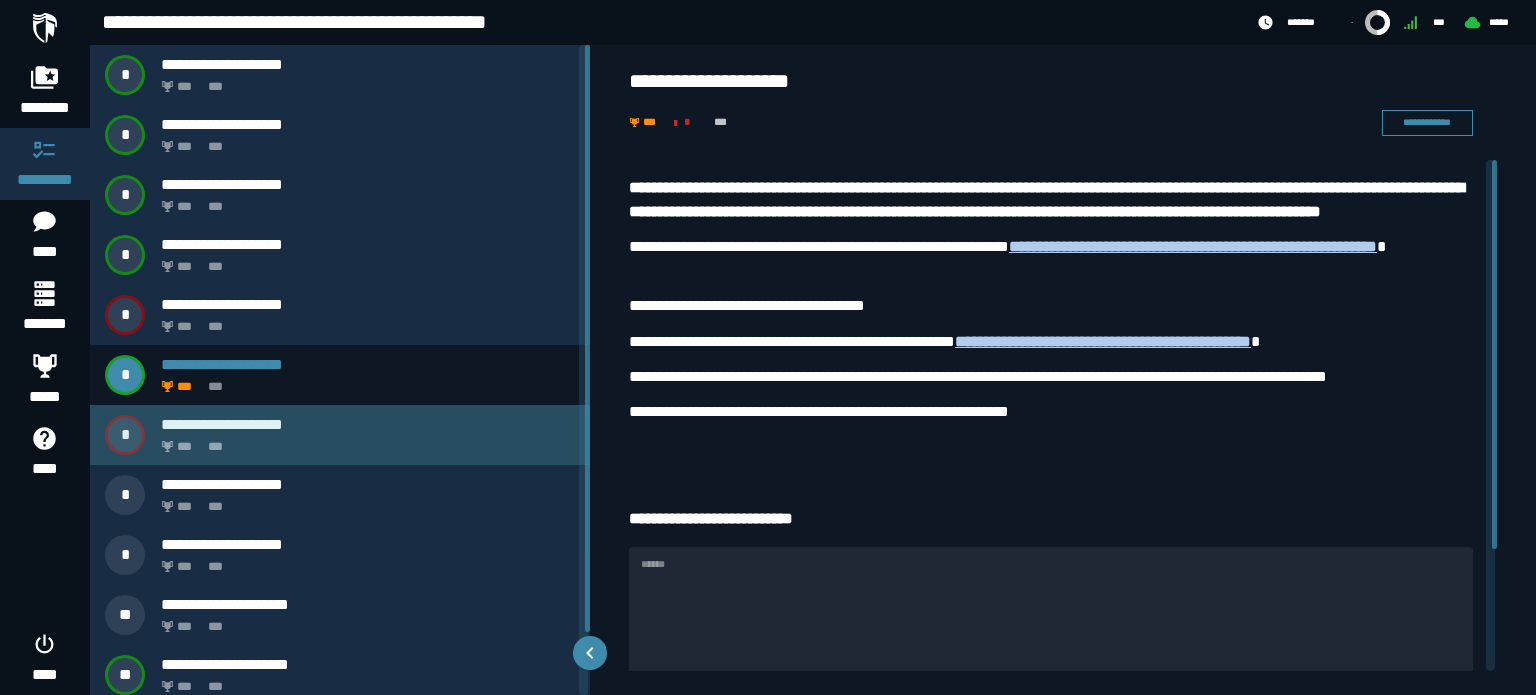 click on "*** ***" at bounding box center (364, 441) 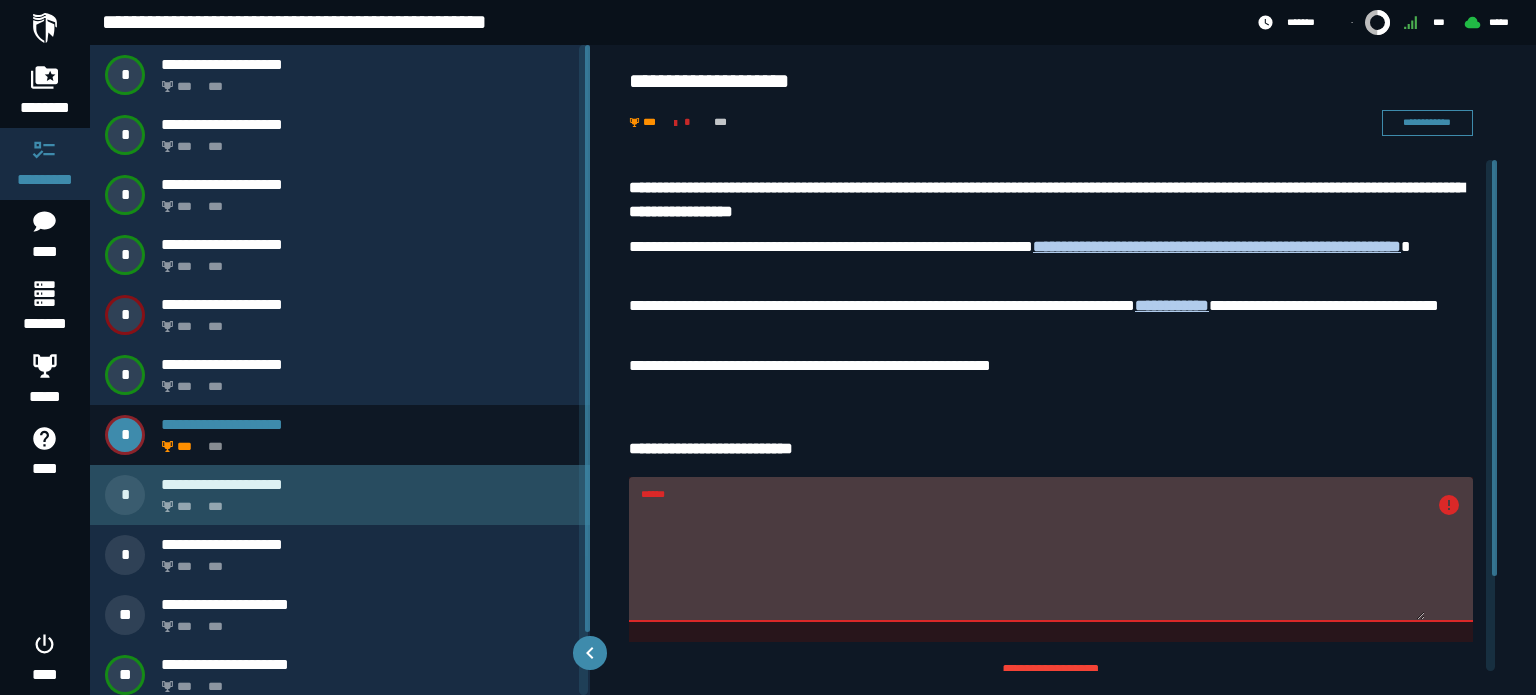 click on "**********" at bounding box center [368, 484] 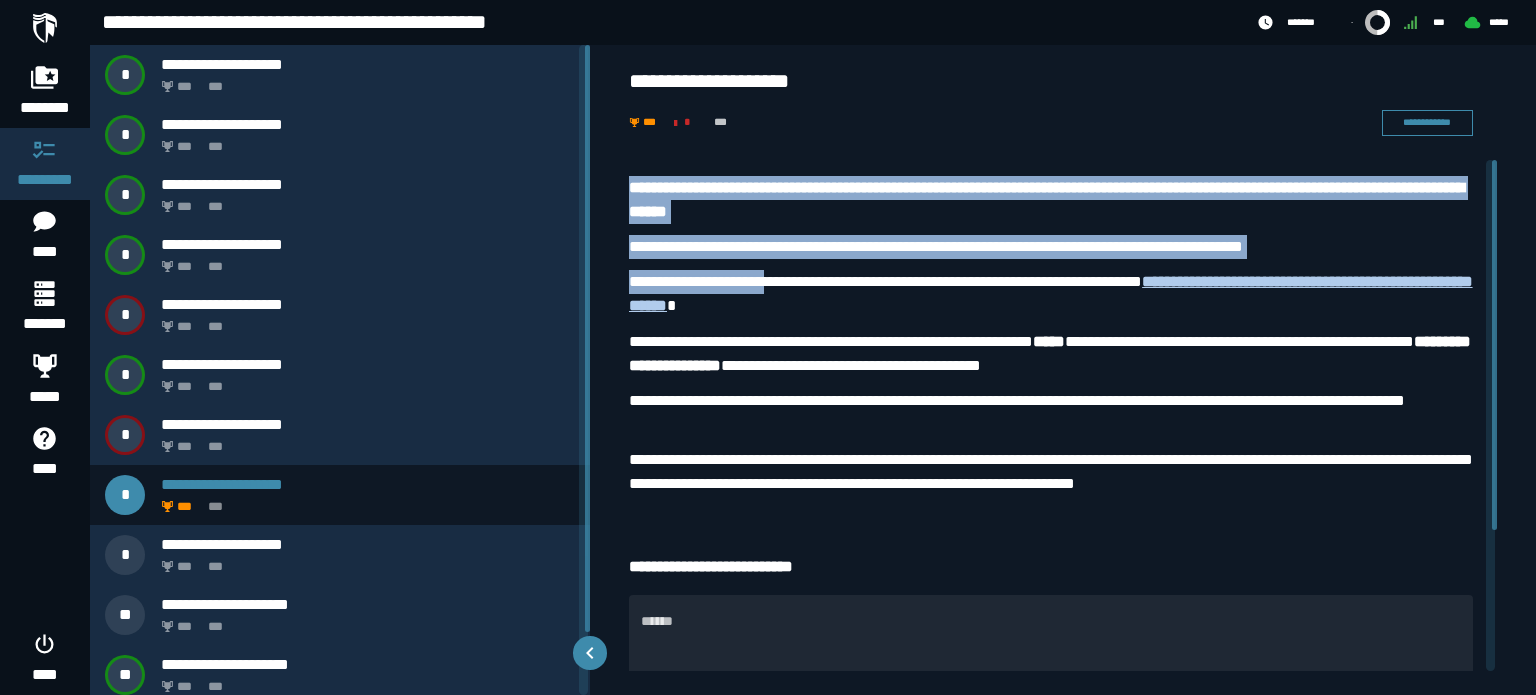 drag, startPoint x: 623, startPoint y: 179, endPoint x: 759, endPoint y: 263, distance: 159.84993 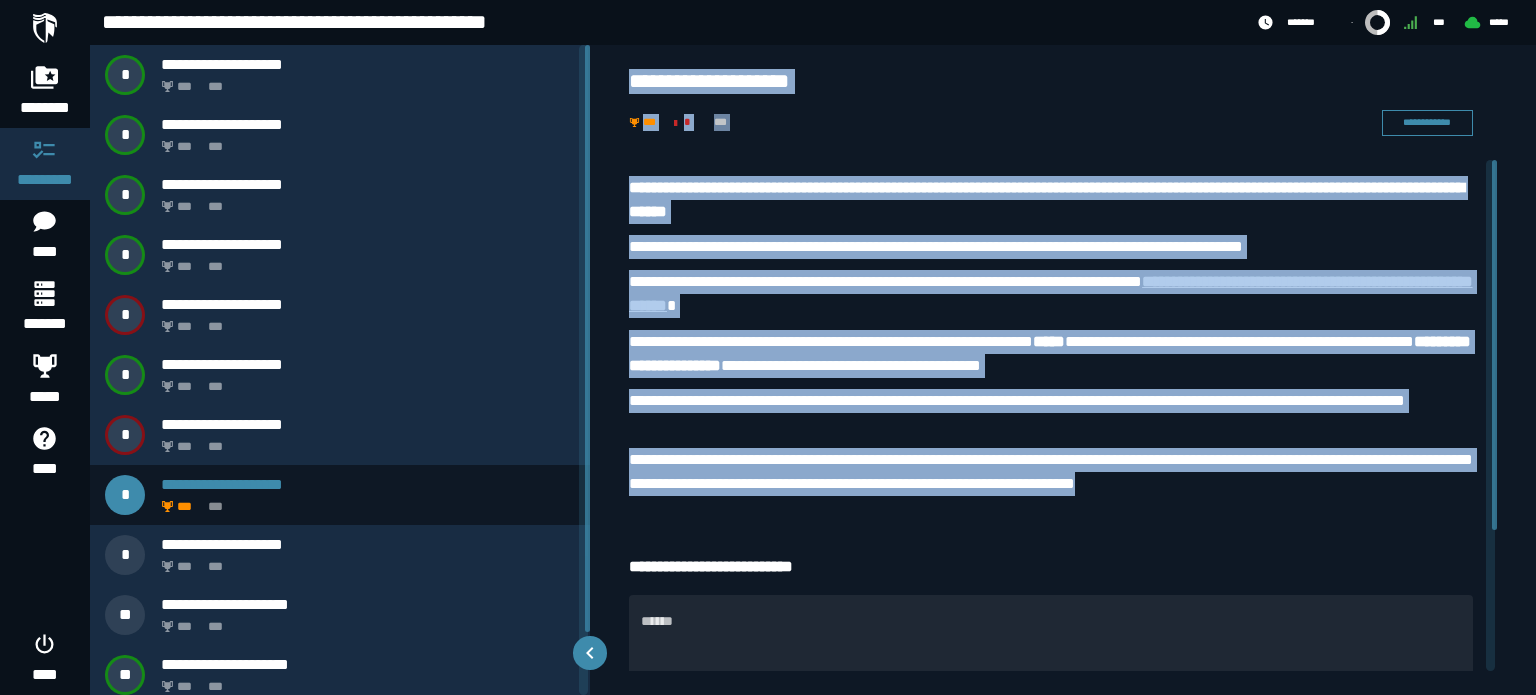 drag, startPoint x: 621, startPoint y: 67, endPoint x: 1288, endPoint y: 472, distance: 780.3294 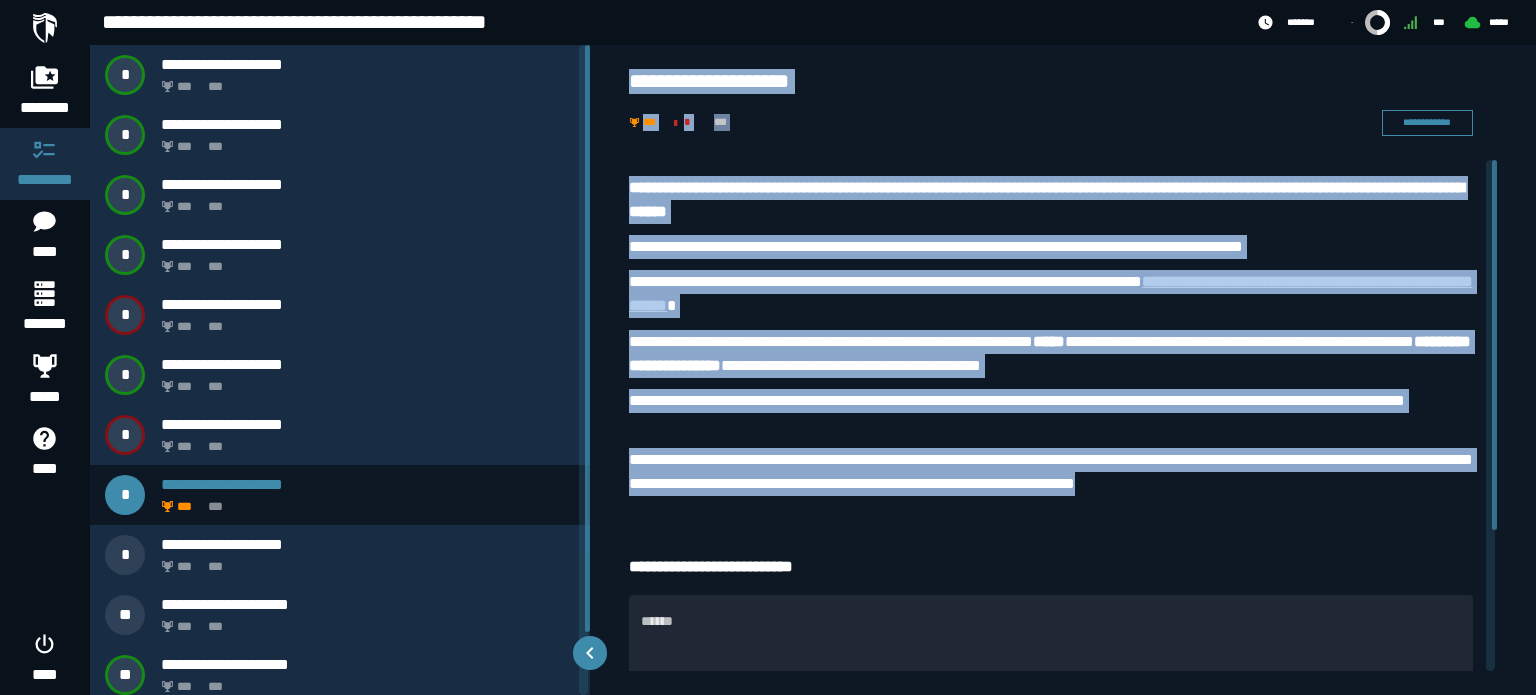 click on "**********" at bounding box center [1051, 200] 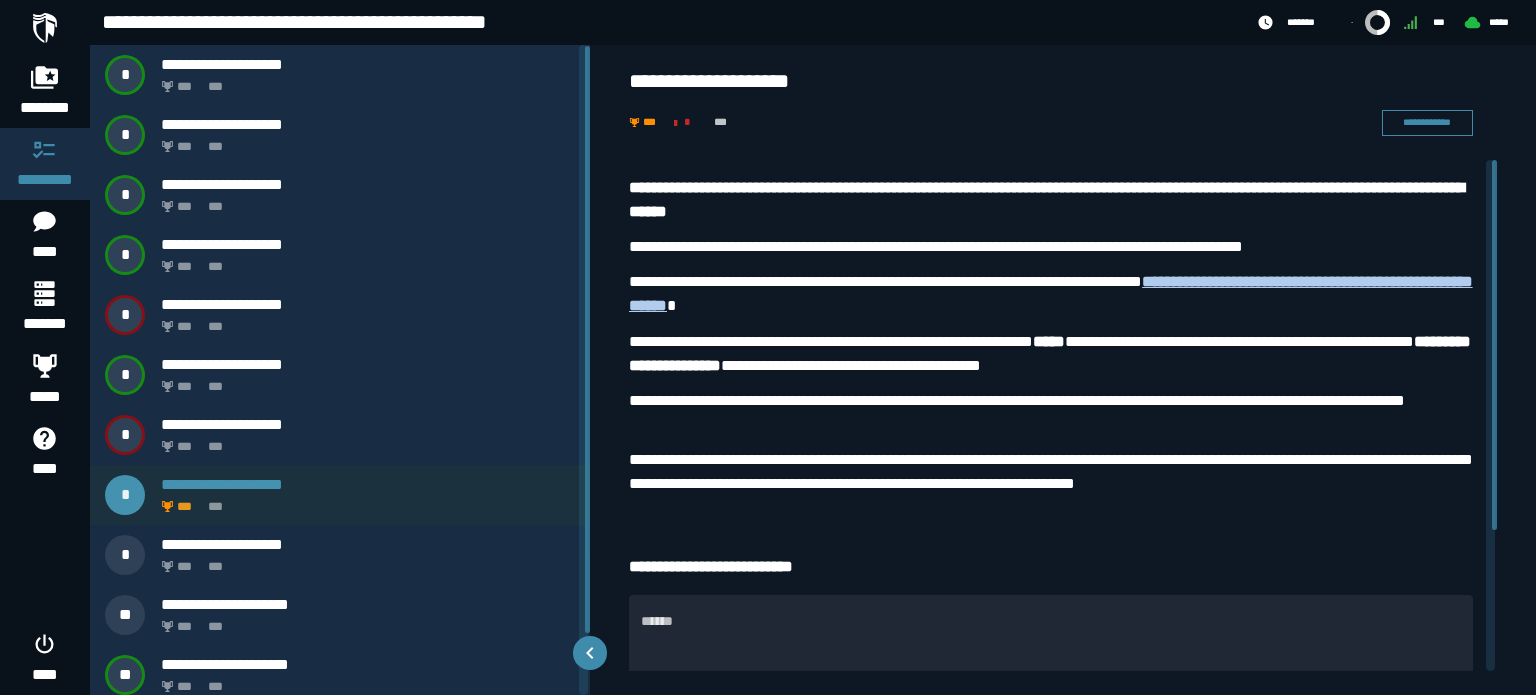 scroll, scrollTop: 69, scrollLeft: 0, axis: vertical 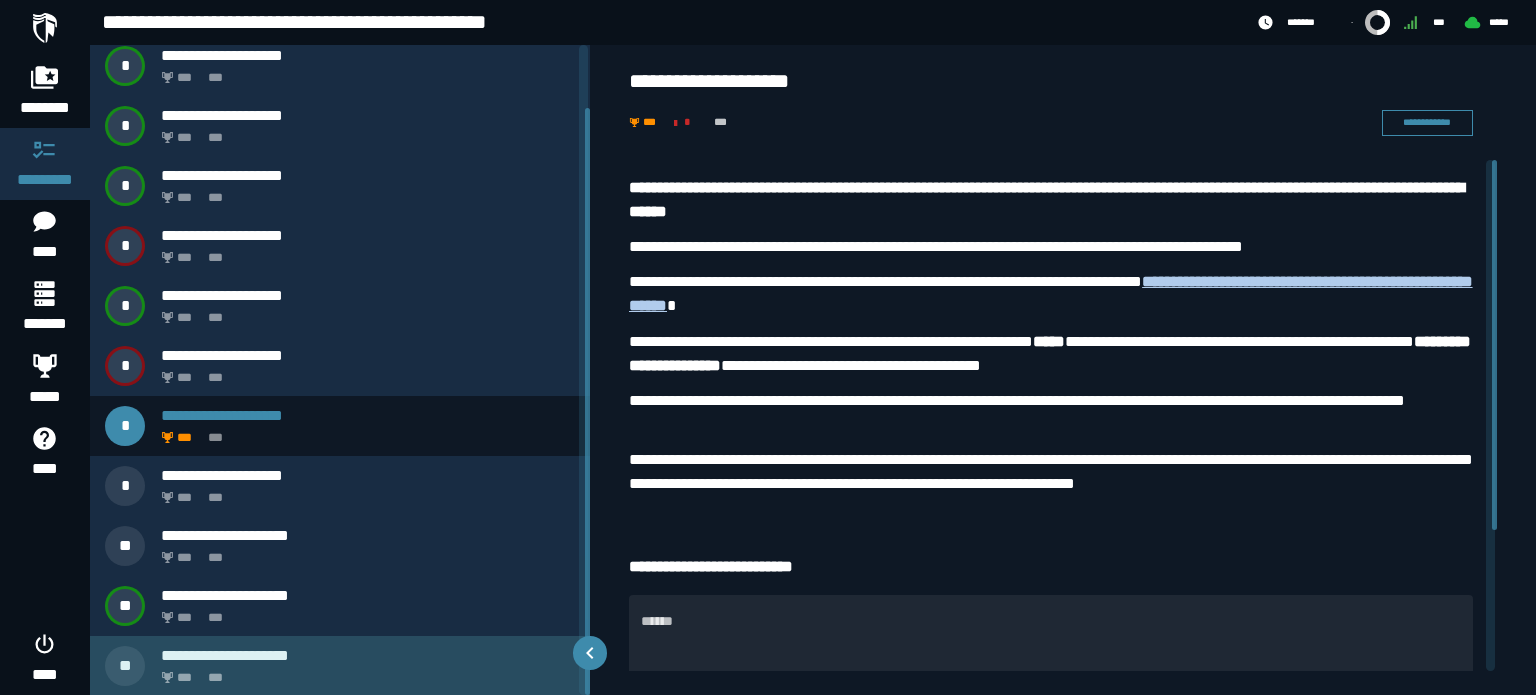 click on "**********" at bounding box center (368, 655) 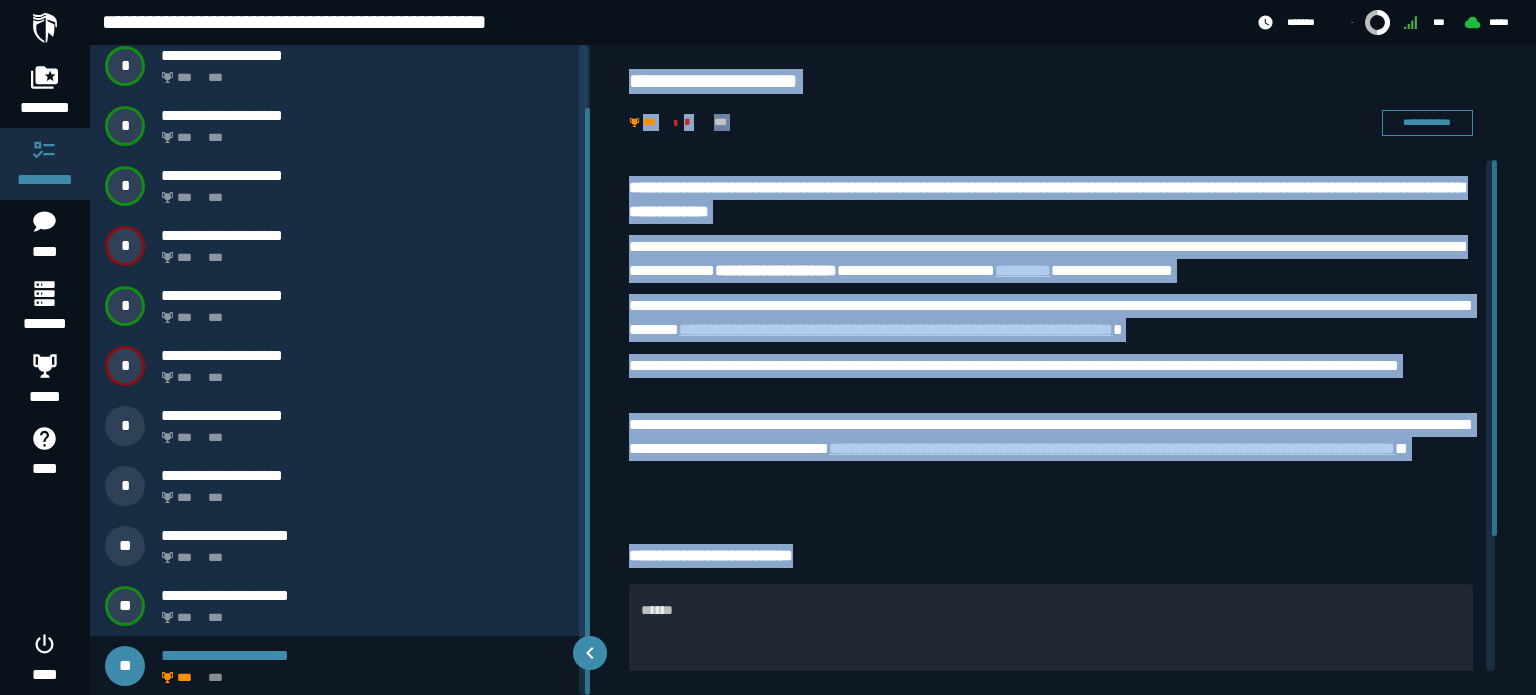 drag, startPoint x: 631, startPoint y: 77, endPoint x: 892, endPoint y: 509, distance: 504.7227 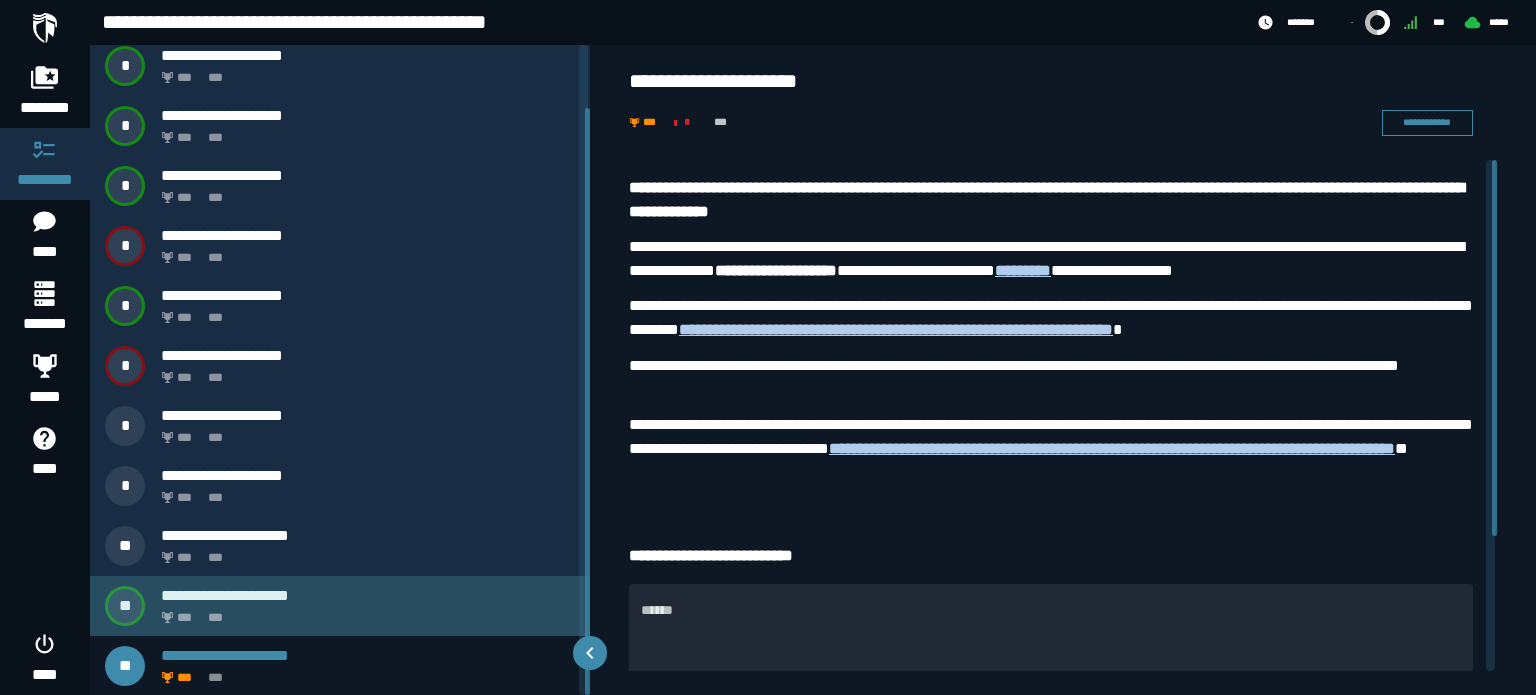 click on "**********" at bounding box center (368, 595) 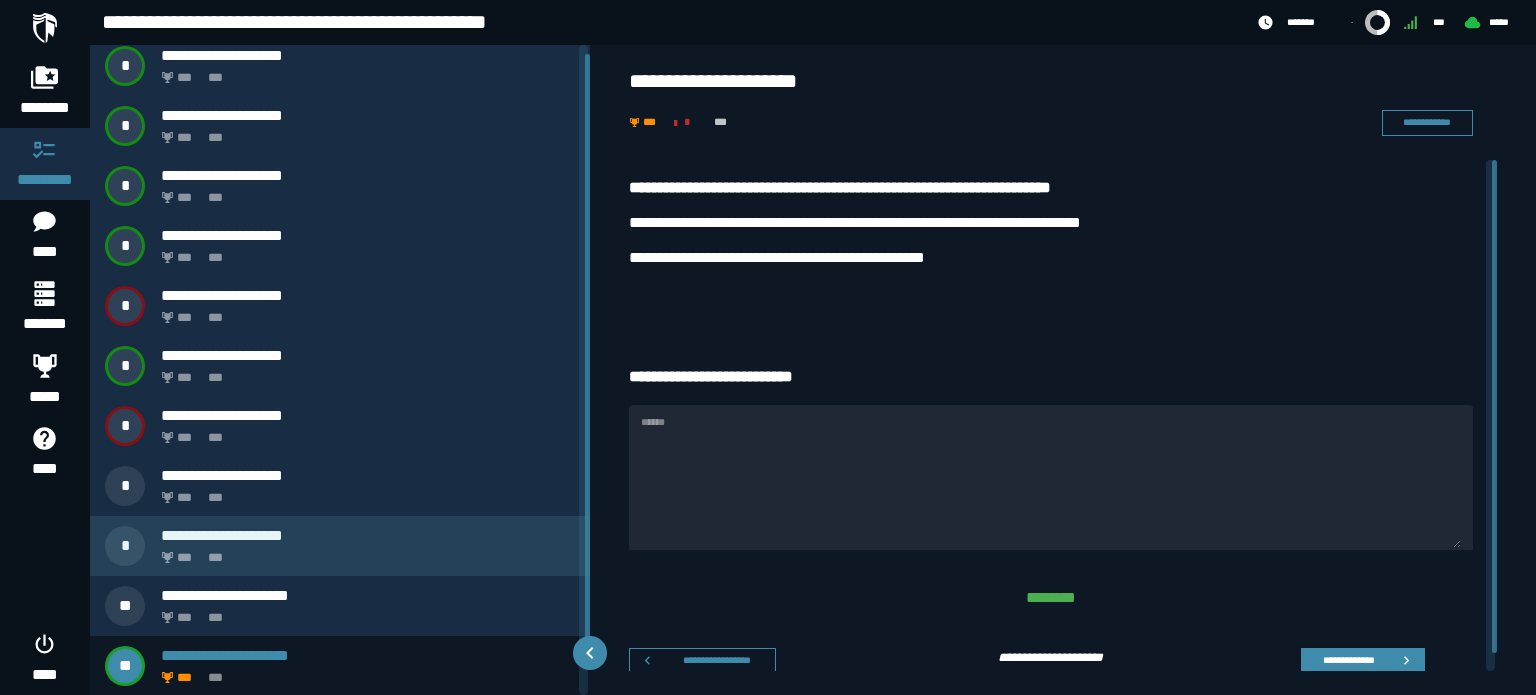 scroll, scrollTop: 69, scrollLeft: 0, axis: vertical 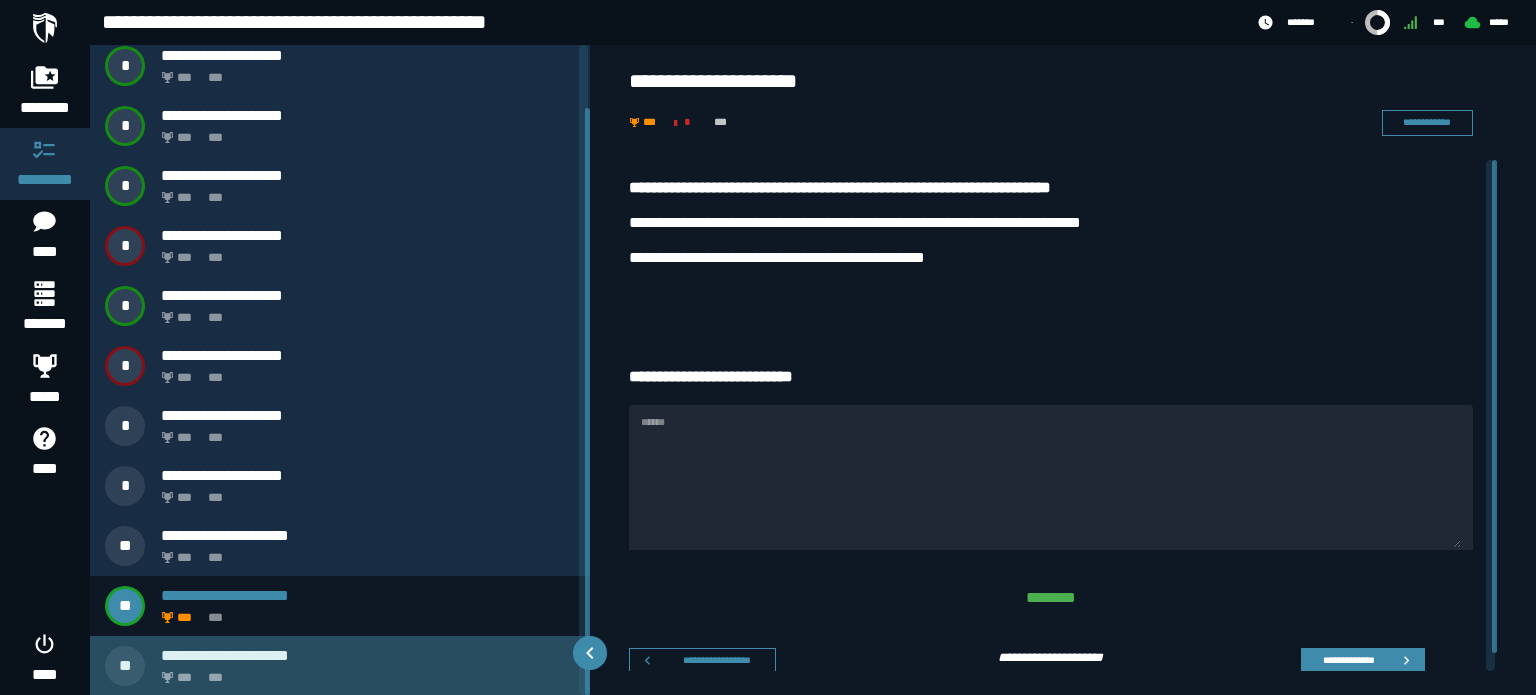 click on "*** ***" at bounding box center [364, 672] 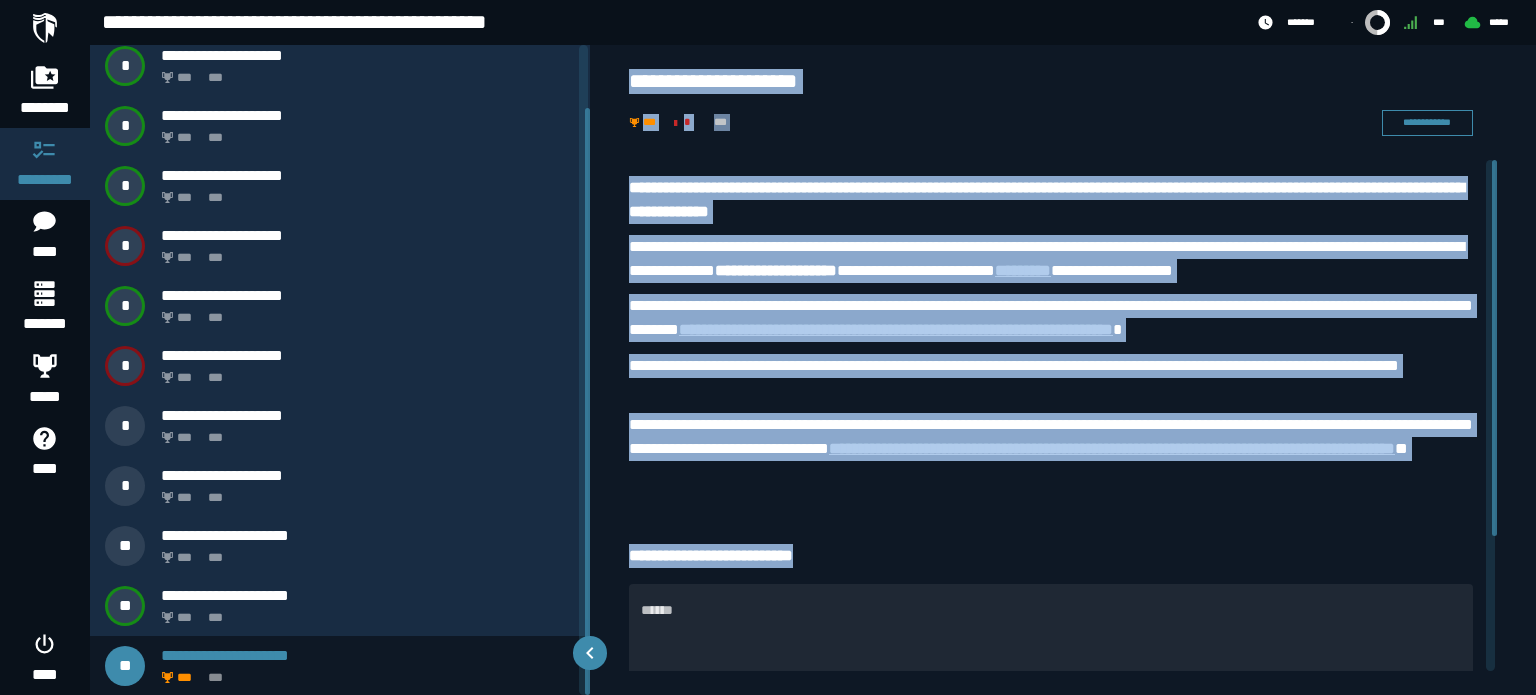 drag, startPoint x: 634, startPoint y: 75, endPoint x: 1017, endPoint y: 561, distance: 618.77704 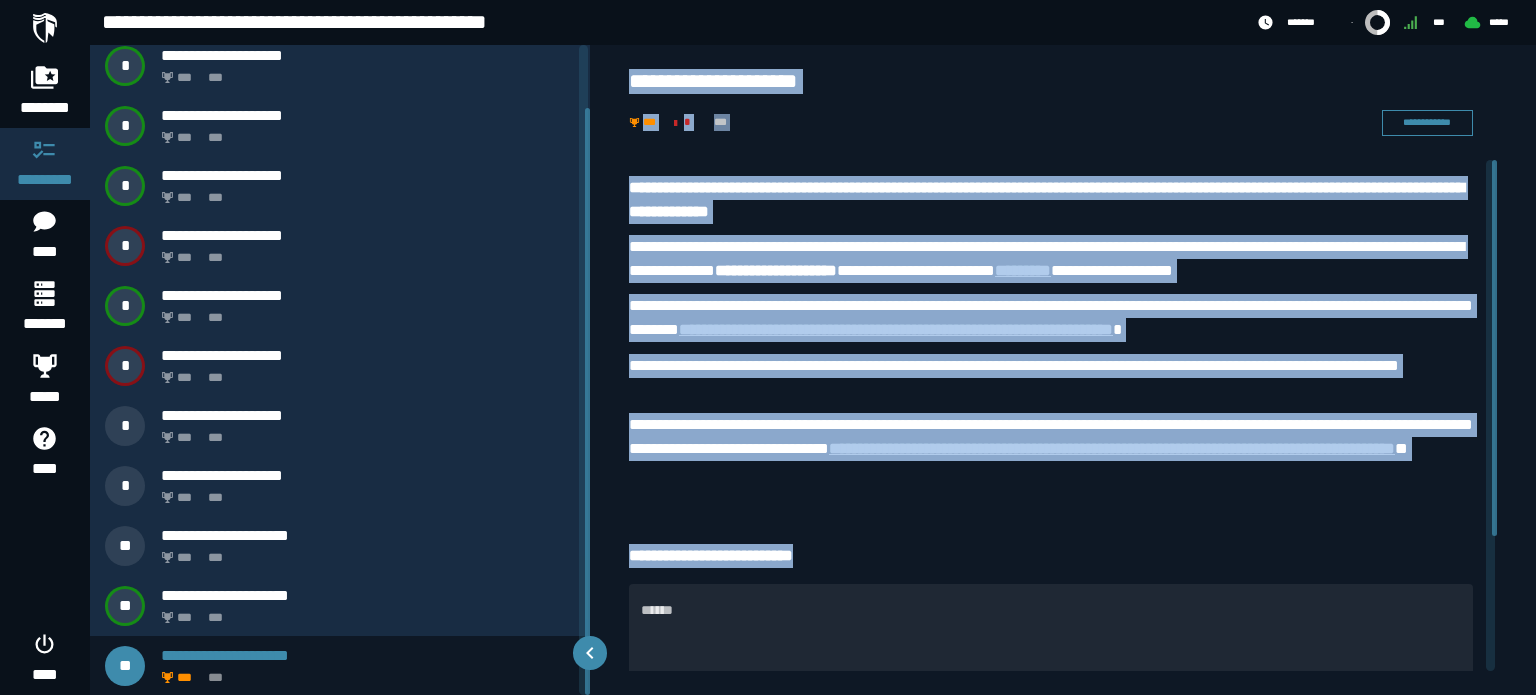 click on "**********" at bounding box center (1063, 507) 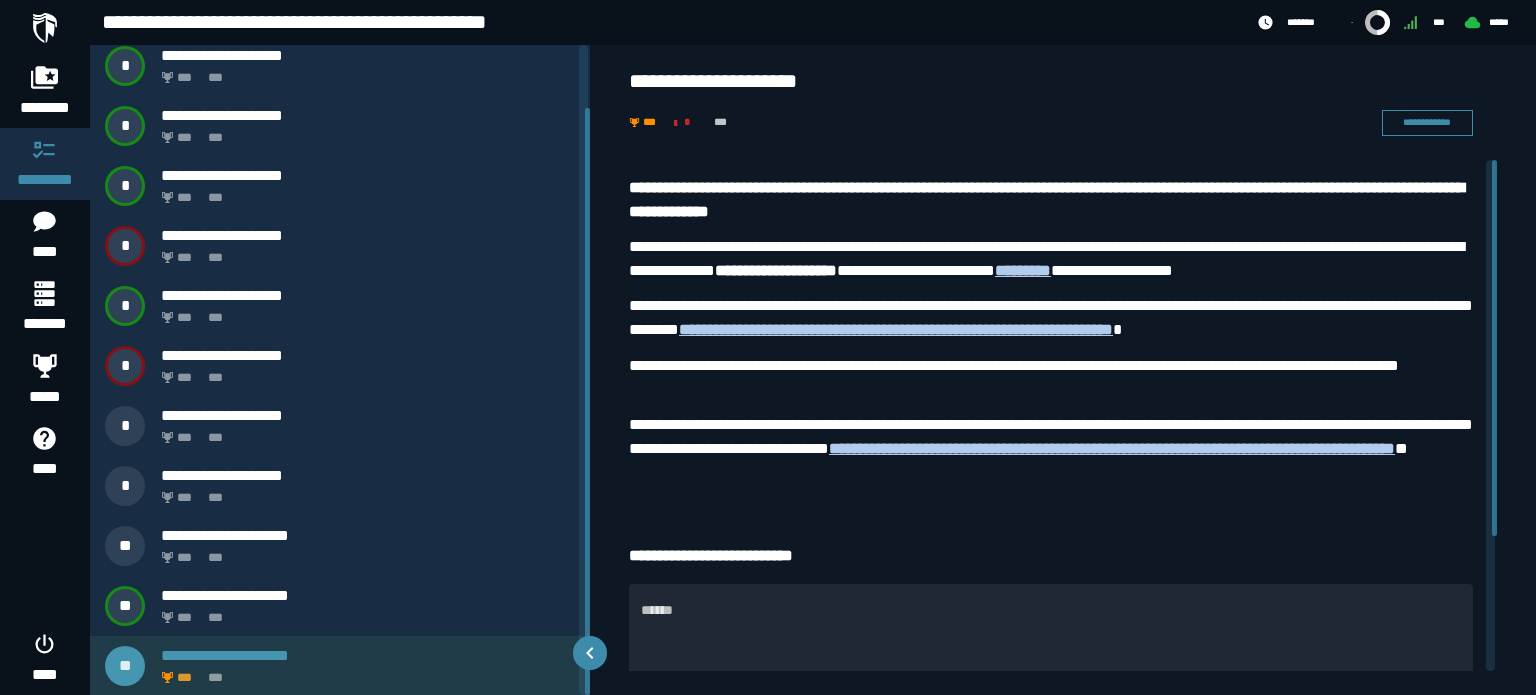click on "**********" at bounding box center [368, 655] 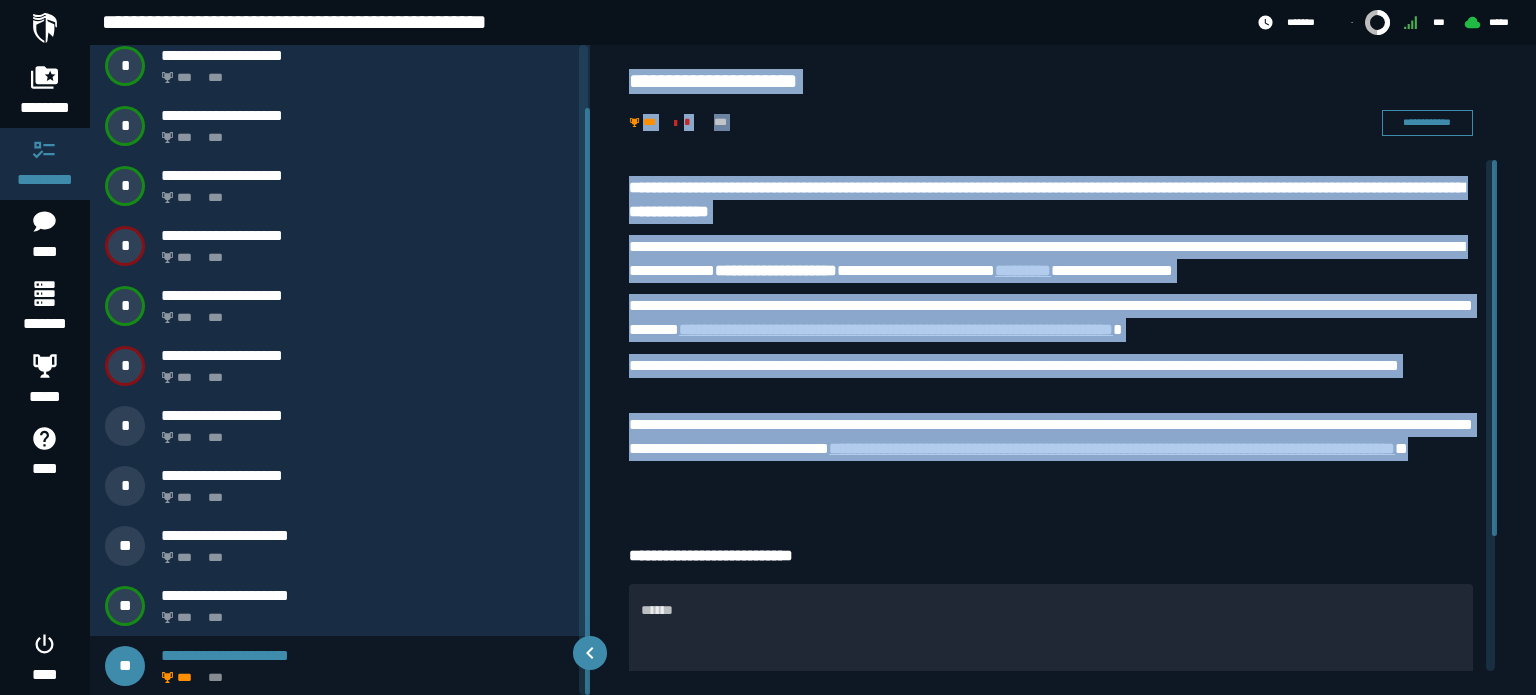 drag, startPoint x: 624, startPoint y: 76, endPoint x: 967, endPoint y: 476, distance: 526.9241 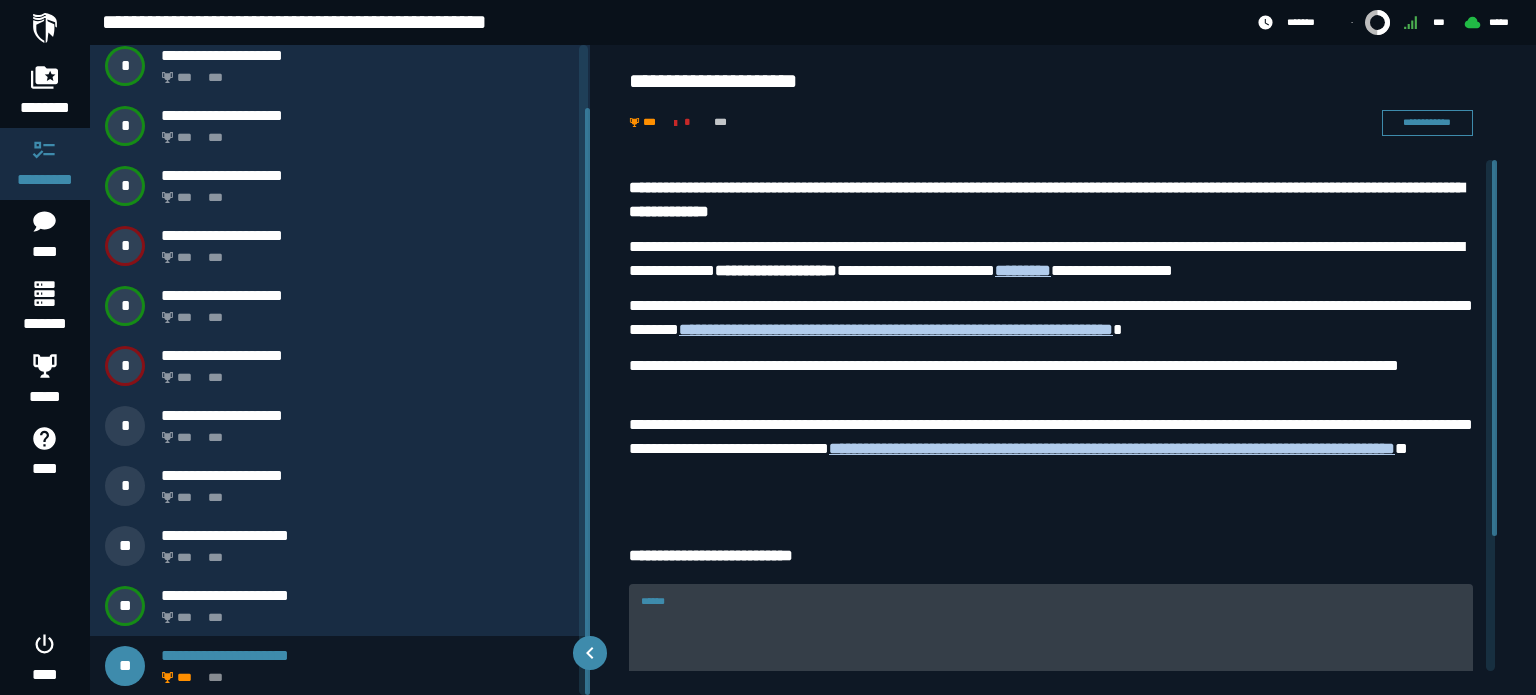 click on "******" at bounding box center [1051, 668] 